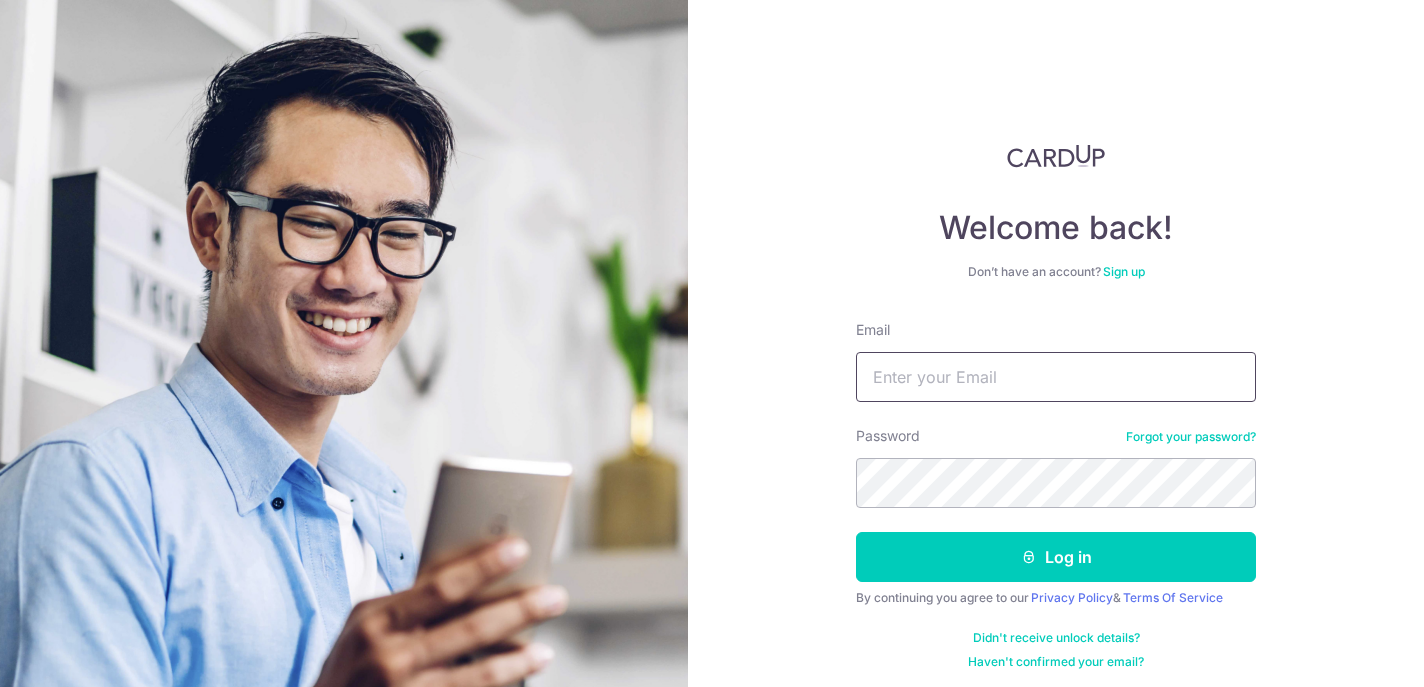 scroll, scrollTop: 0, scrollLeft: 0, axis: both 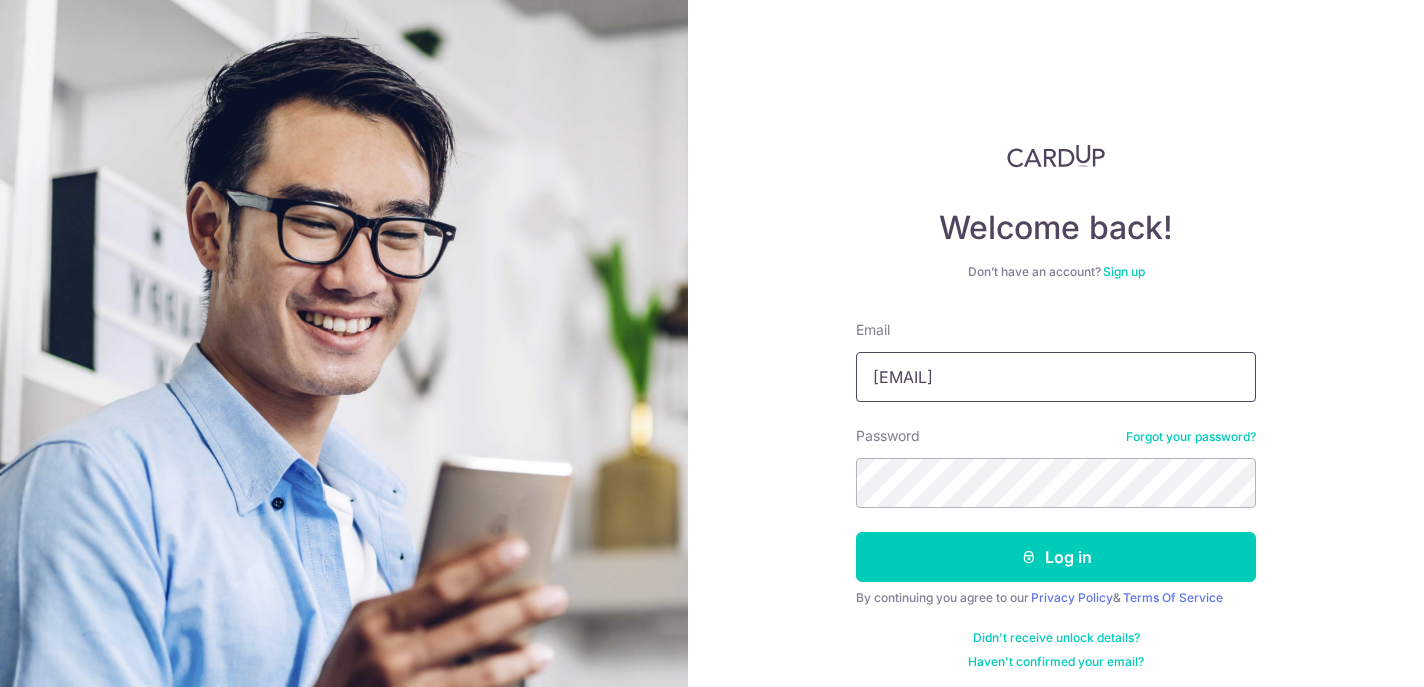 type on "debbieblim@gmail.com" 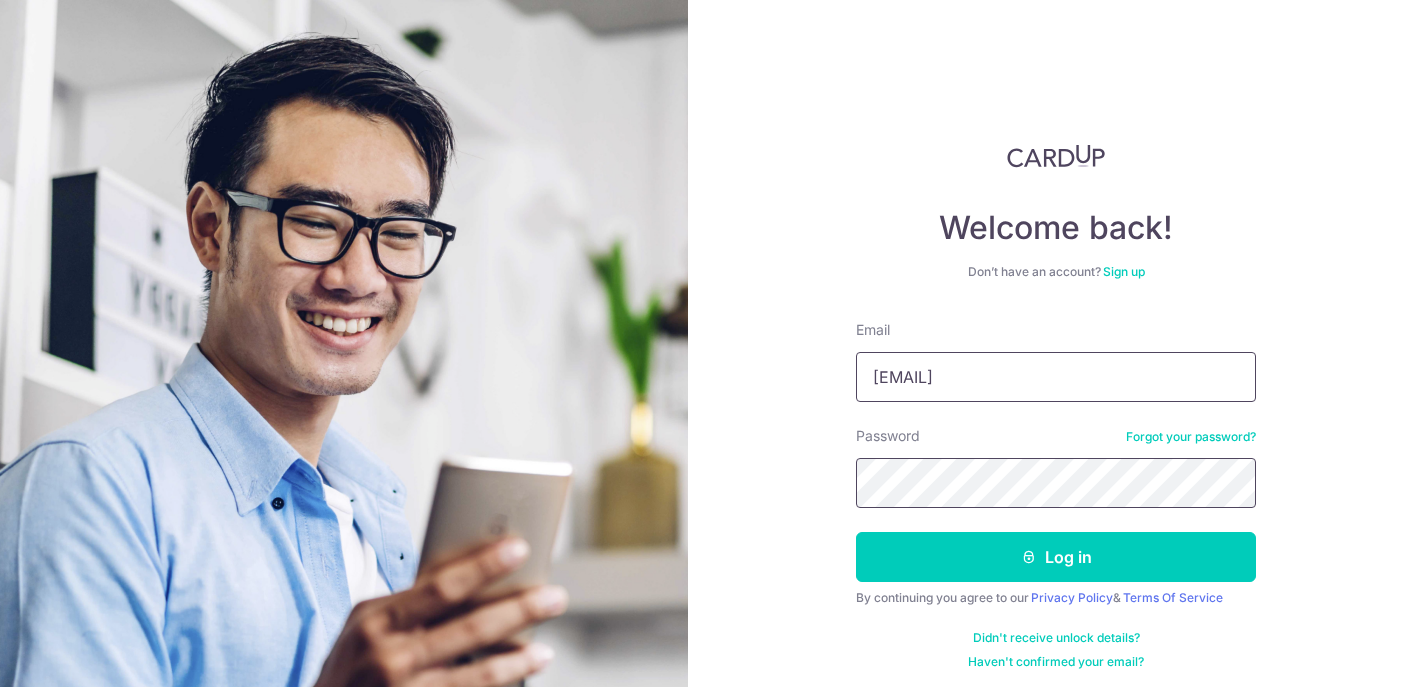 click on "Log in" at bounding box center [1056, 557] 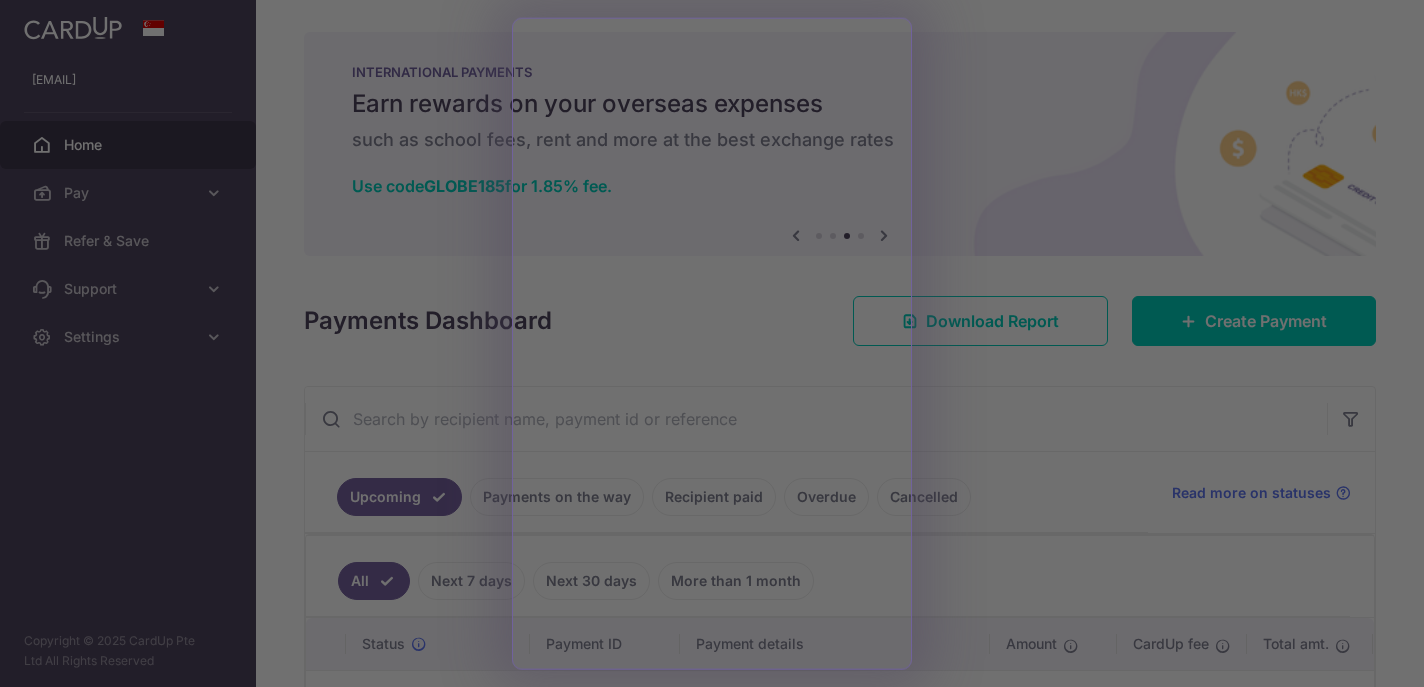scroll, scrollTop: 0, scrollLeft: 0, axis: both 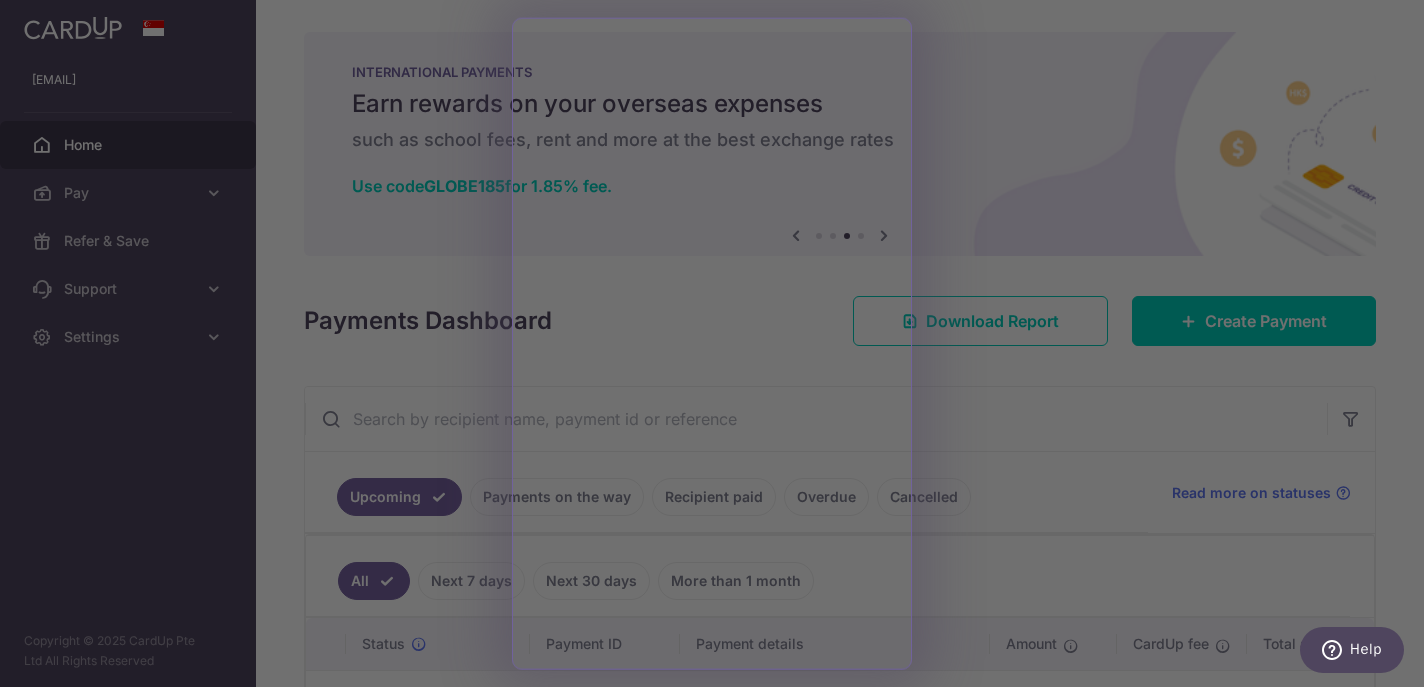 click at bounding box center (719, 347) 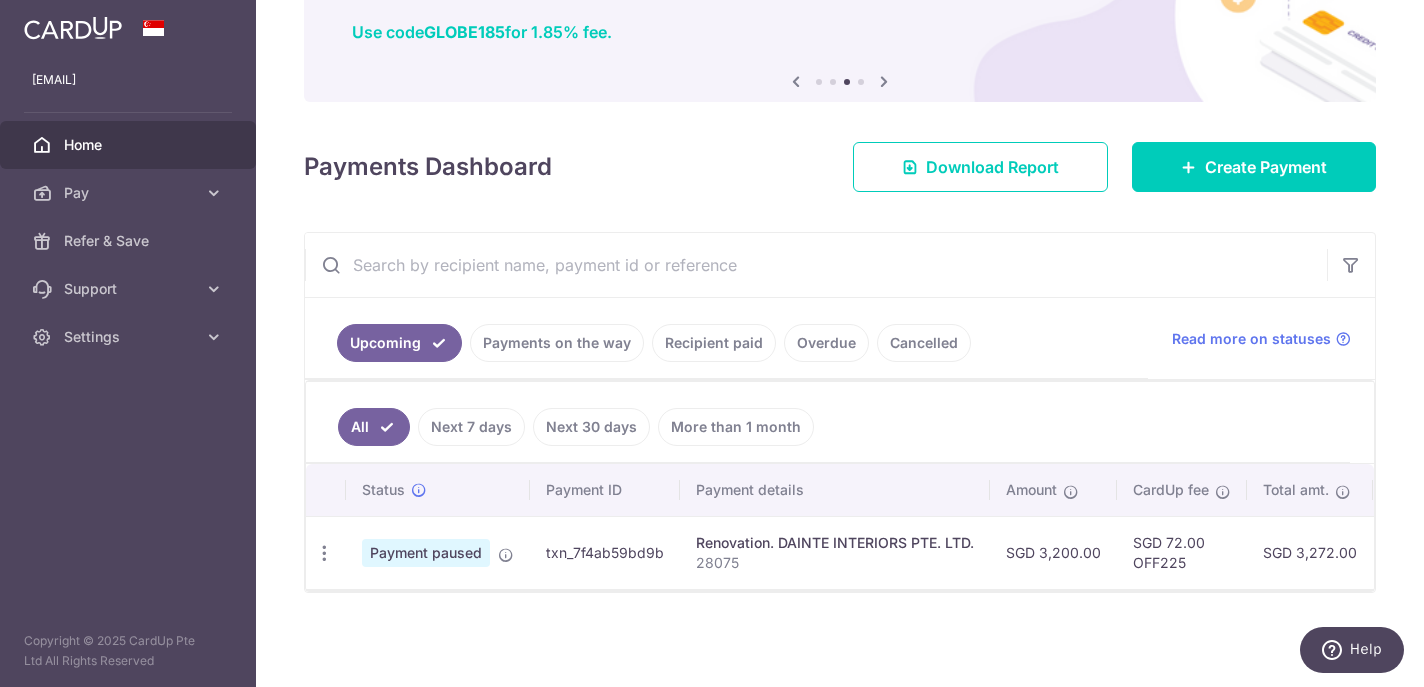 scroll, scrollTop: 160, scrollLeft: 0, axis: vertical 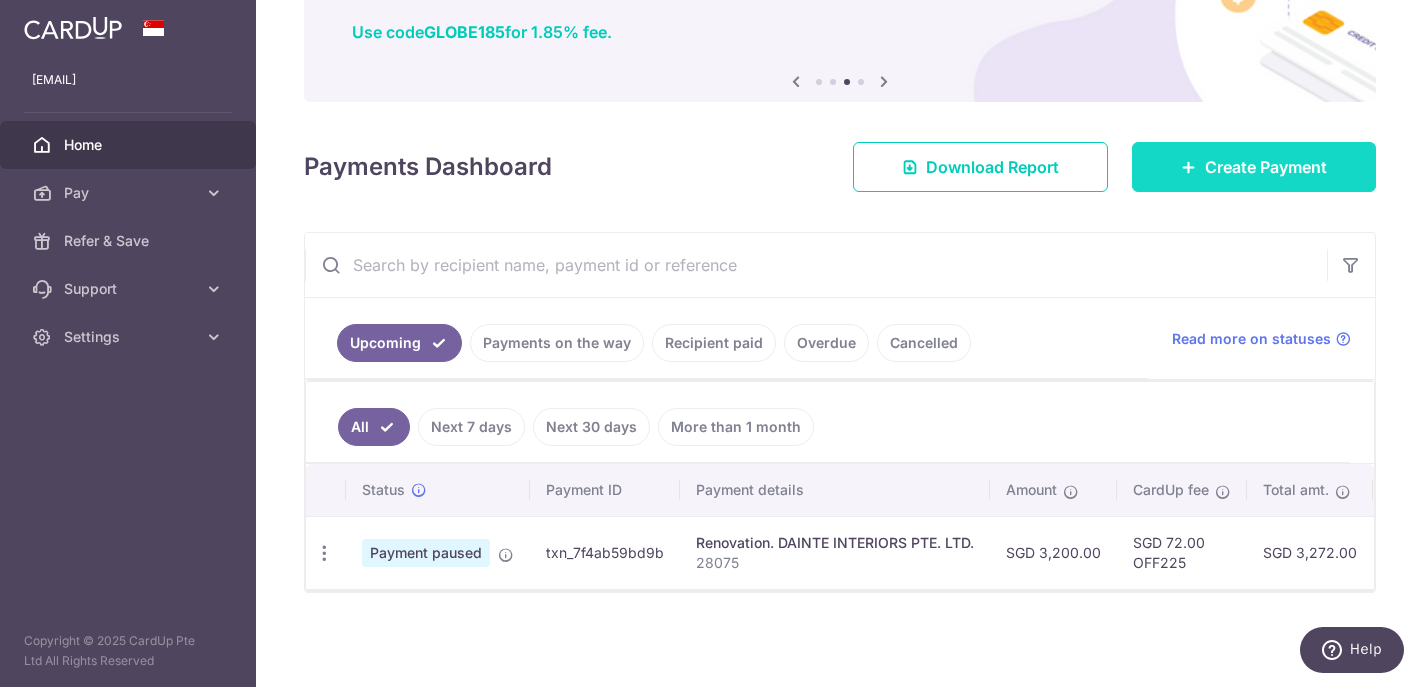 click on "Create Payment" at bounding box center [1266, 167] 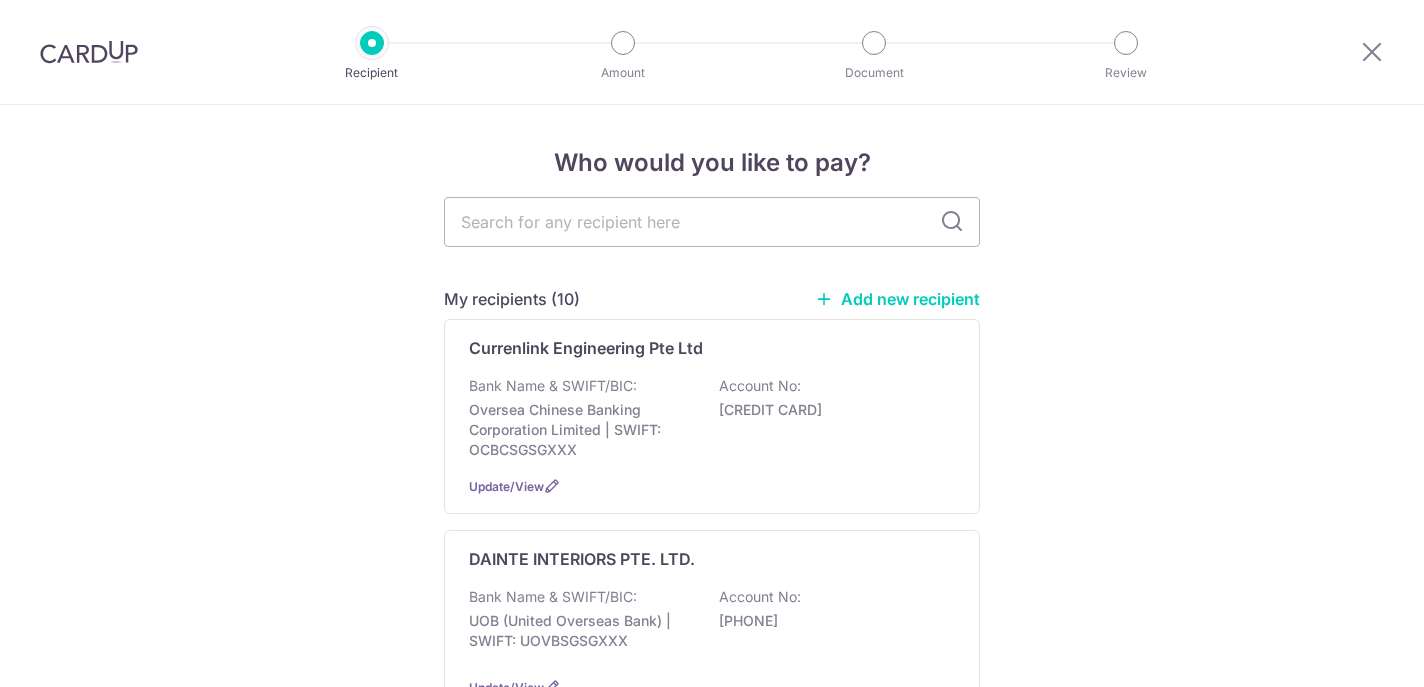 scroll, scrollTop: 0, scrollLeft: 0, axis: both 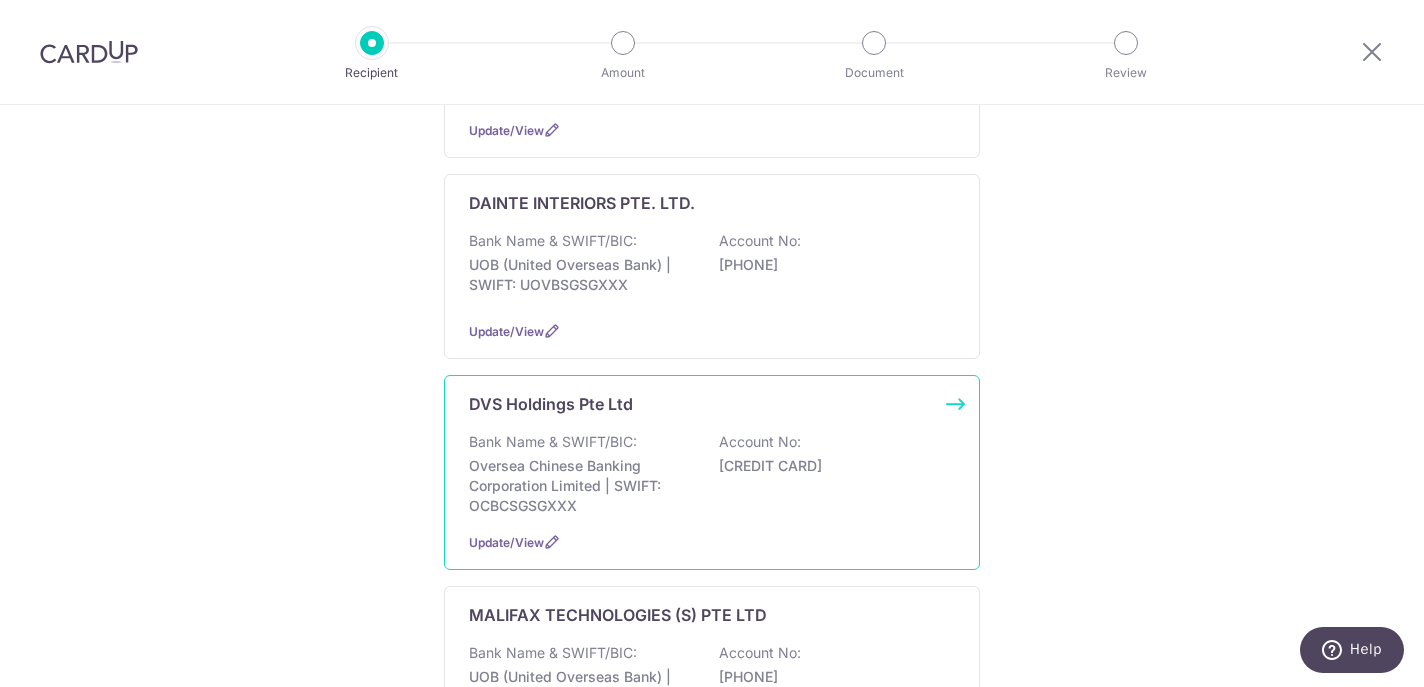 click on "Bank Name & SWIFT/BIC:
Oversea Chinese Banking Corporation Limited | SWIFT: OCBCSGSGXXX
Account No:
558726857001" at bounding box center [712, 474] 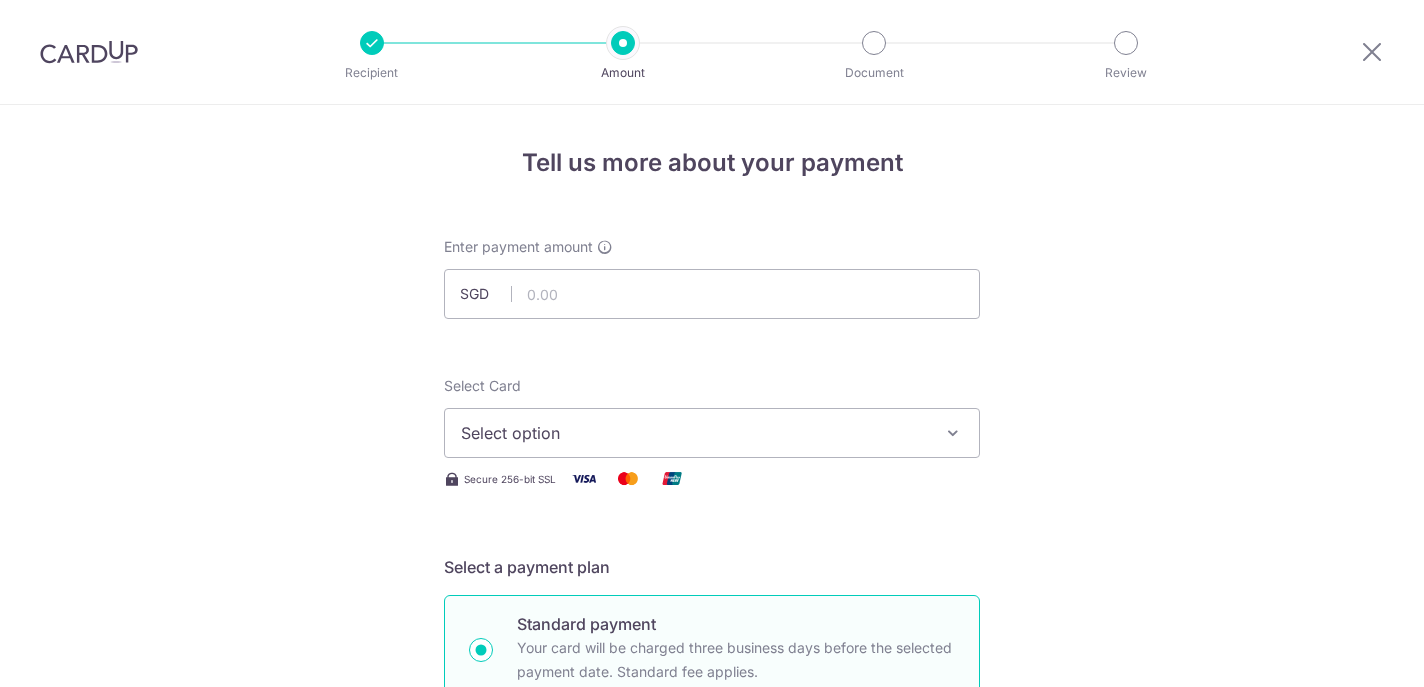 scroll, scrollTop: 0, scrollLeft: 0, axis: both 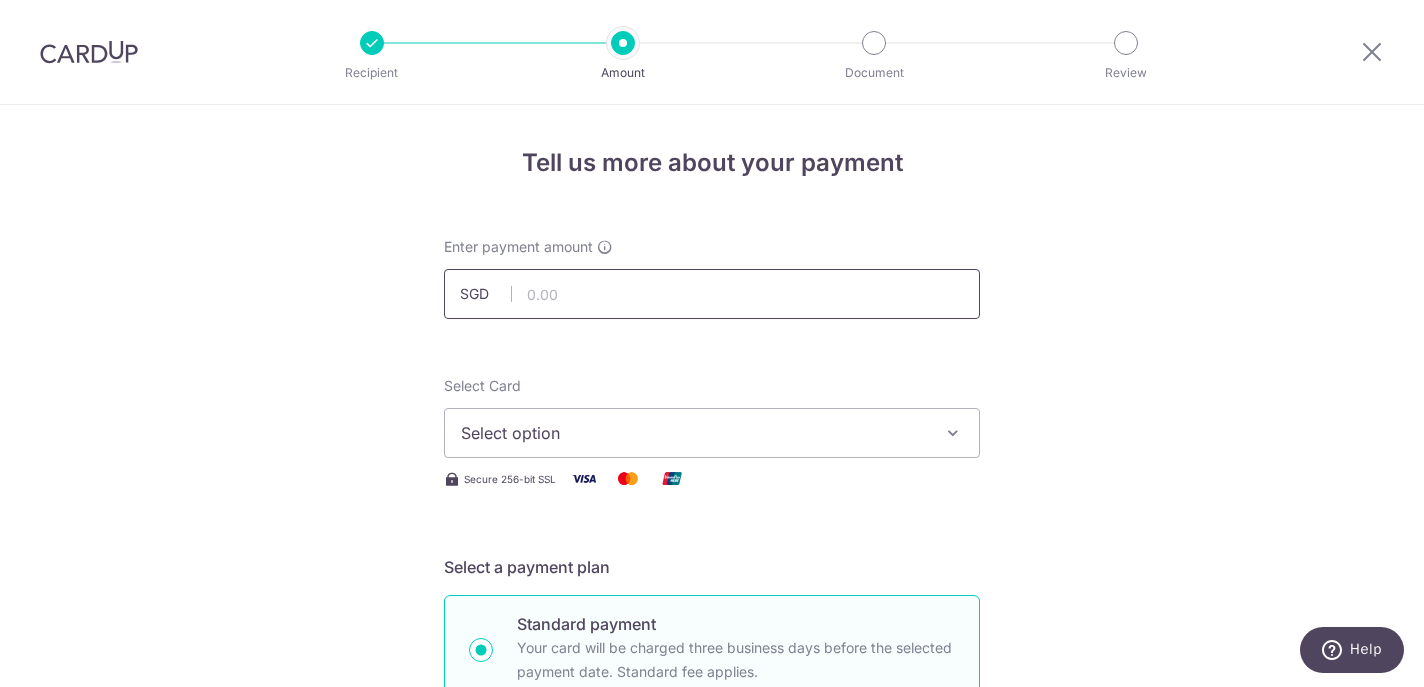 click at bounding box center [712, 294] 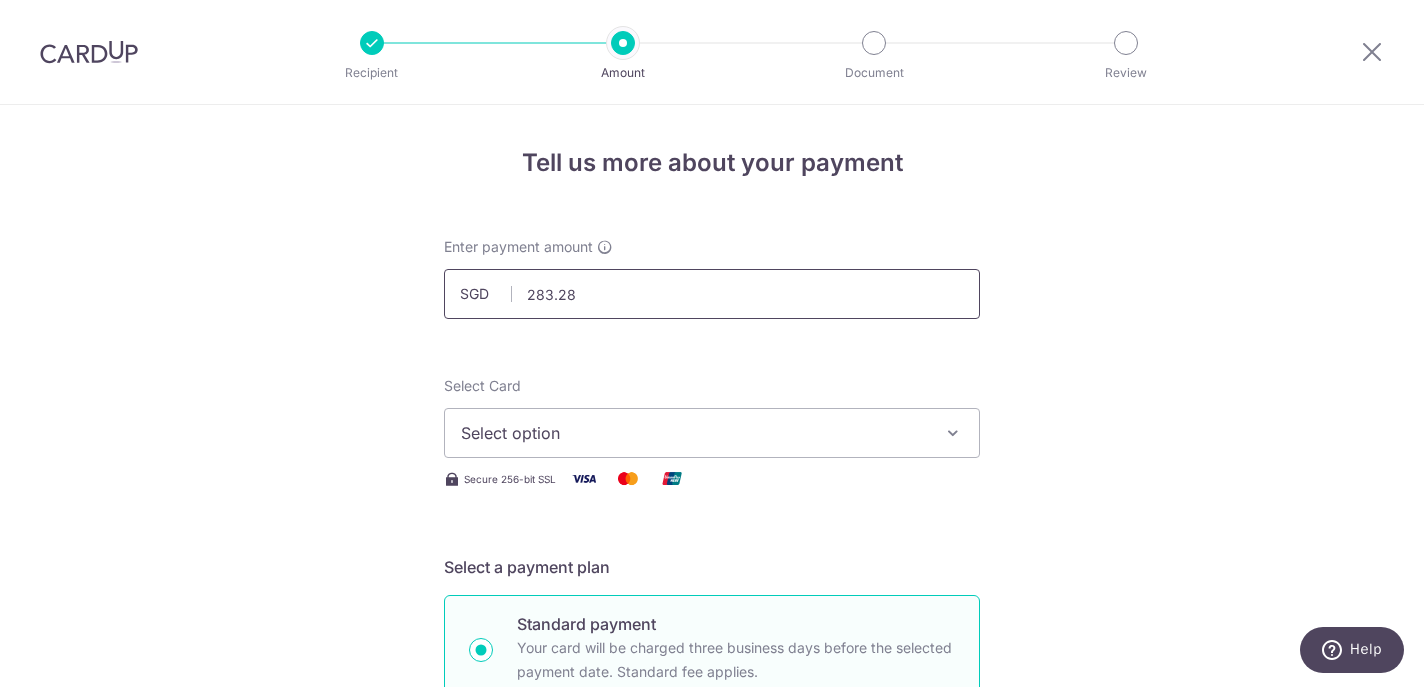 type on "283.28" 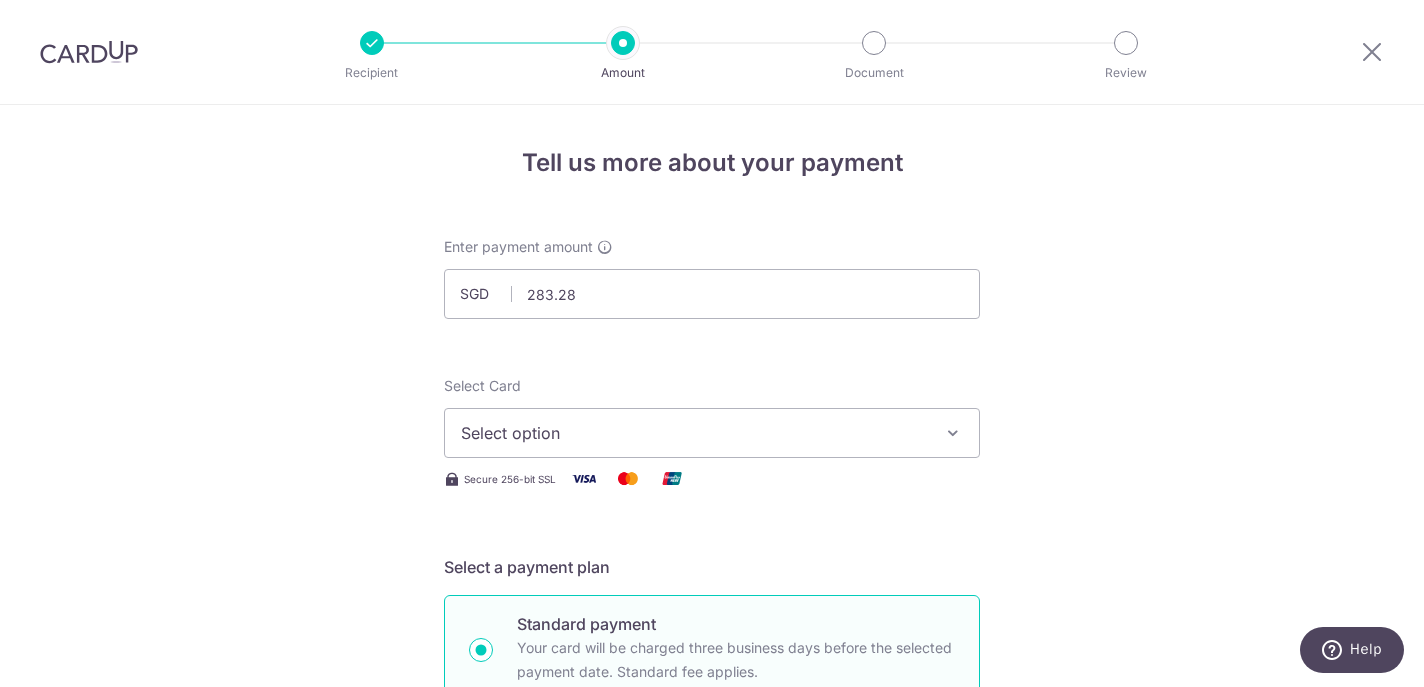 click on "Select option" at bounding box center (712, 433) 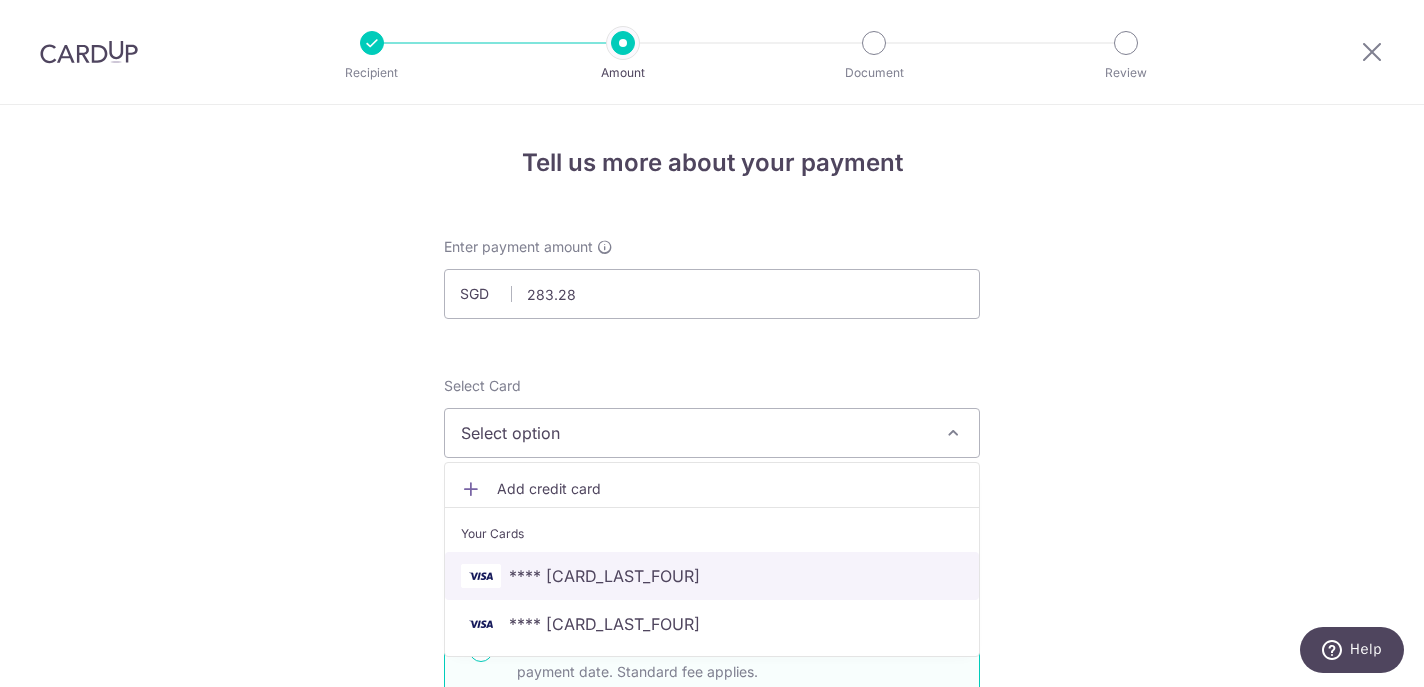 click on "**** [CARD]" at bounding box center (604, 576) 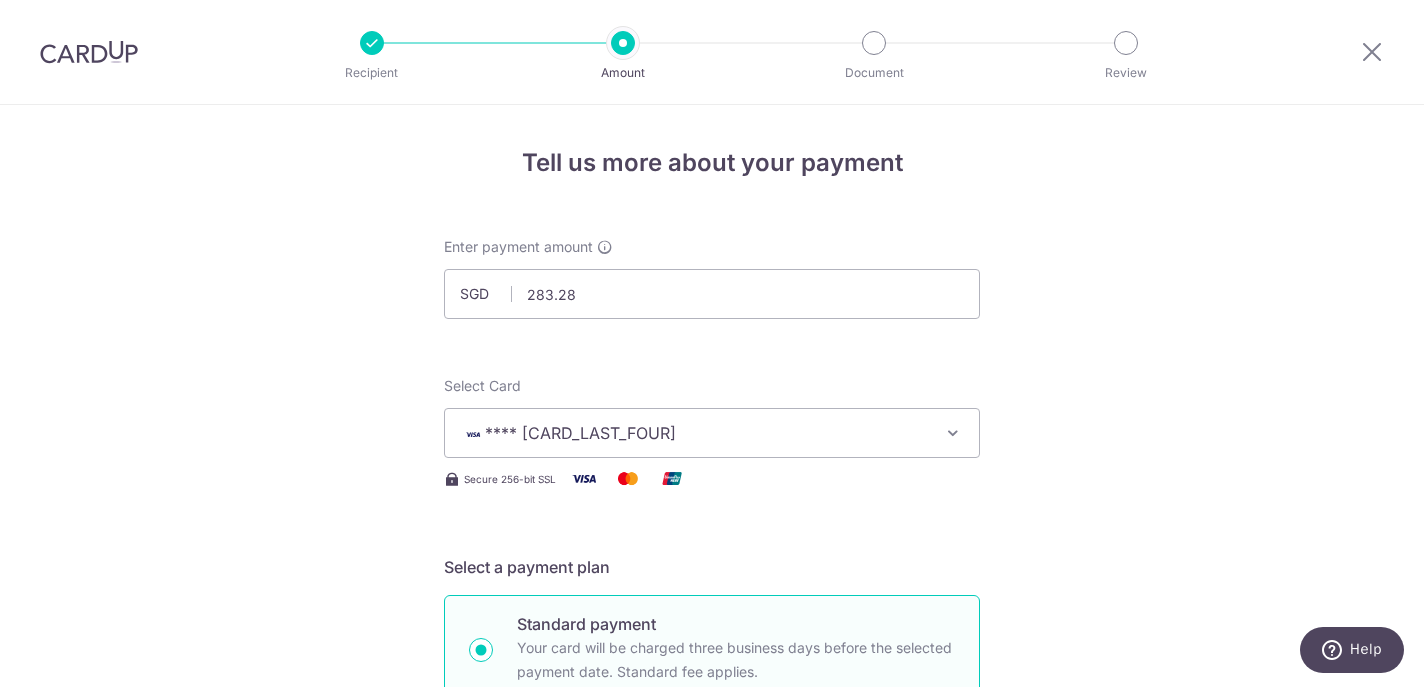 click on "Tell us more about your payment
Enter payment amount
SGD
283.28
283.28
Select Card
**** 6290
Add credit card
Your Cards
**** 6290
**** 0642
Secure 256-bit SSL
Text
New card details
Card
Secure 256-bit SSL" at bounding box center (712, 1076) 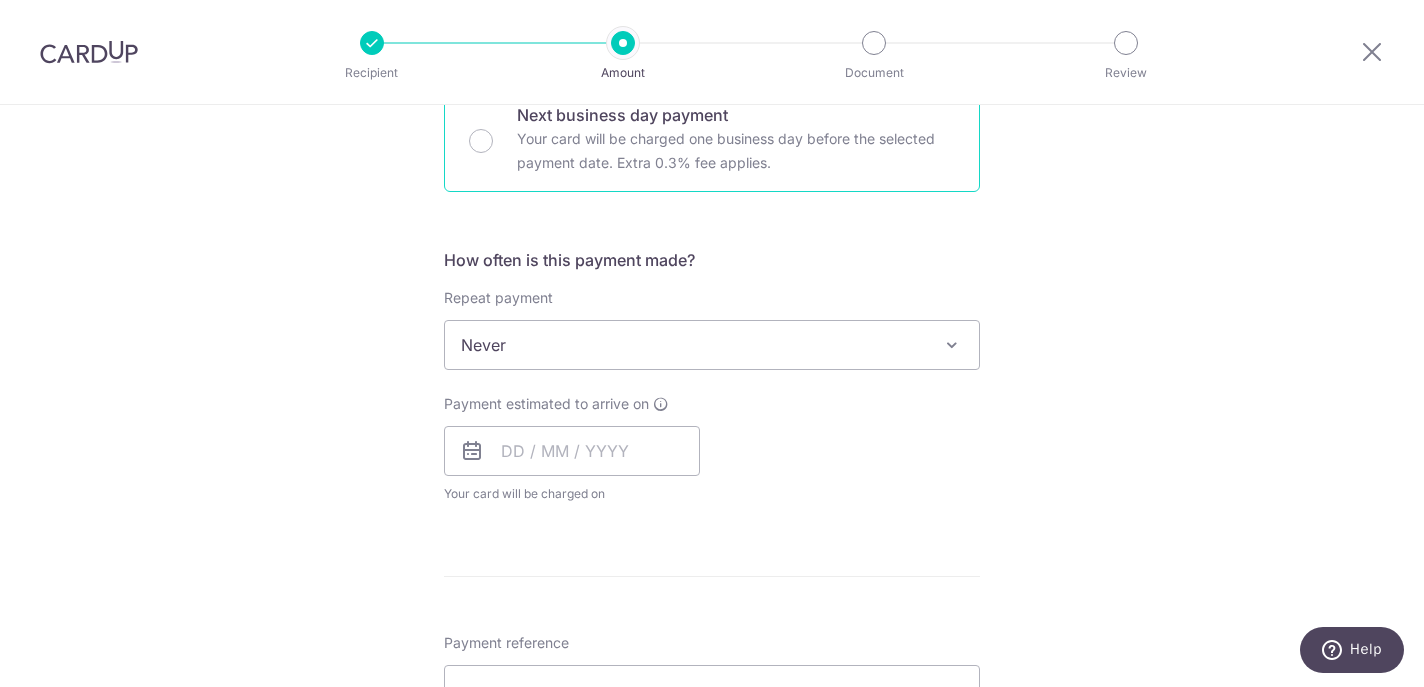 scroll, scrollTop: 721, scrollLeft: 0, axis: vertical 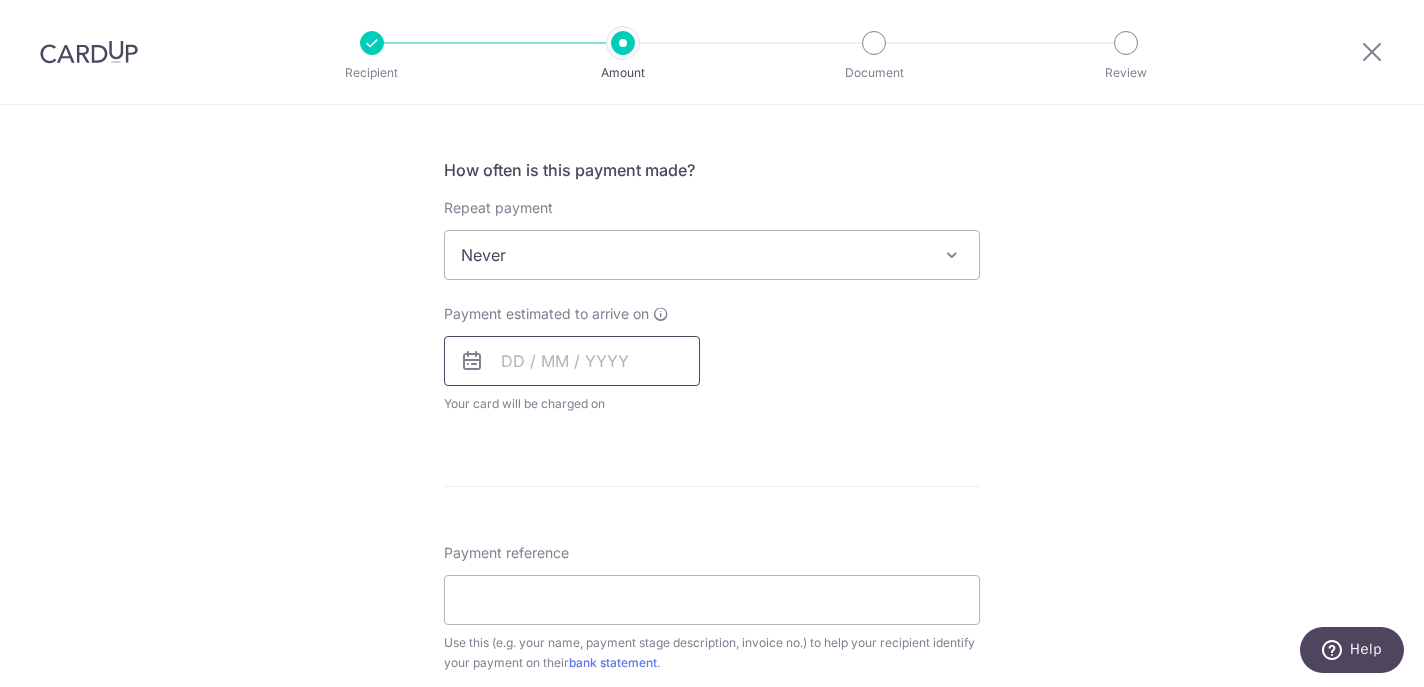click at bounding box center (572, 361) 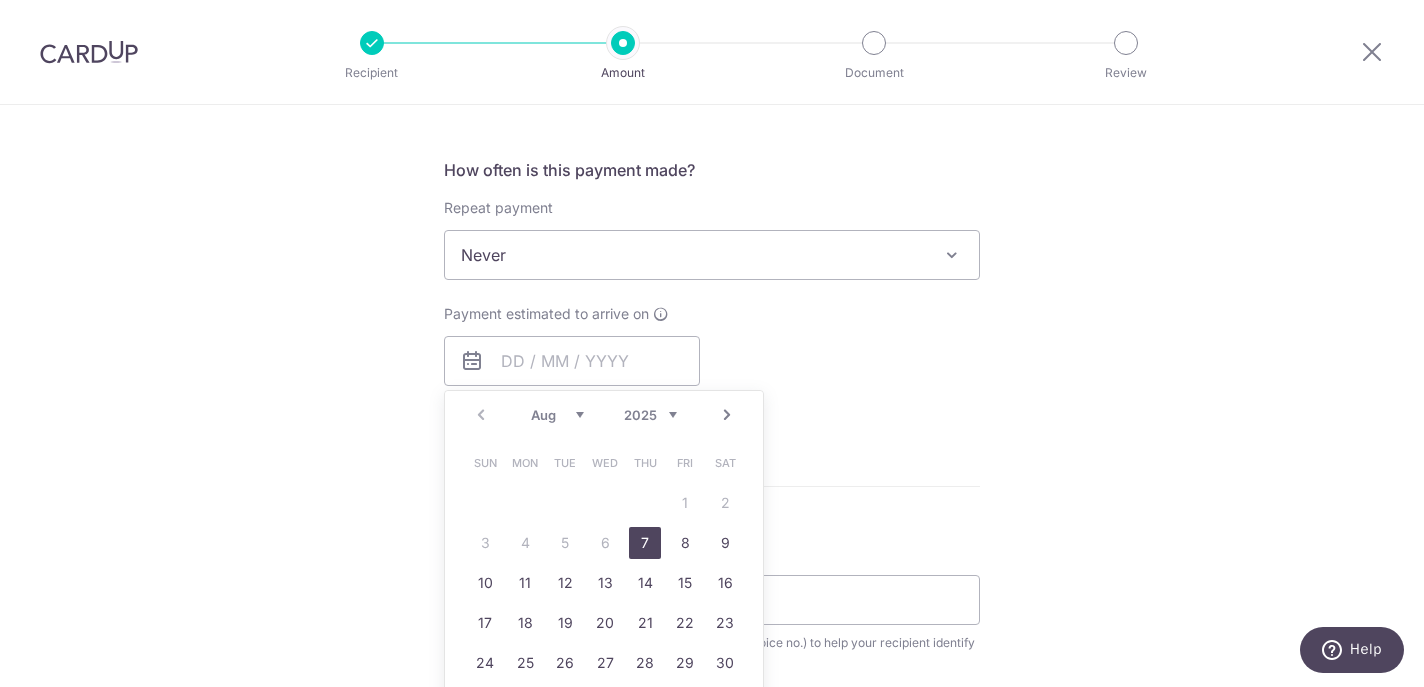 click on "7" at bounding box center (645, 543) 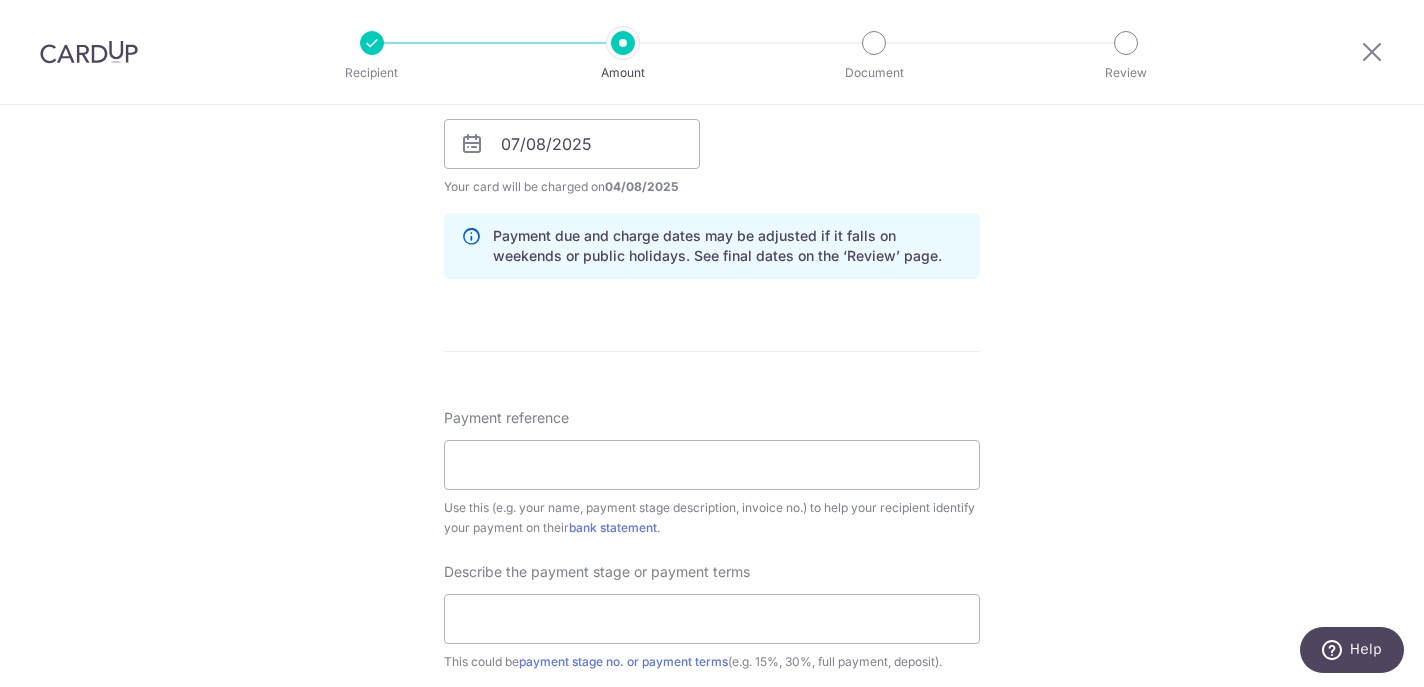 scroll, scrollTop: 975, scrollLeft: 0, axis: vertical 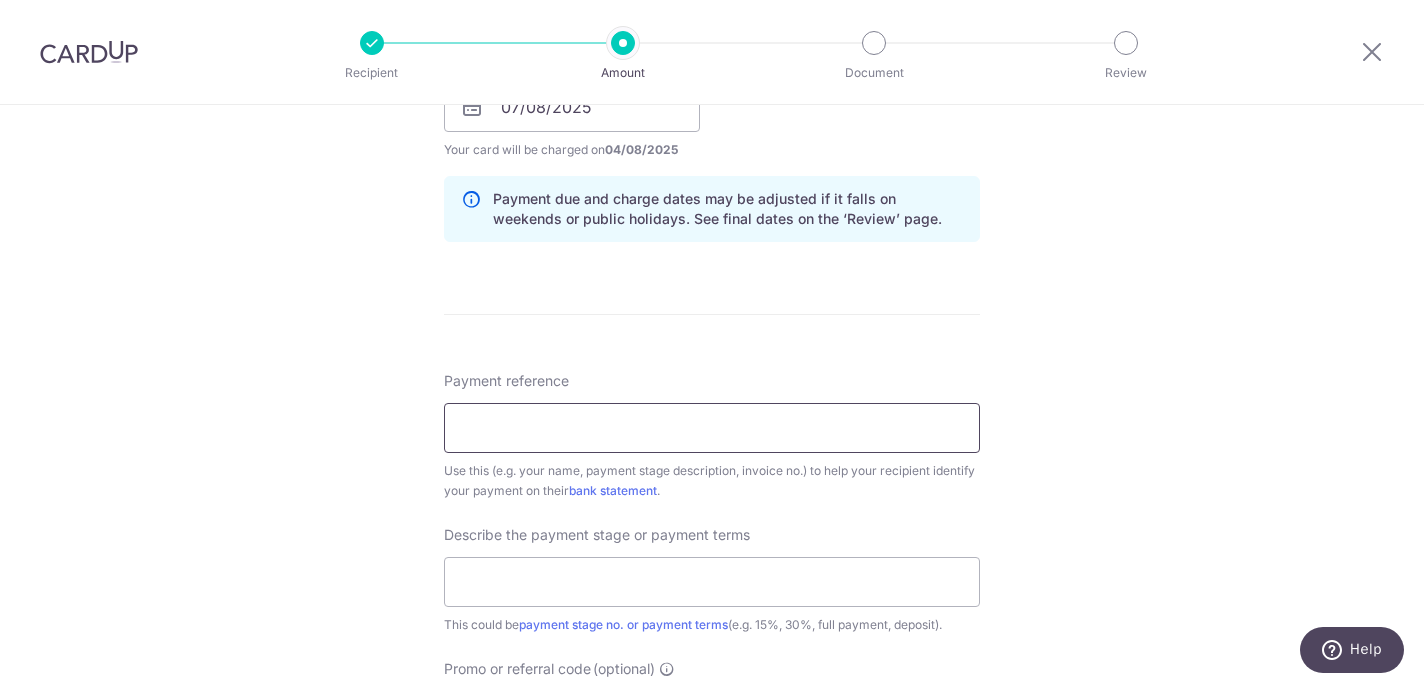 click on "Payment reference" at bounding box center [712, 428] 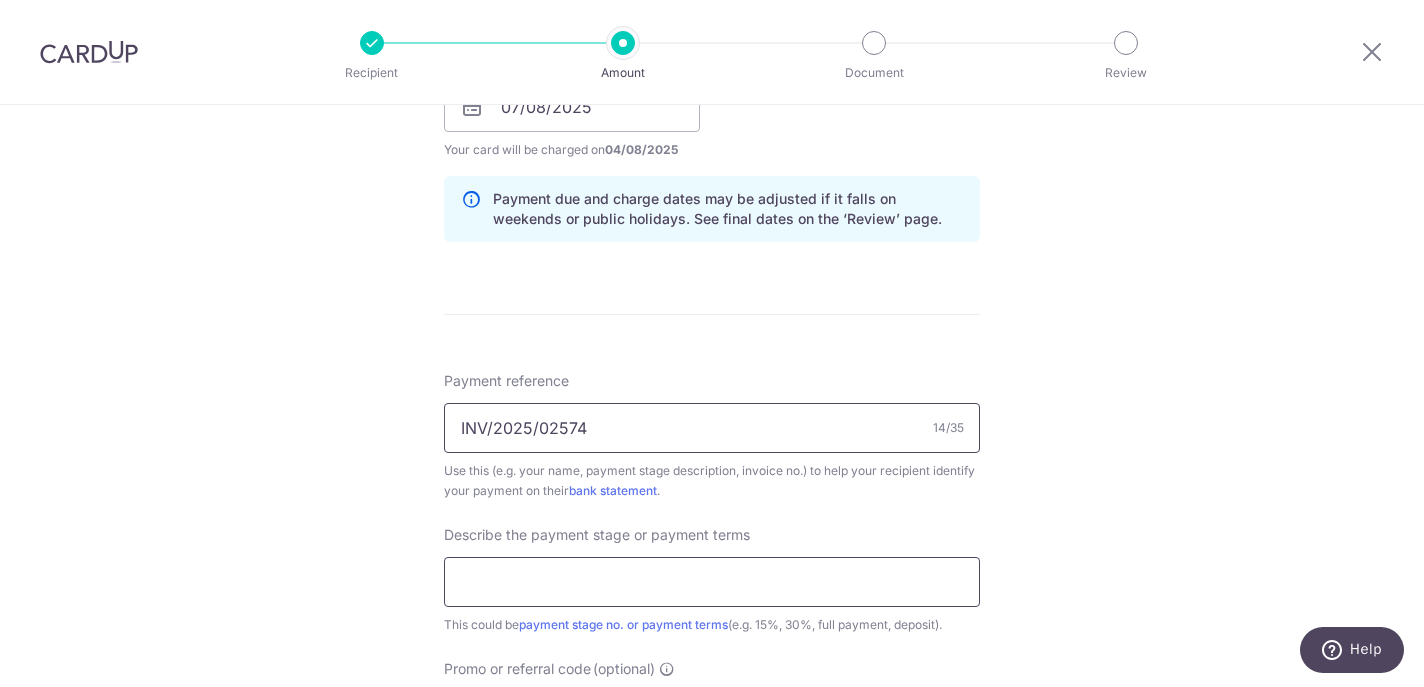 type on "INV/2025/02574" 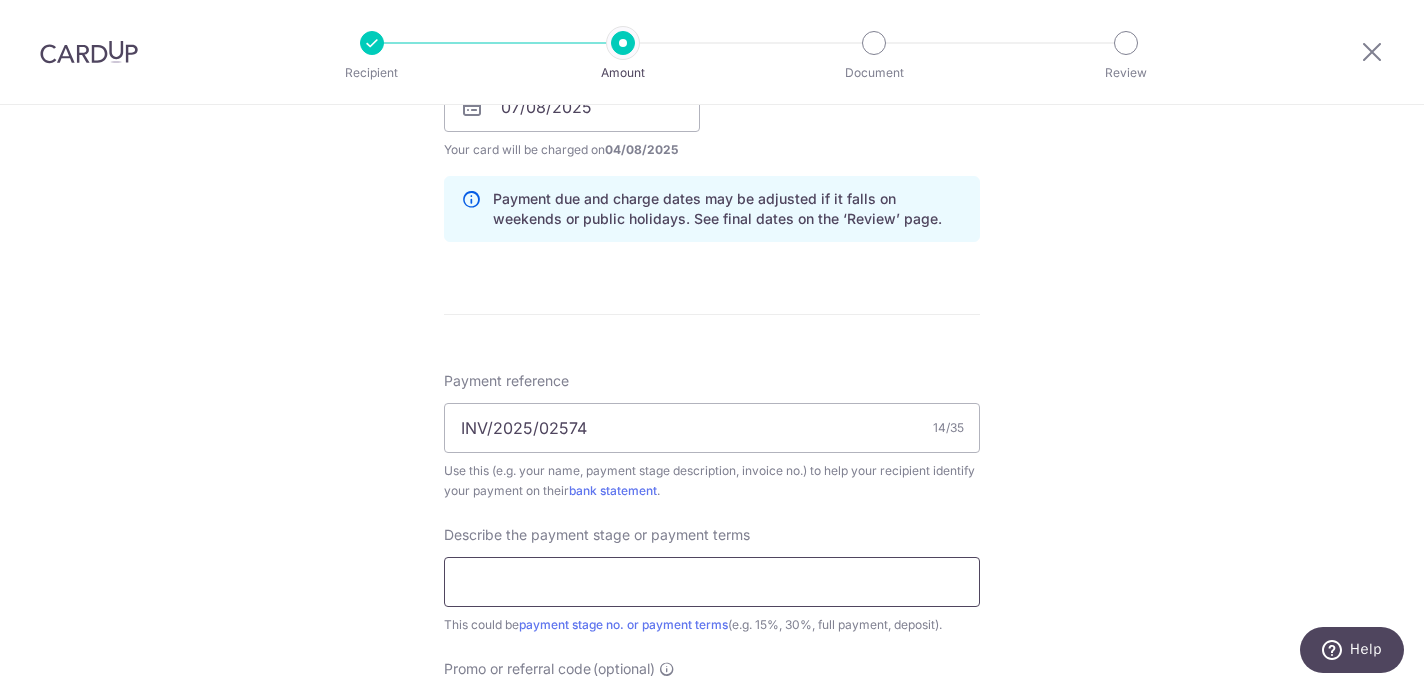 click at bounding box center (712, 582) 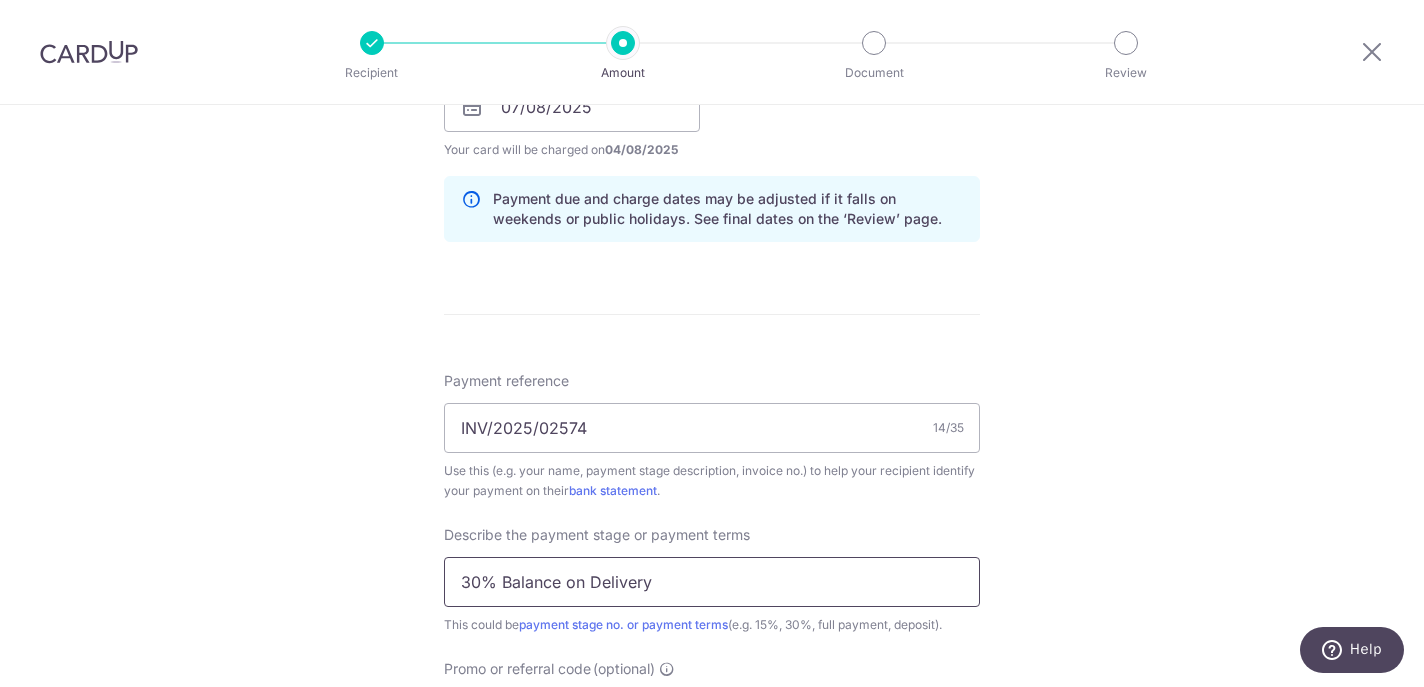 type on "30% Balance on Delivery" 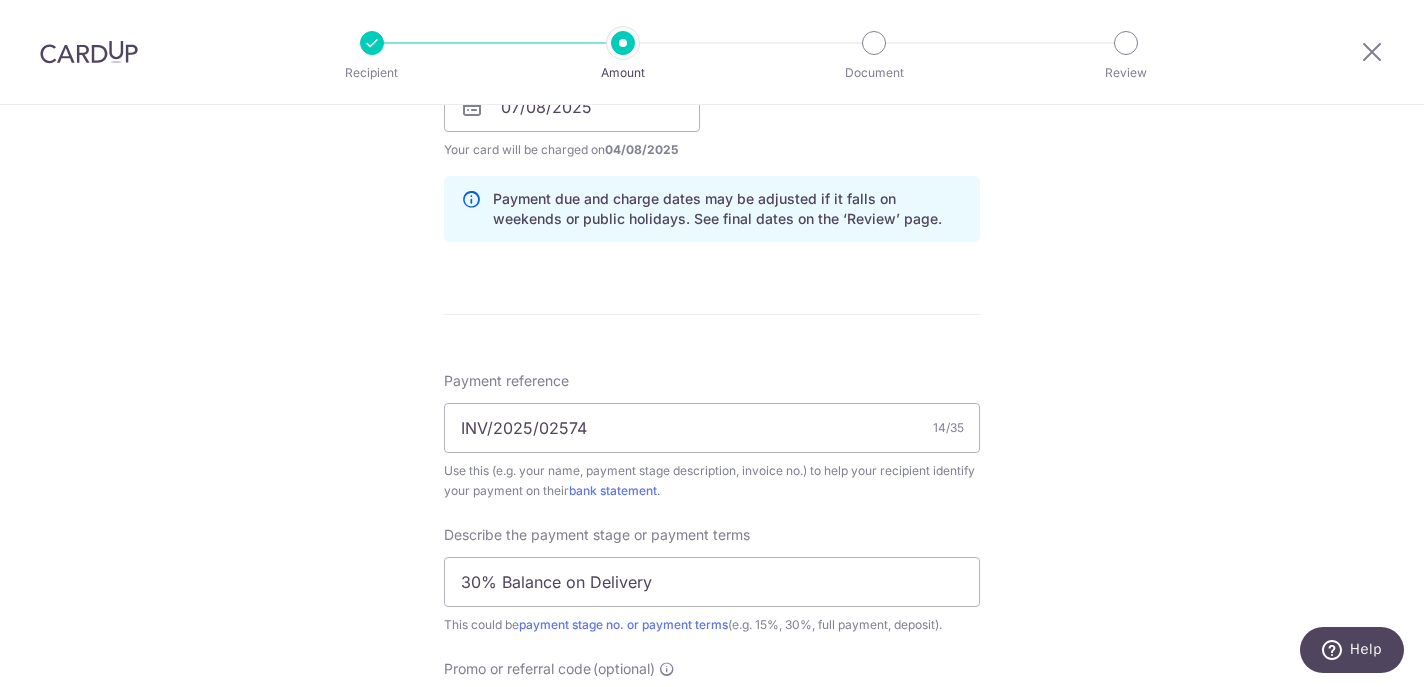 click on "Tell us more about your payment
Enter payment amount
SGD
283.28
283.28
Select Card
**** 6290
Add credit card
Your Cards
**** 6290
**** 0642
Secure 256-bit SSL
Text
New card details
Card
Secure 256-bit SSL" at bounding box center (712, 142) 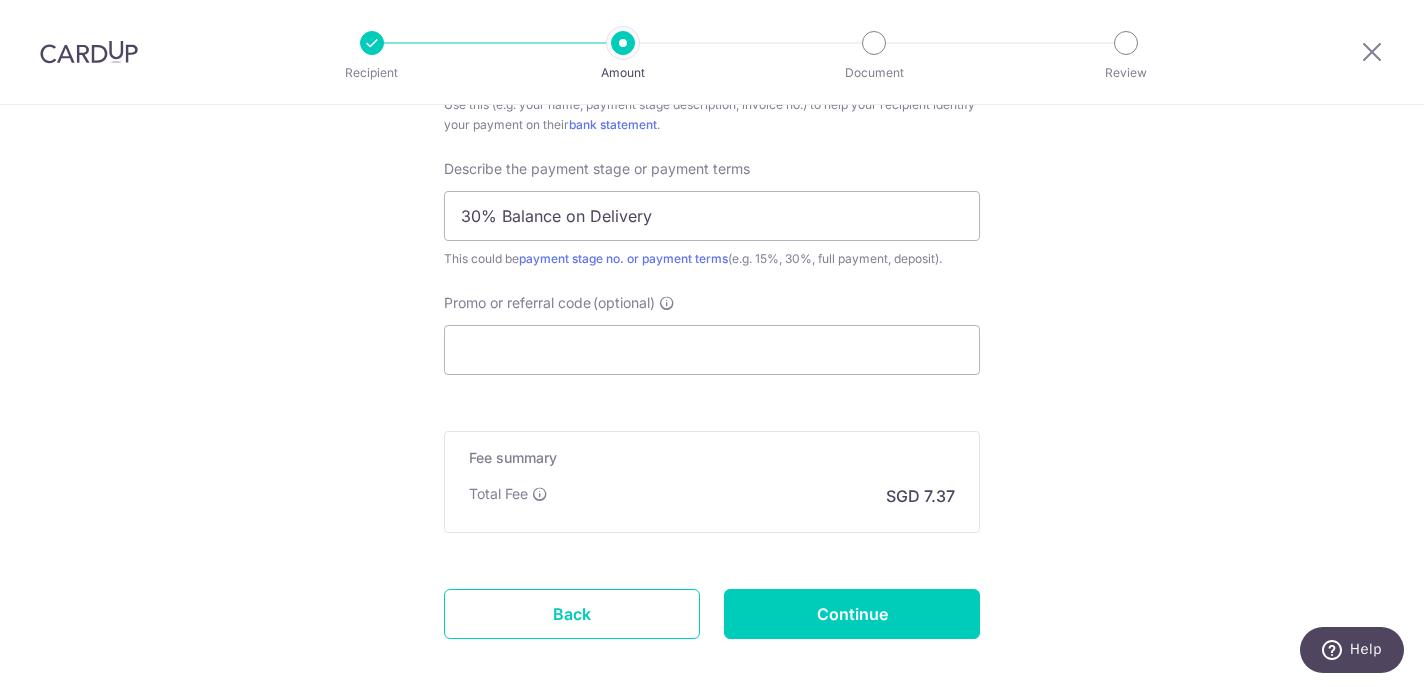 scroll, scrollTop: 1342, scrollLeft: 0, axis: vertical 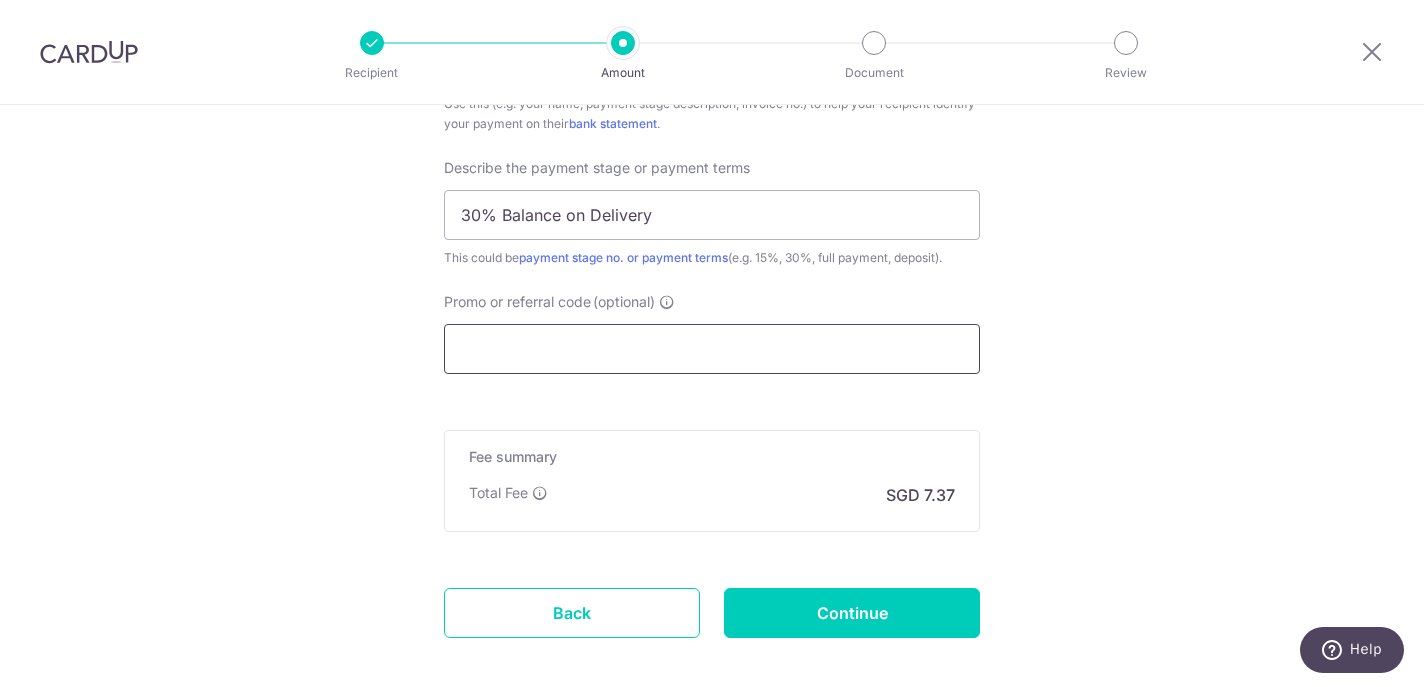 click on "Promo or referral code
(optional)" at bounding box center (712, 349) 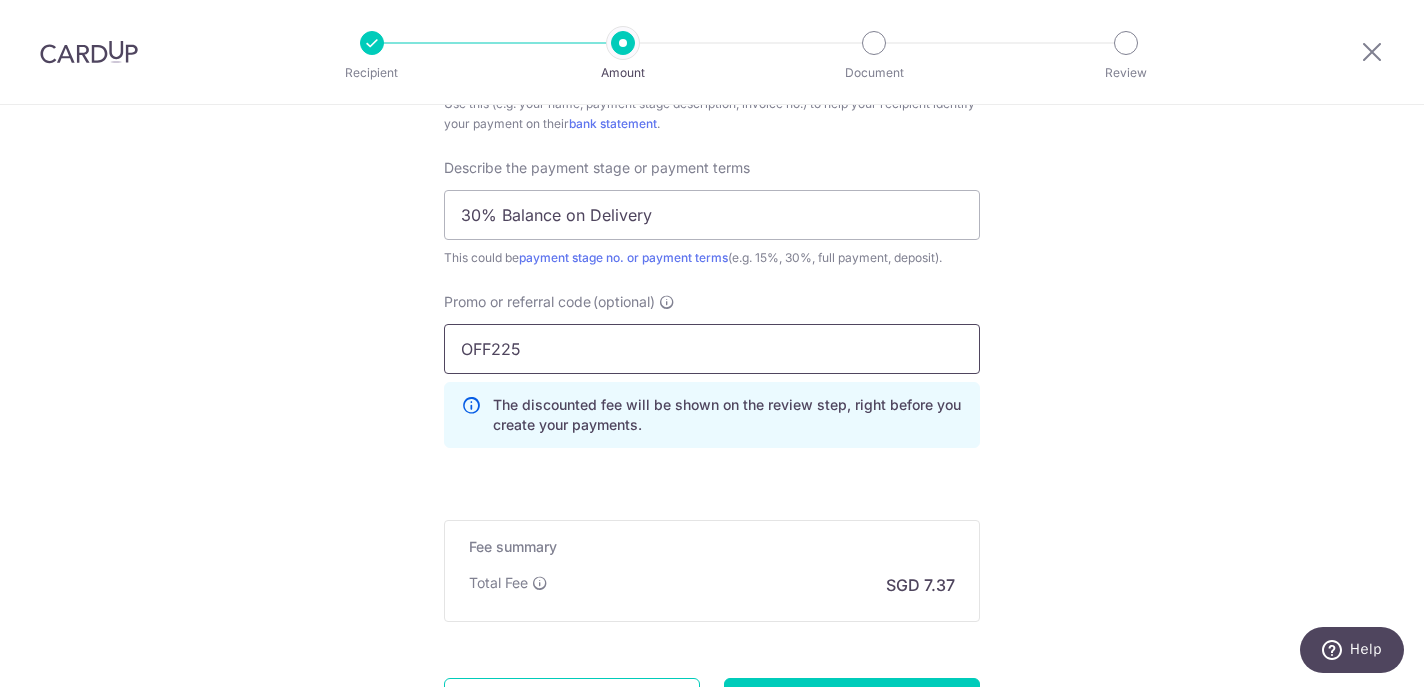 type on "OFF225" 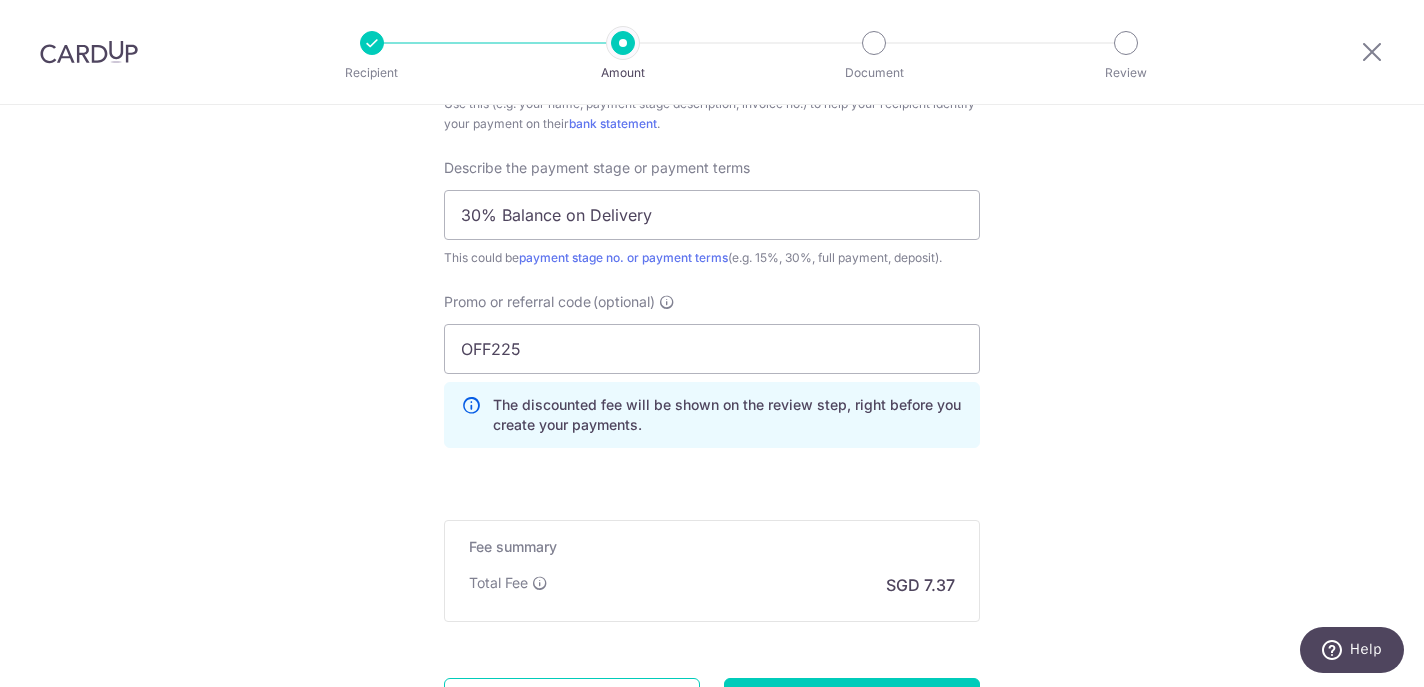 click on "Tell us more about your payment
Enter payment amount
SGD
283.28
283.28
Select Card
**** 6290
Add credit card
Your Cards
**** 6290
**** 0642
Secure 256-bit SSL
Text
New card details
Card
Secure 256-bit SSL" at bounding box center [712, -180] 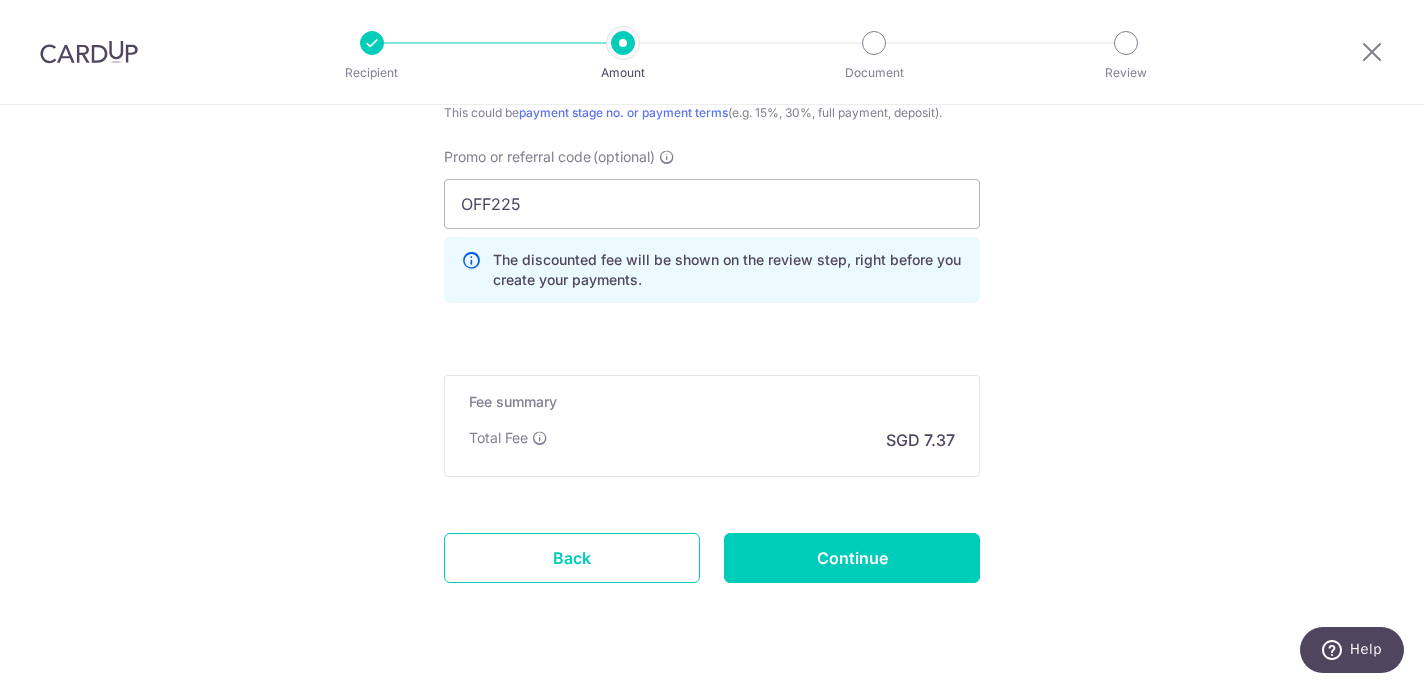 scroll, scrollTop: 1498, scrollLeft: 0, axis: vertical 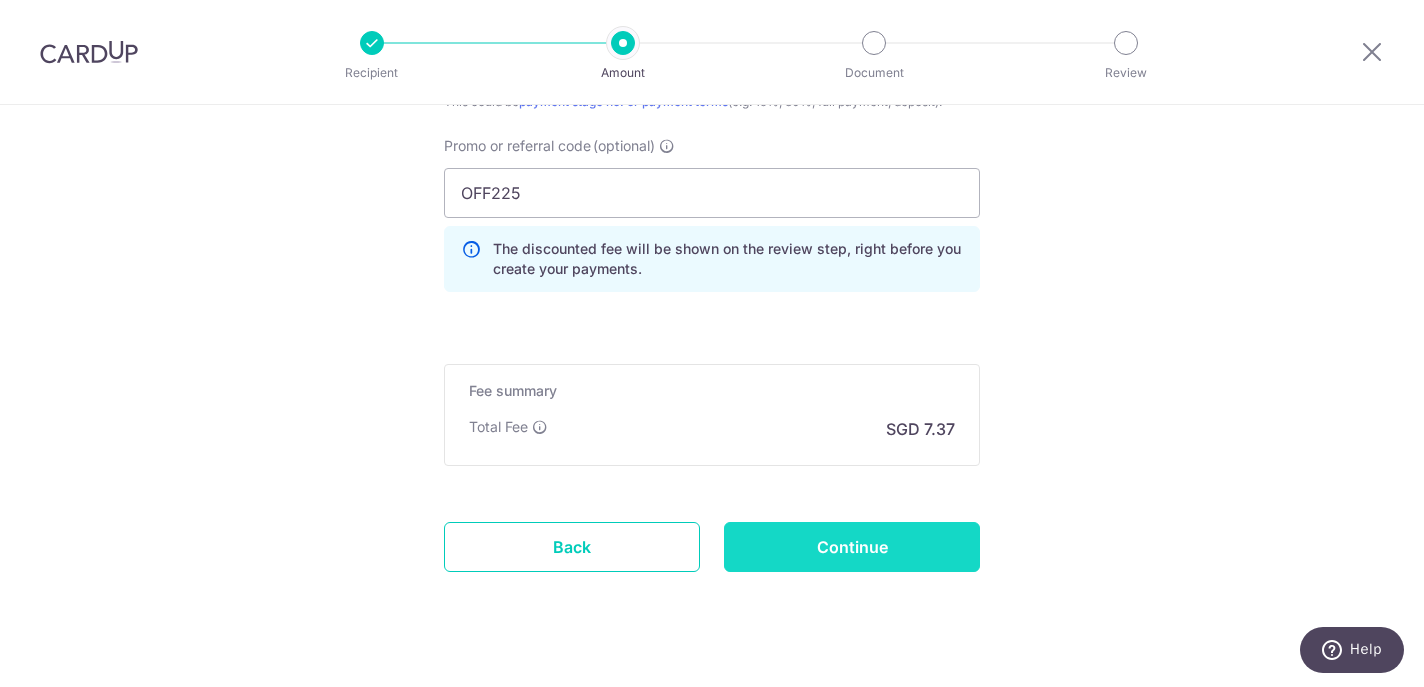 click on "Continue" at bounding box center (852, 547) 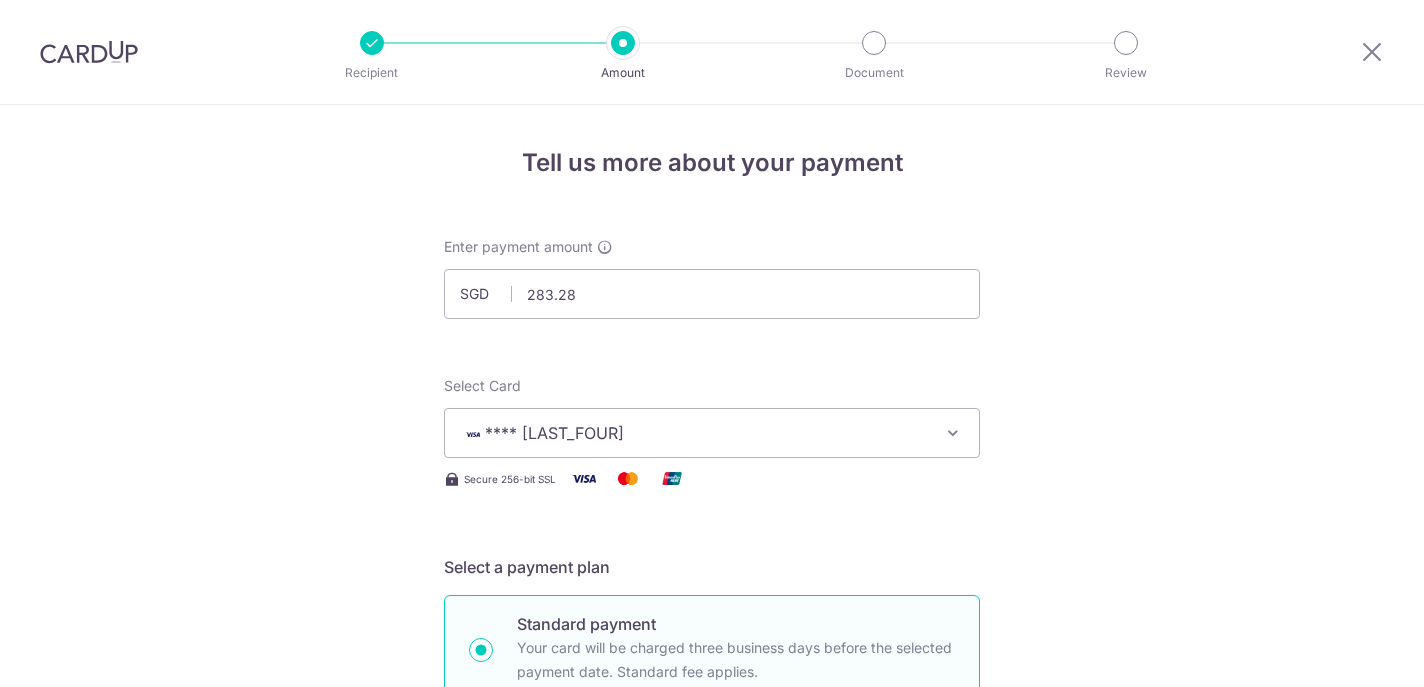 scroll, scrollTop: 0, scrollLeft: 0, axis: both 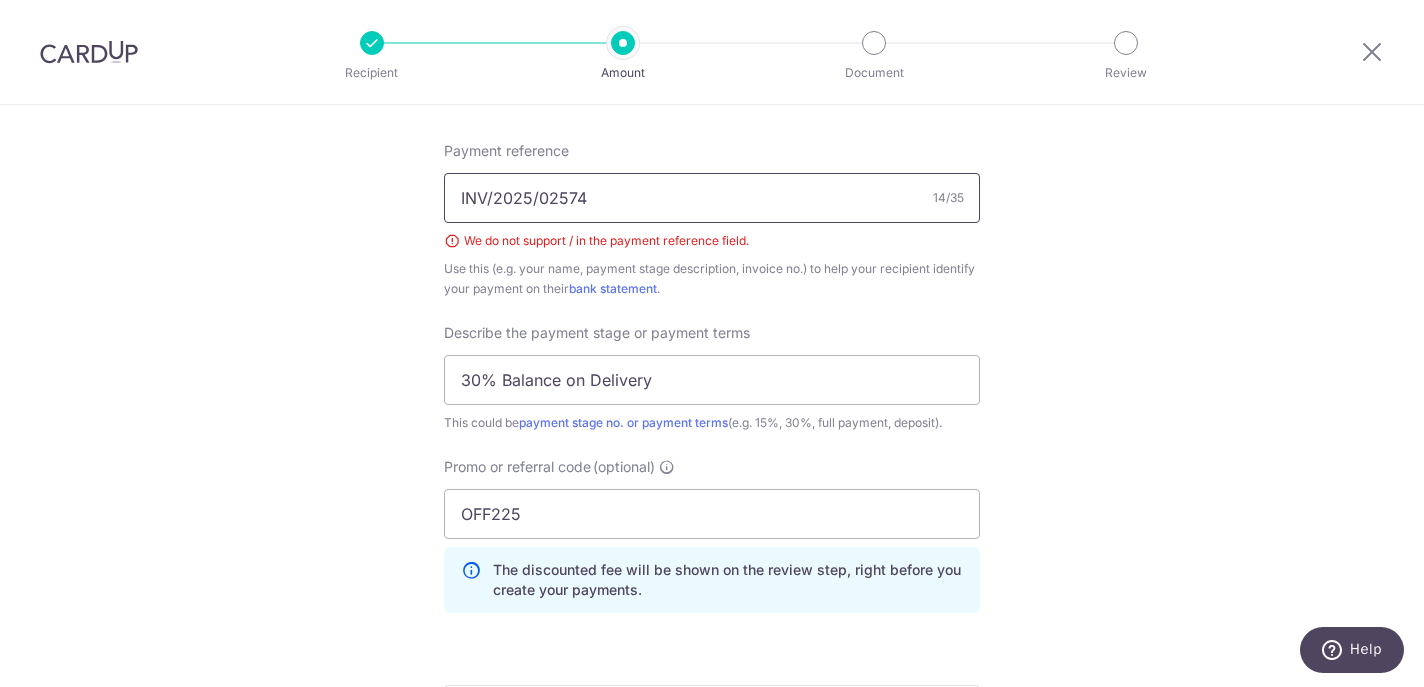 click on "INV/2025/02574" at bounding box center [712, 198] 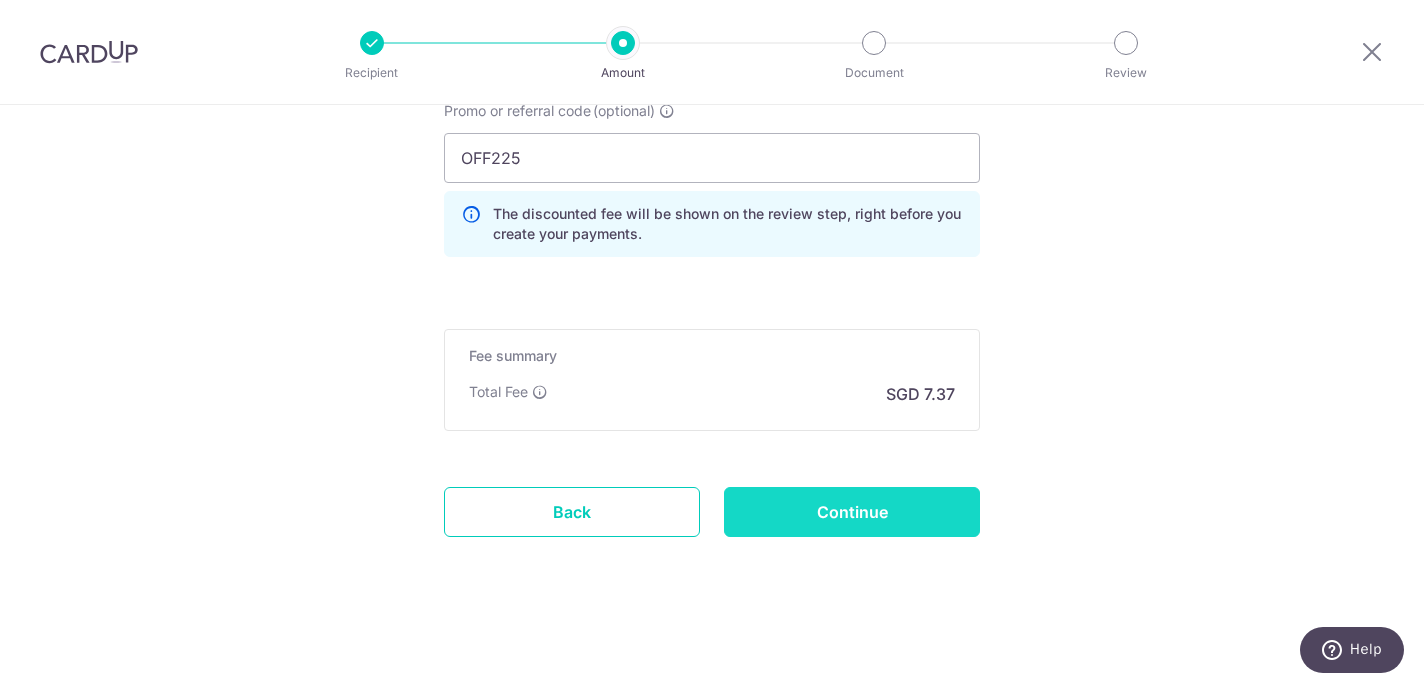 scroll, scrollTop: 1561, scrollLeft: 0, axis: vertical 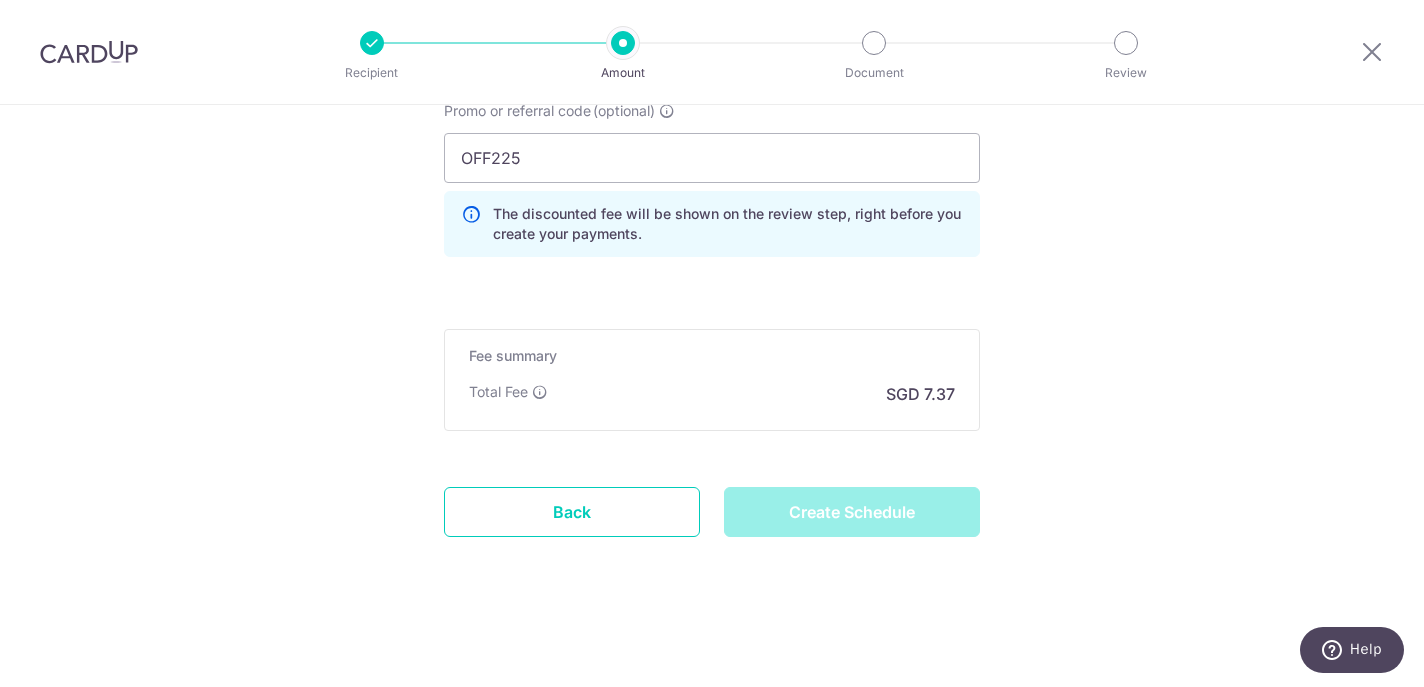 type on "Create Schedule" 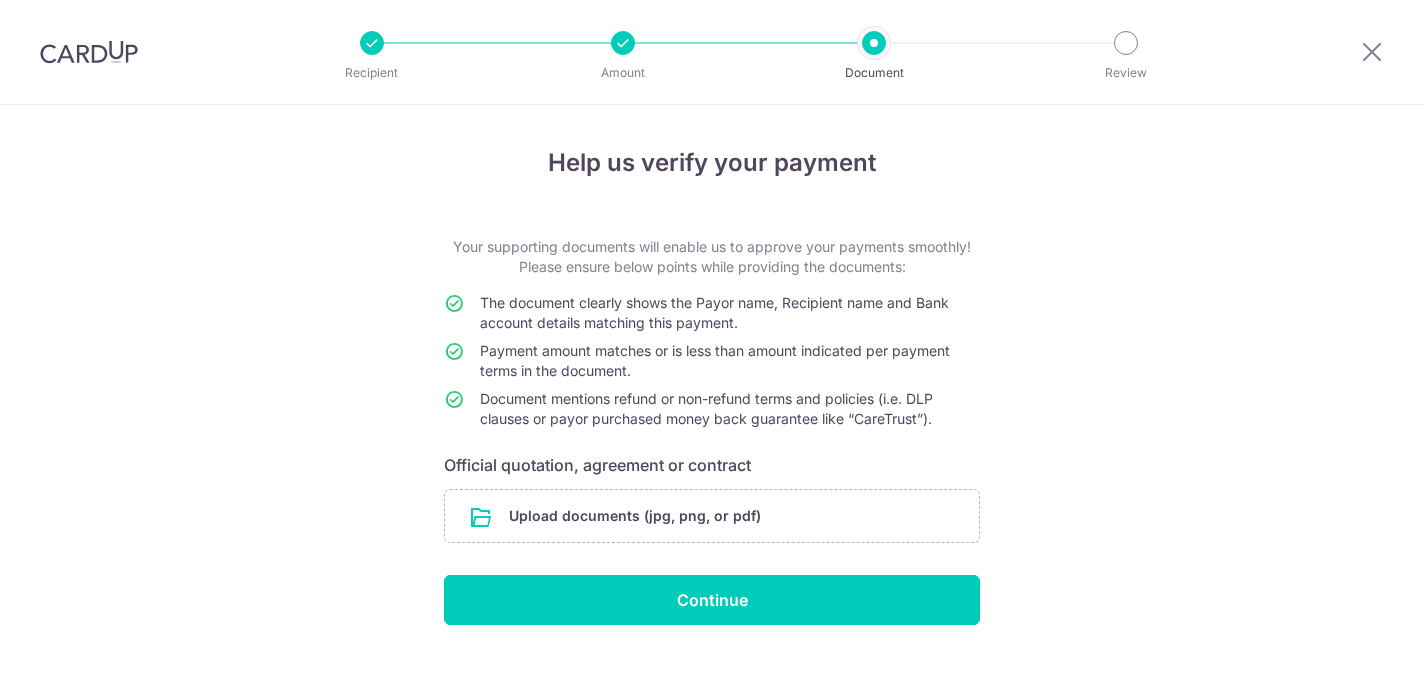 scroll, scrollTop: 0, scrollLeft: 0, axis: both 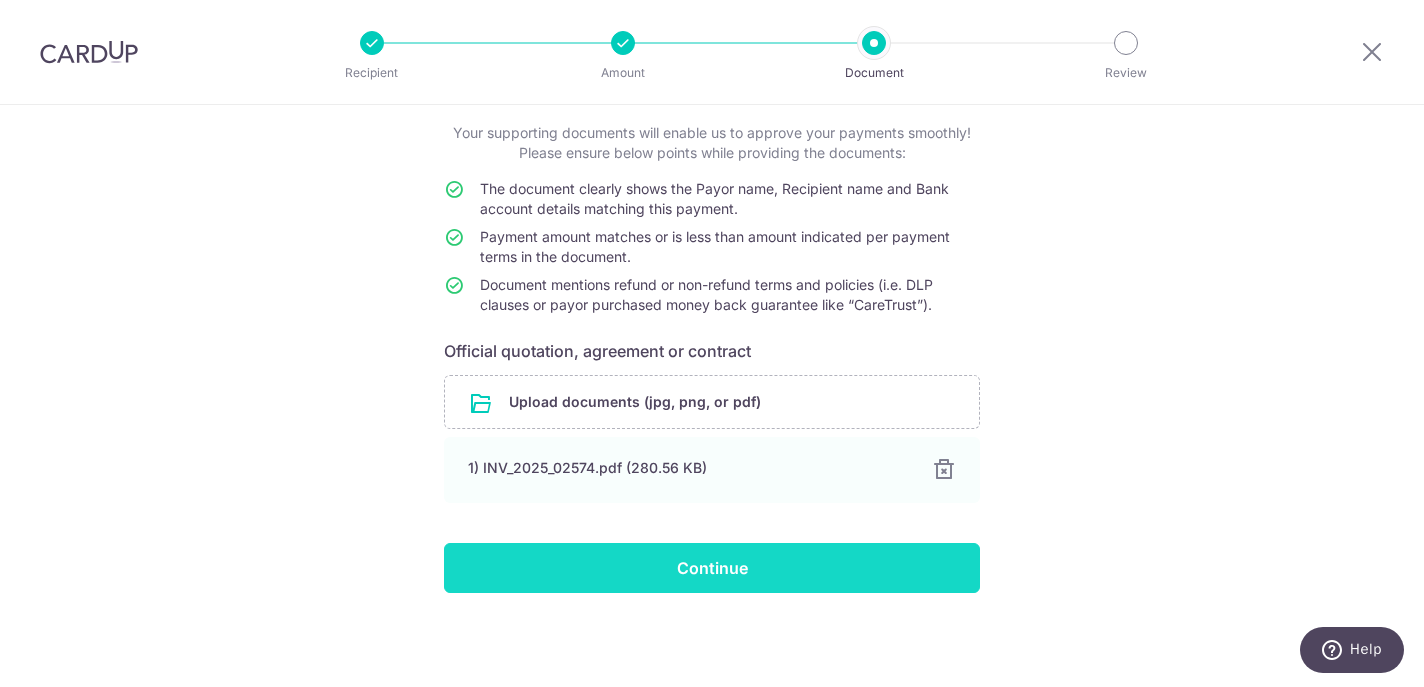click on "Continue" at bounding box center [712, 568] 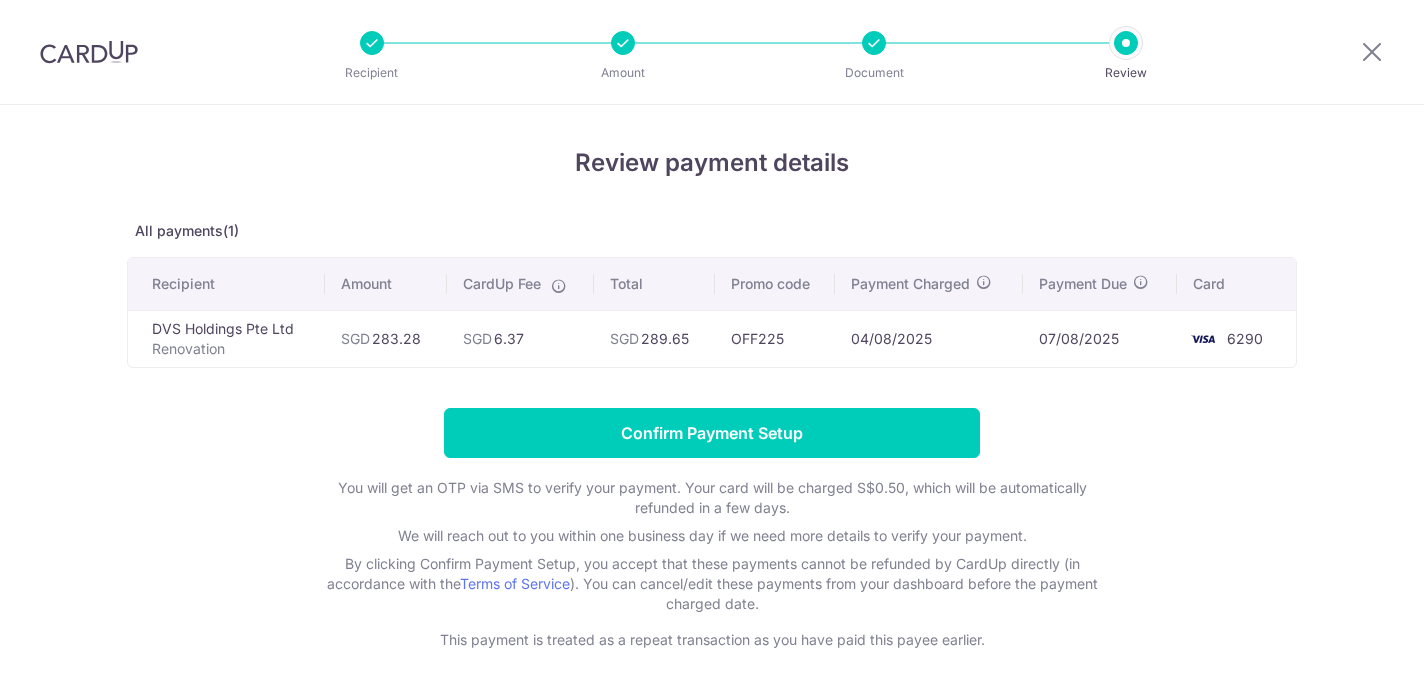 scroll, scrollTop: 0, scrollLeft: 0, axis: both 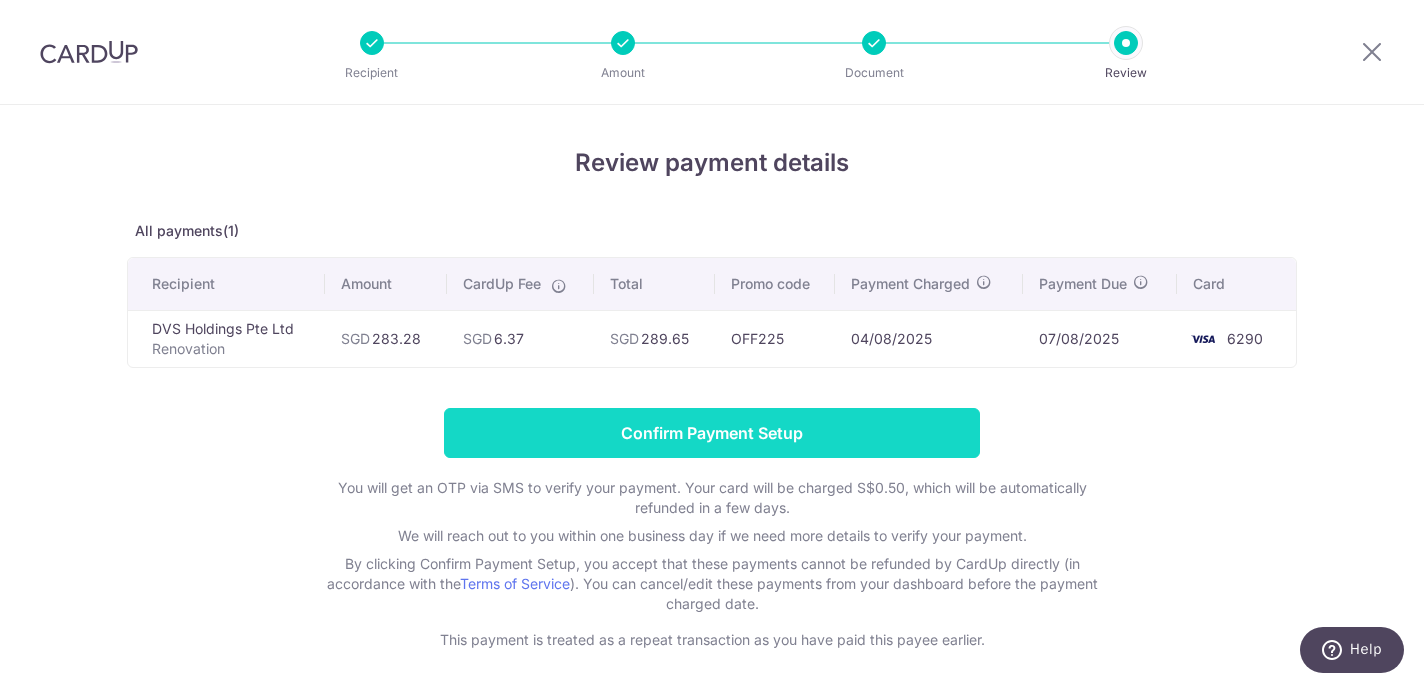 click on "Confirm Payment Setup" at bounding box center (712, 433) 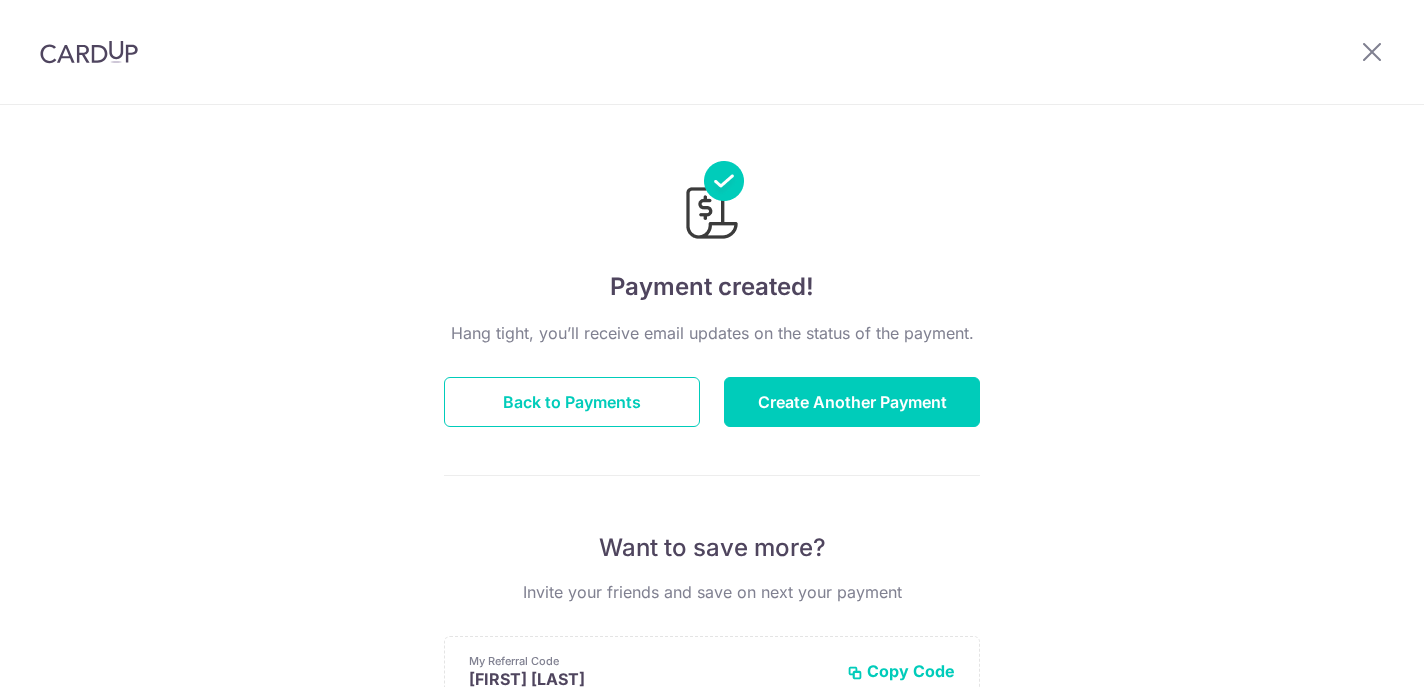 scroll, scrollTop: 0, scrollLeft: 0, axis: both 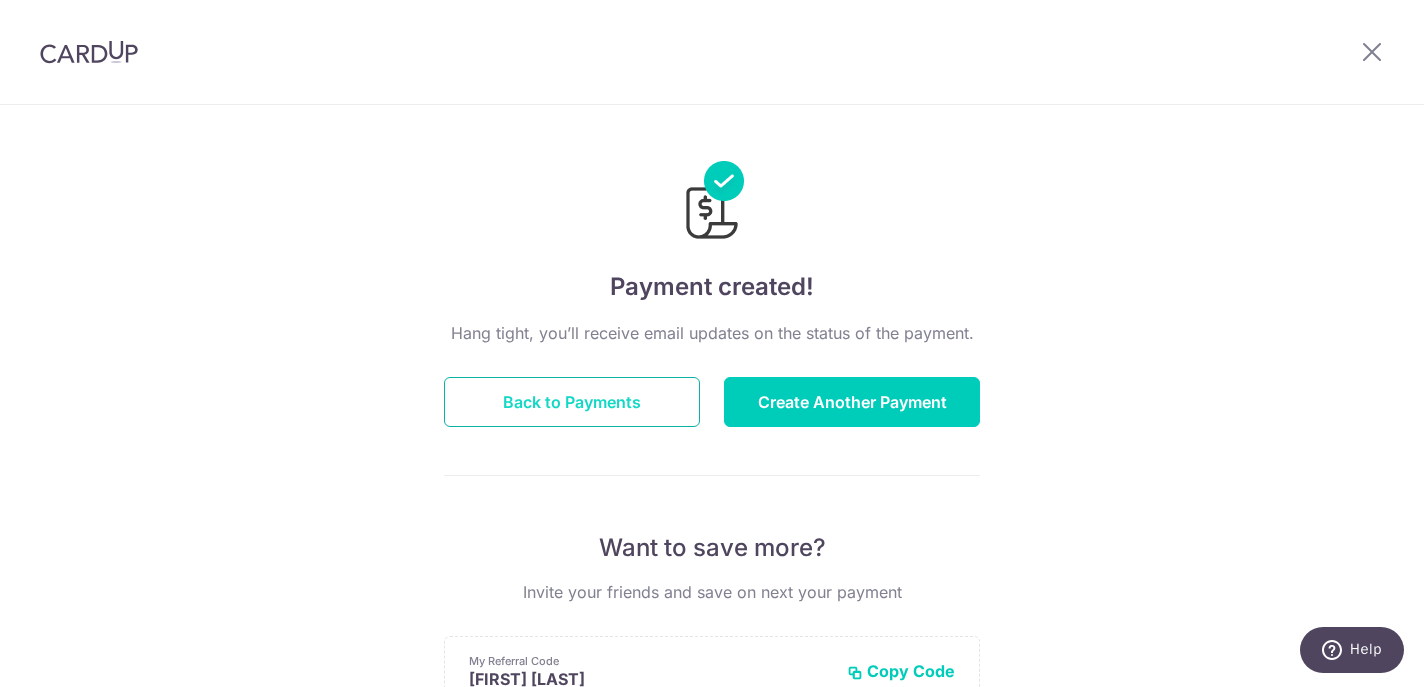 click on "Back to Payments" at bounding box center (572, 402) 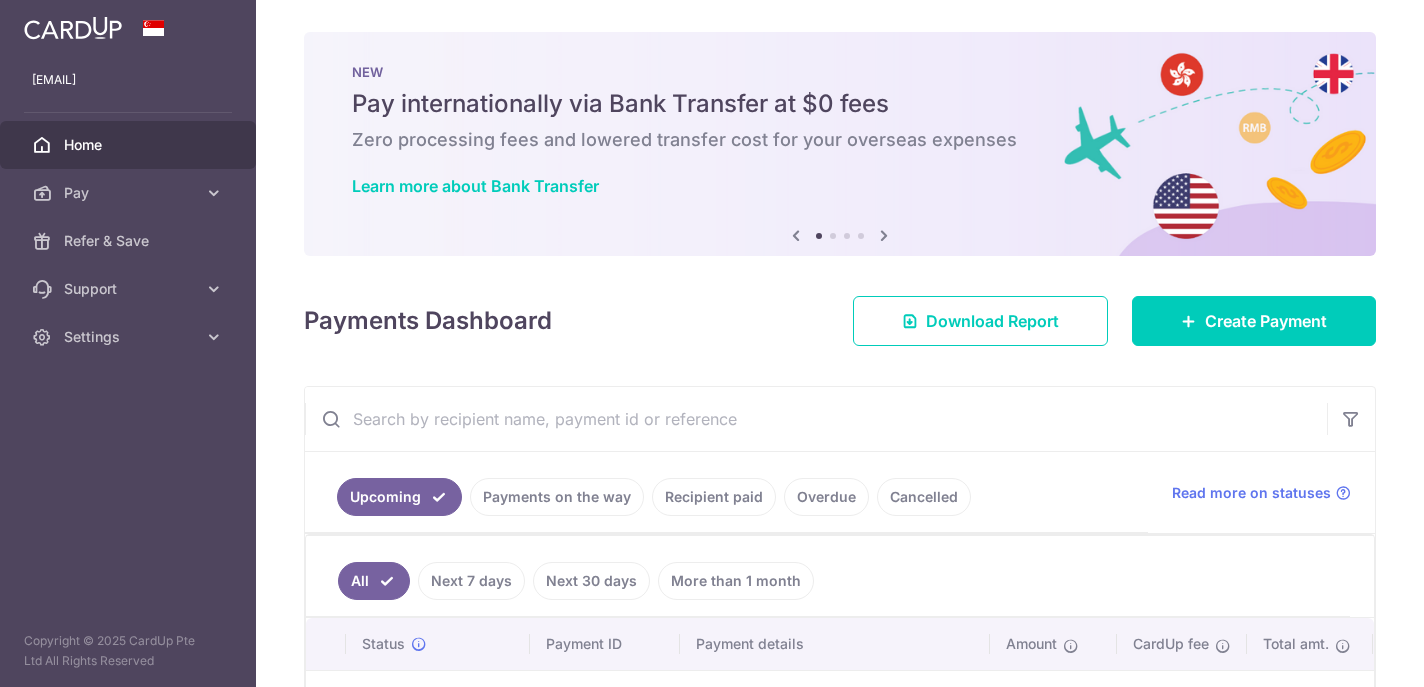 scroll, scrollTop: 0, scrollLeft: 0, axis: both 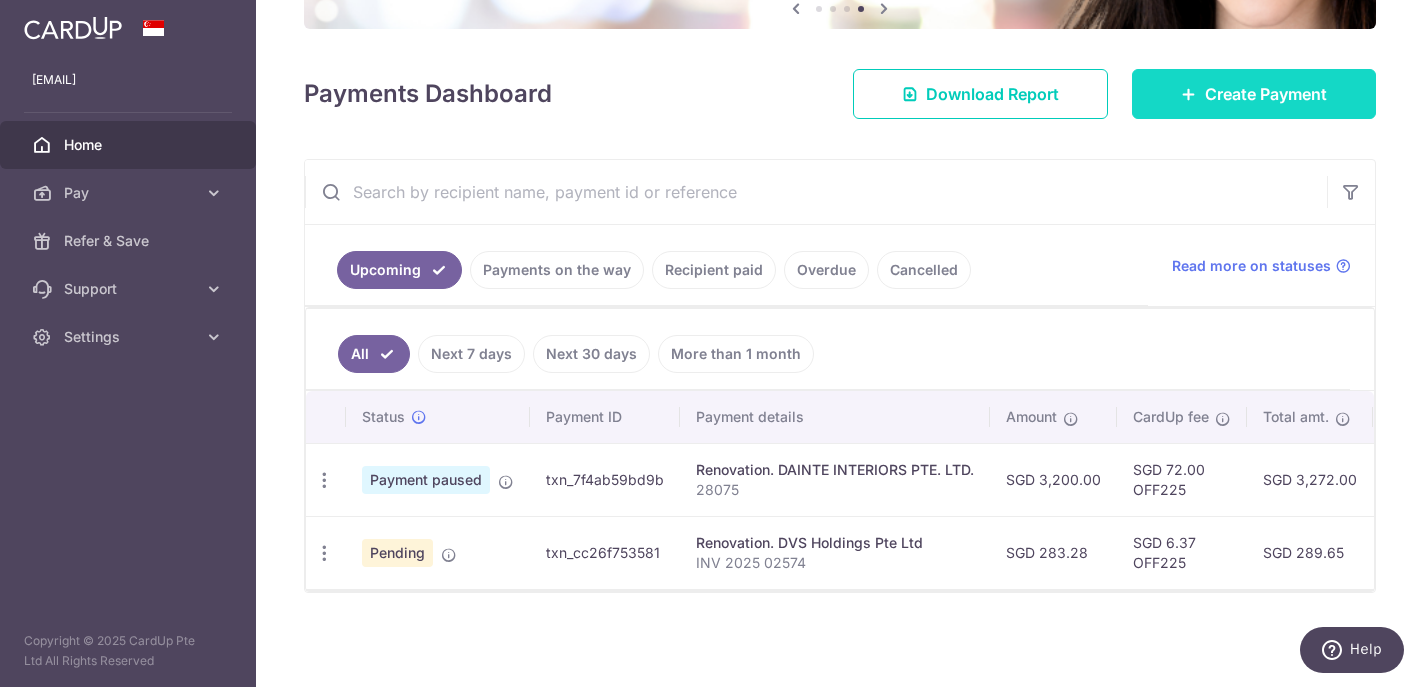 click on "Create Payment" at bounding box center (1266, 94) 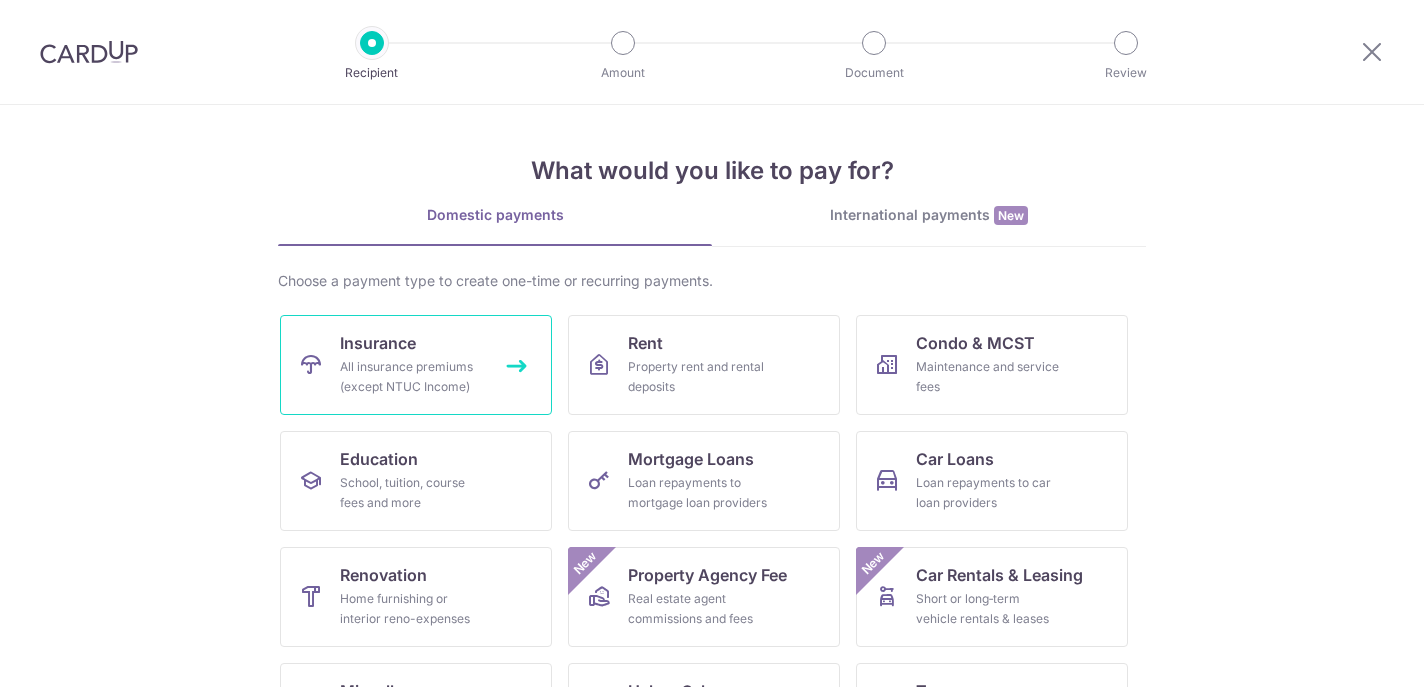 scroll, scrollTop: 0, scrollLeft: 0, axis: both 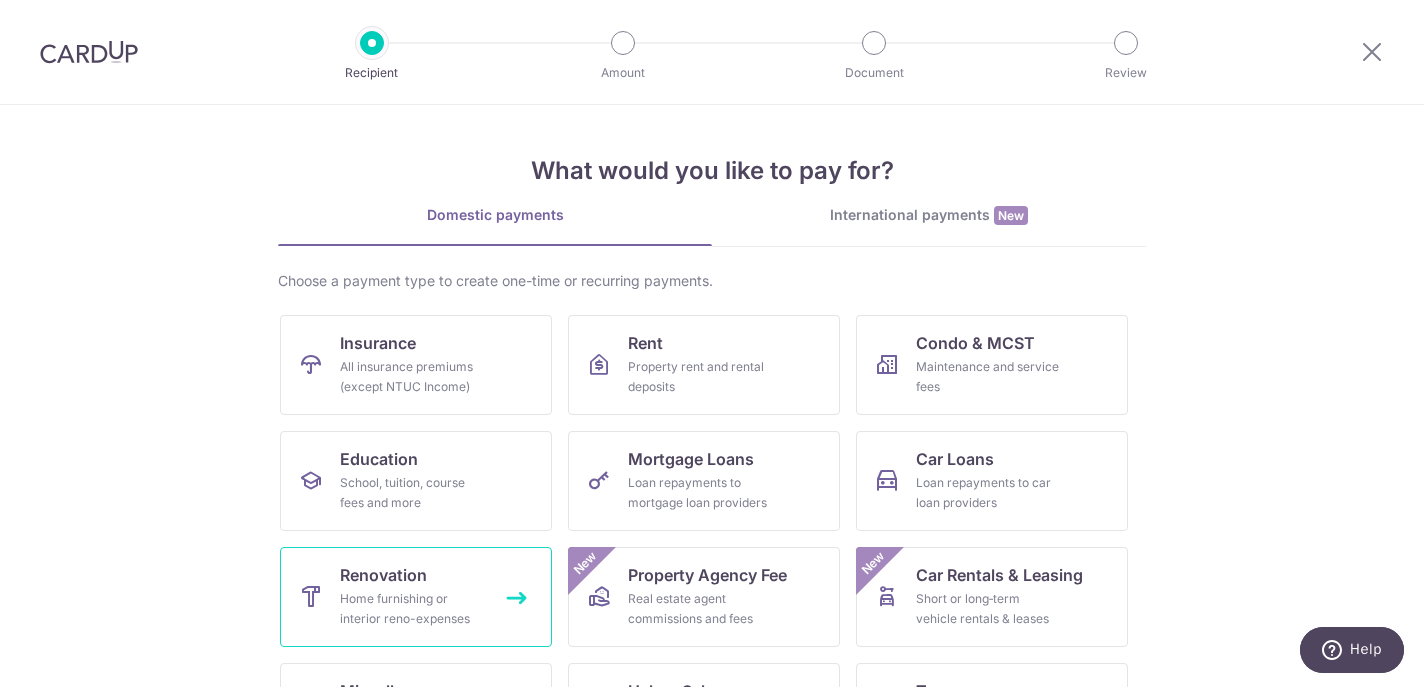 click on "Renovation Home furnishing or interior reno-expenses" at bounding box center (416, 597) 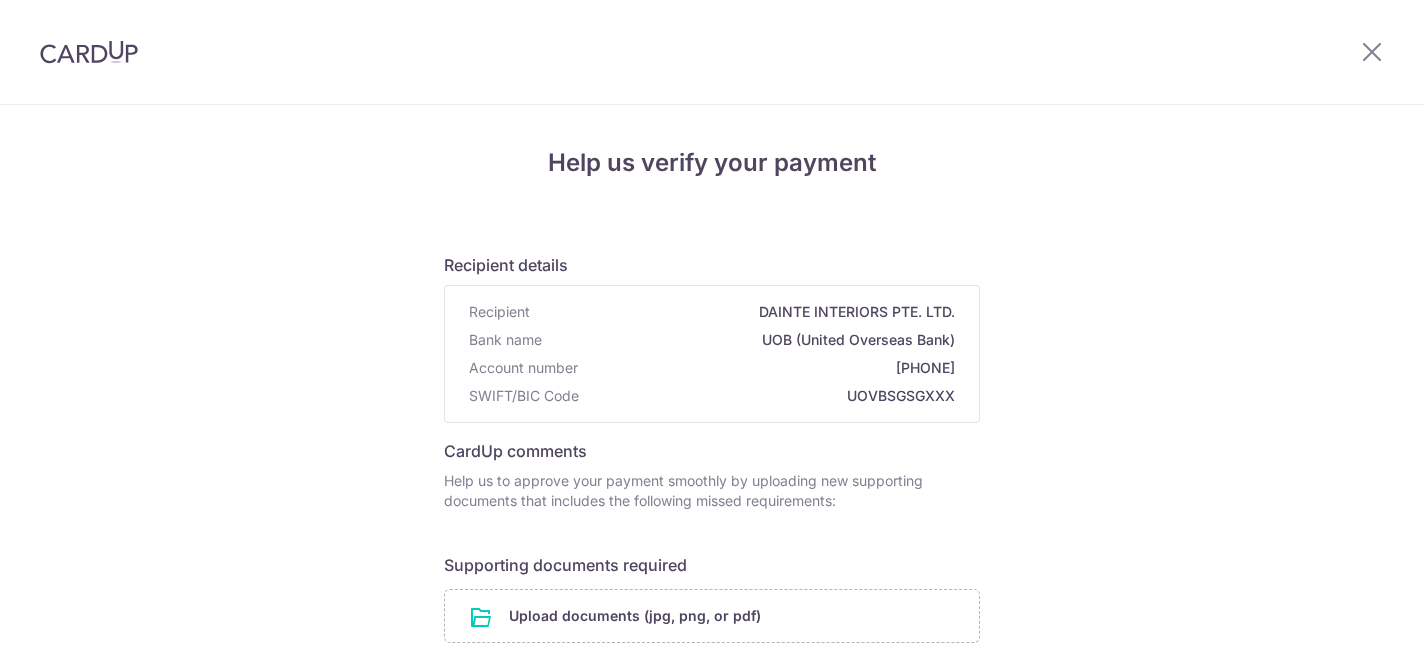 scroll, scrollTop: 0, scrollLeft: 0, axis: both 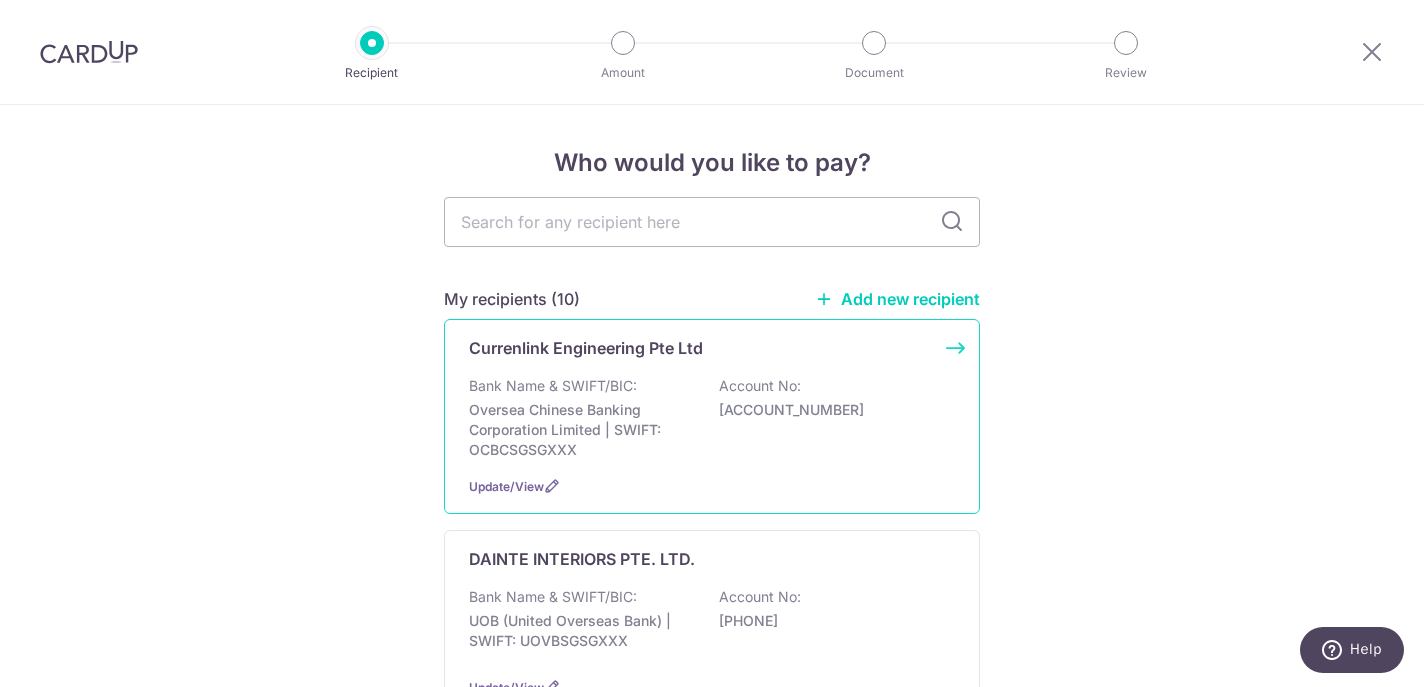 click on "Bank Name & SWIFT/BIC:
[BANK_NAME] | SWIFT: [SWIFT_CODE]
Account No:
[ACCOUNT_NUMBER]" at bounding box center (712, 418) 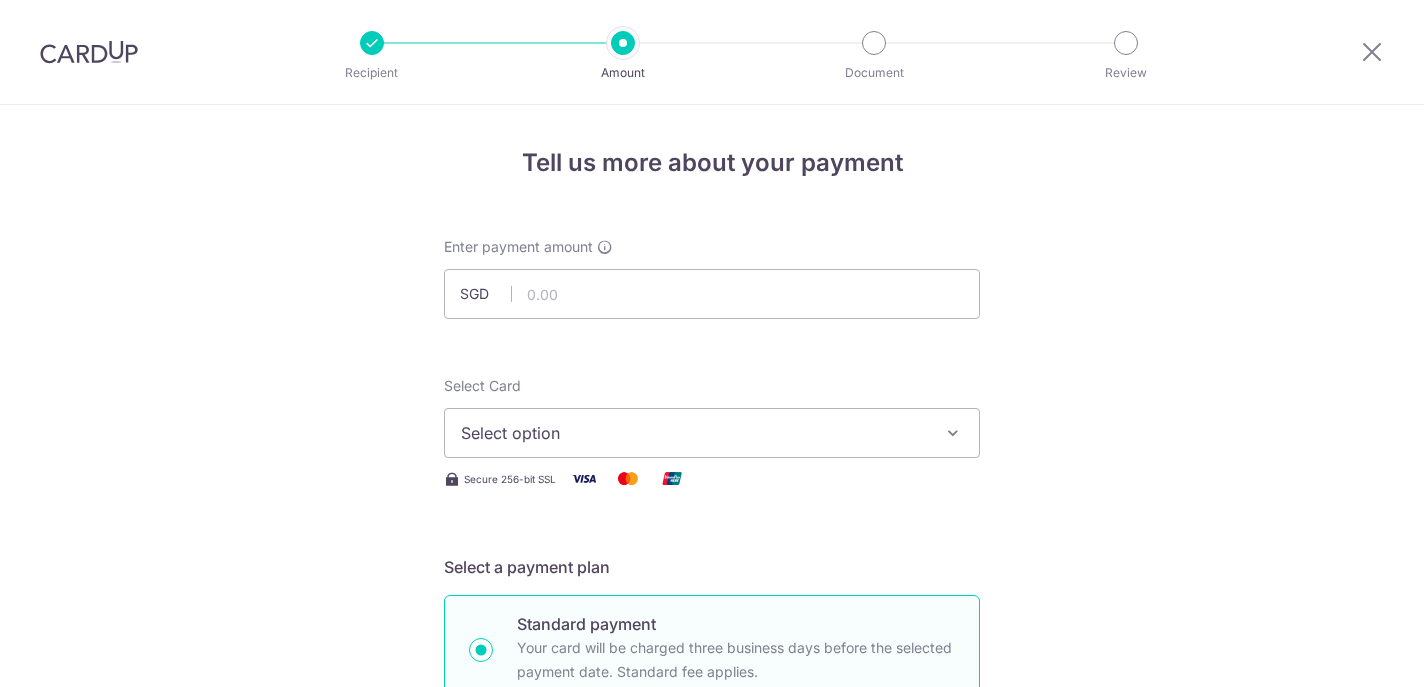 scroll, scrollTop: 0, scrollLeft: 0, axis: both 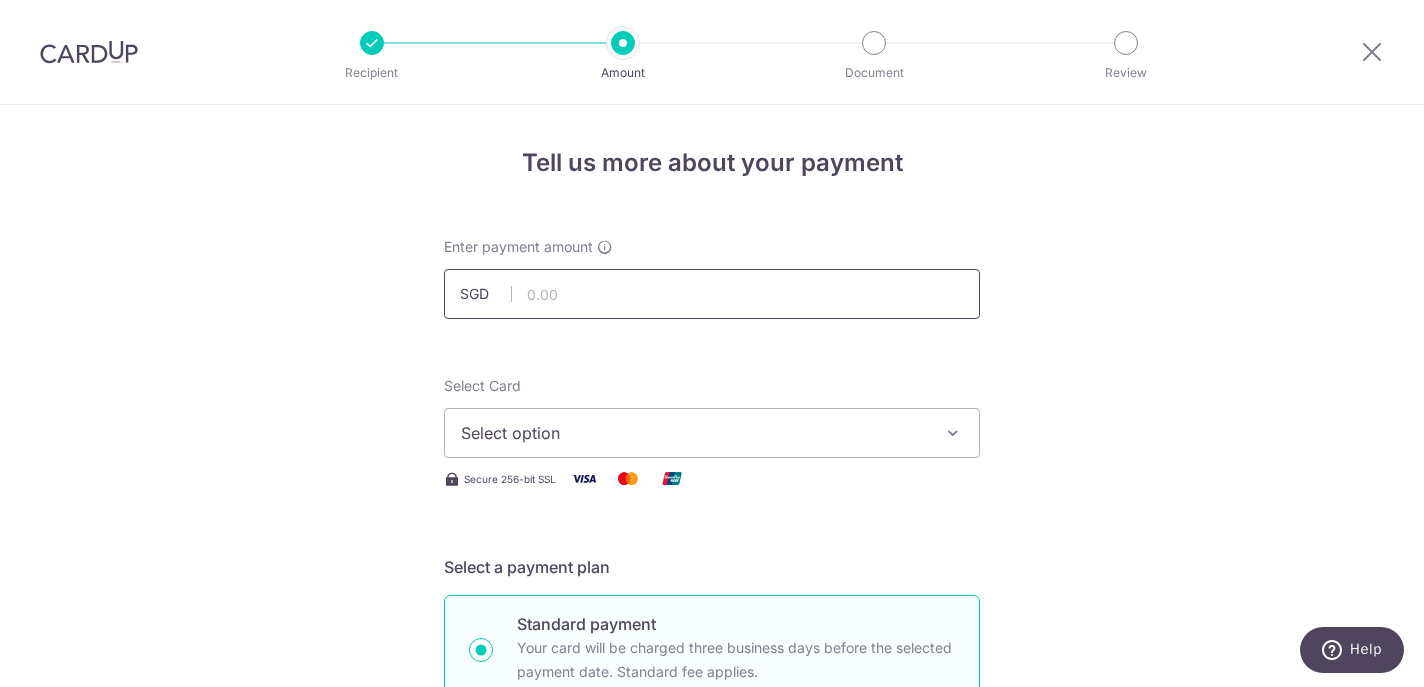 click at bounding box center (712, 294) 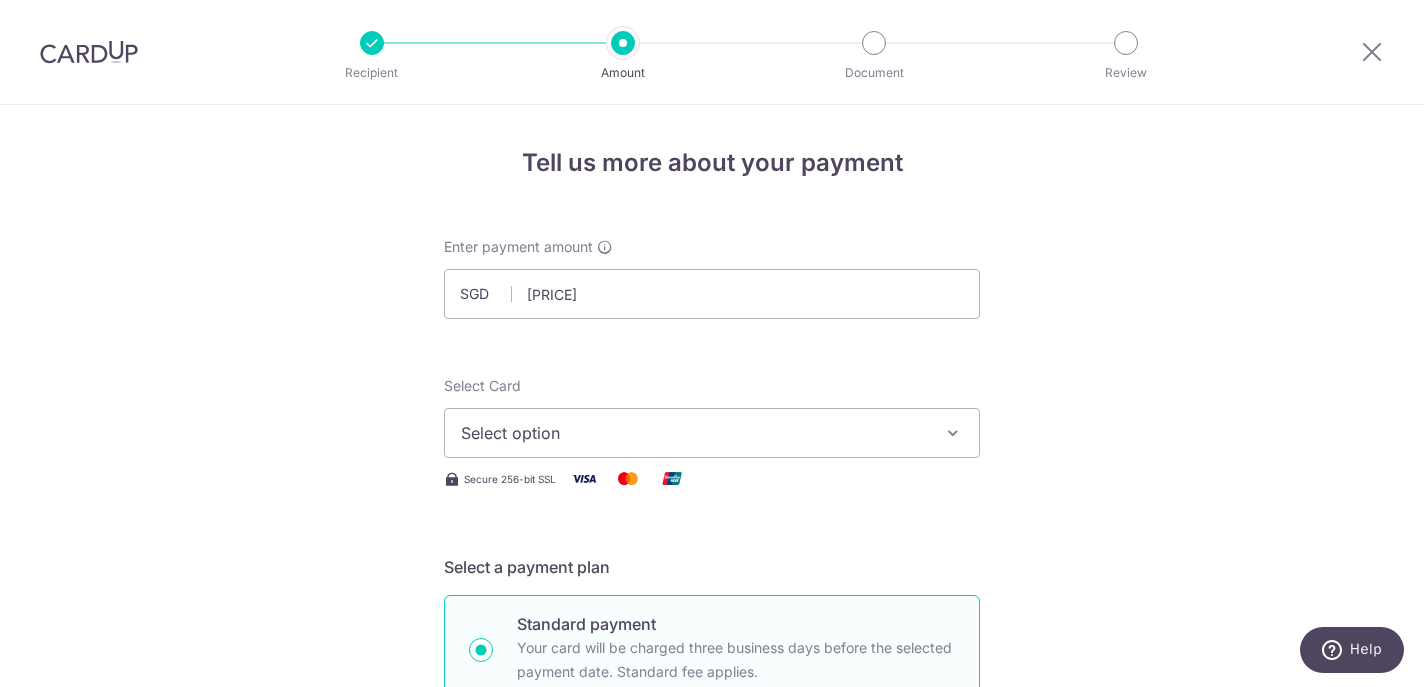 type on "5,143.00" 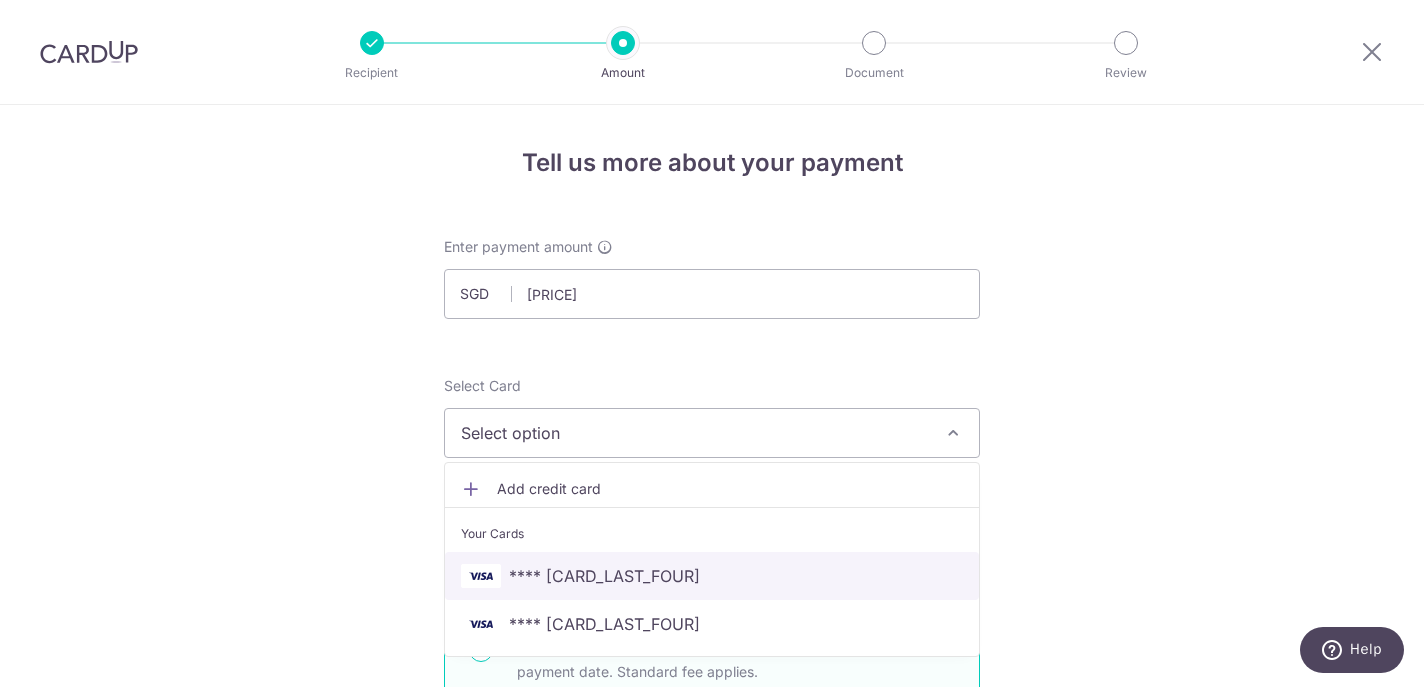 click on "**** 6290" at bounding box center [604, 576] 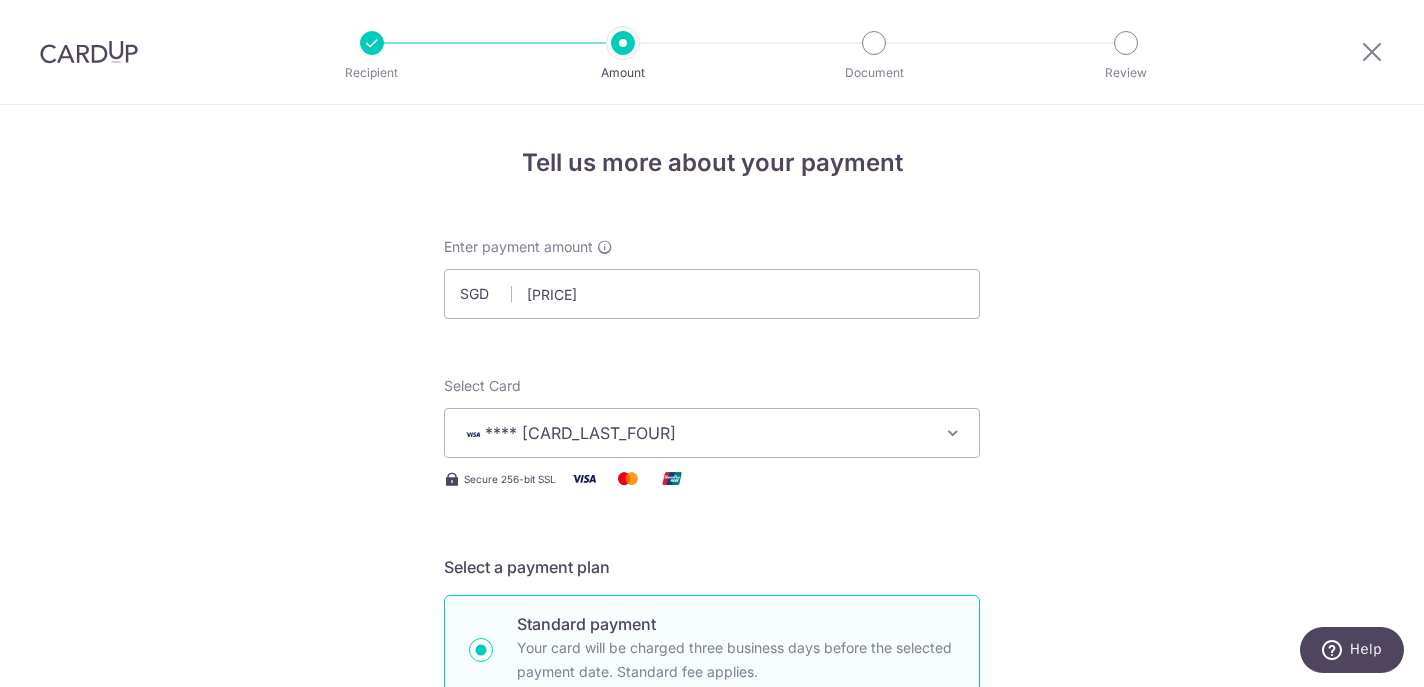click on "Tell us more about your payment
Enter payment amount
SGD
5,143.00
5143.00
Select Card
**** 6290
Add credit card
Your Cards
**** 6290
**** 0642
Secure 256-bit SSL
Text
New card details
Card
Secure 256-bit SSL" at bounding box center [712, 1076] 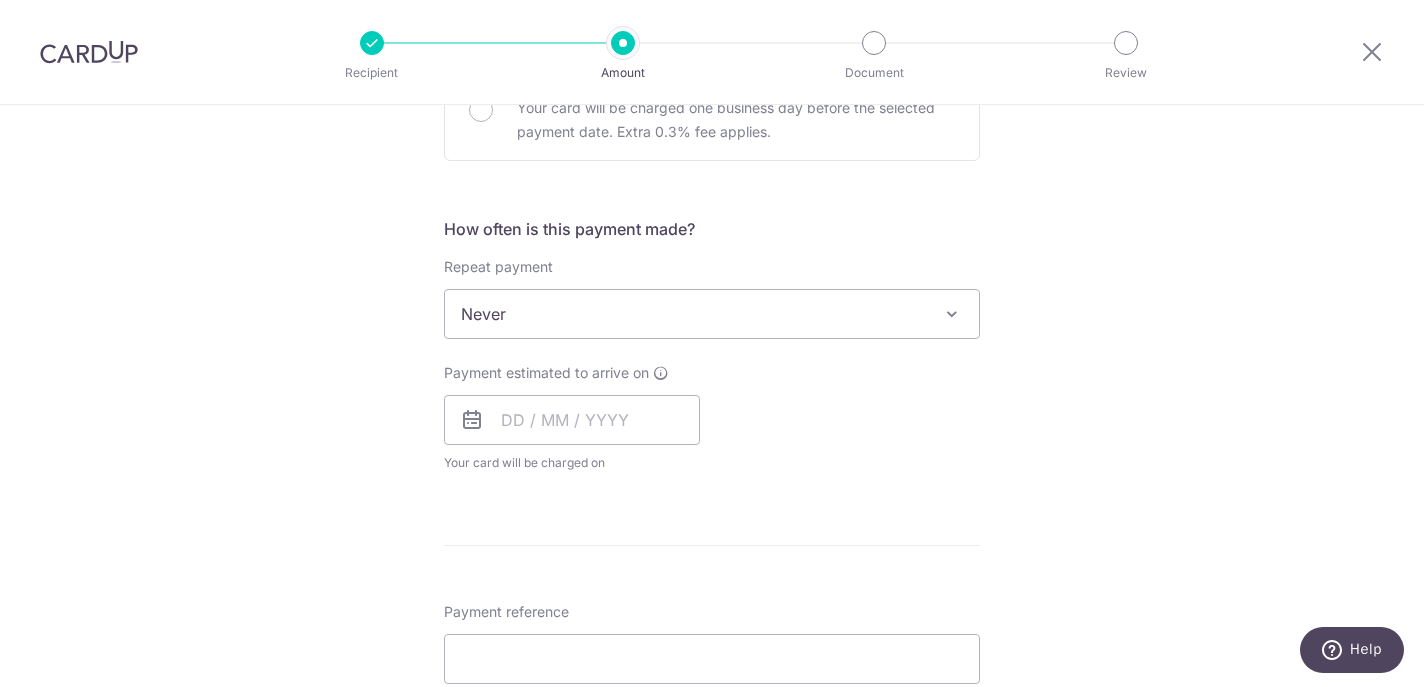 scroll, scrollTop: 683, scrollLeft: 0, axis: vertical 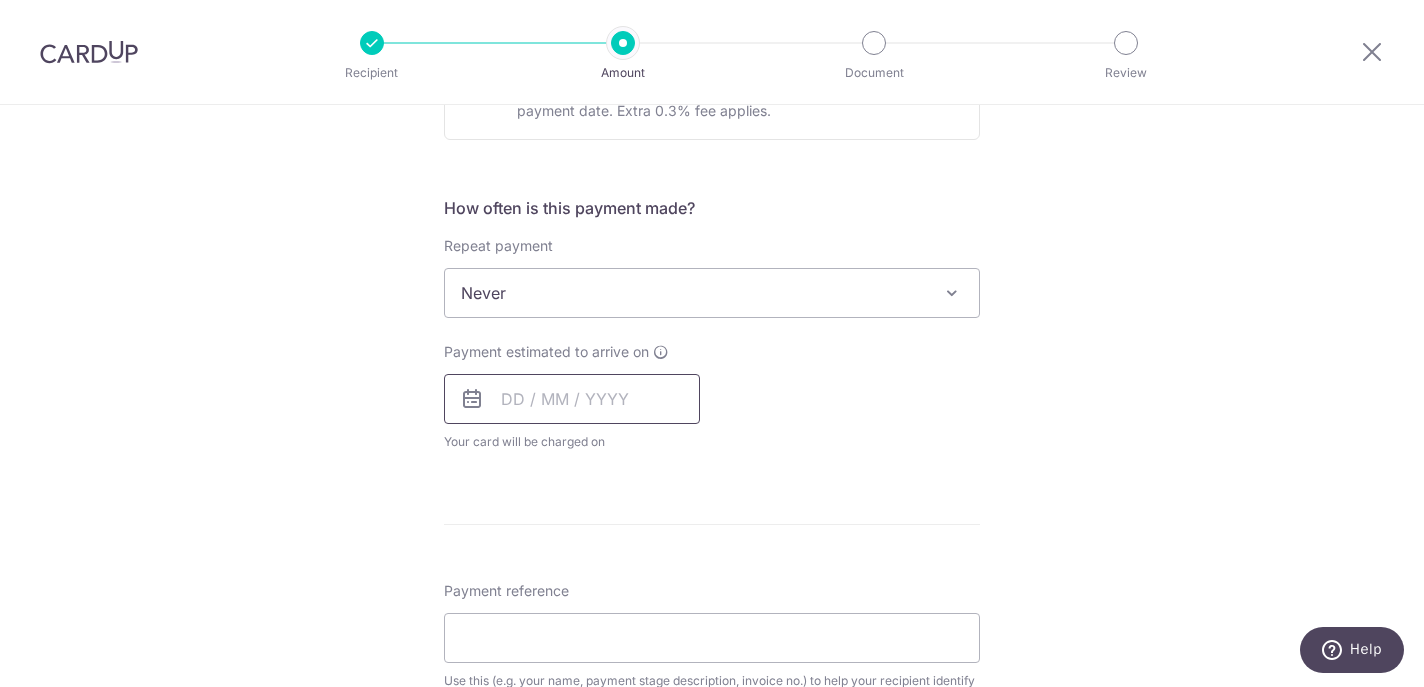 click at bounding box center (572, 399) 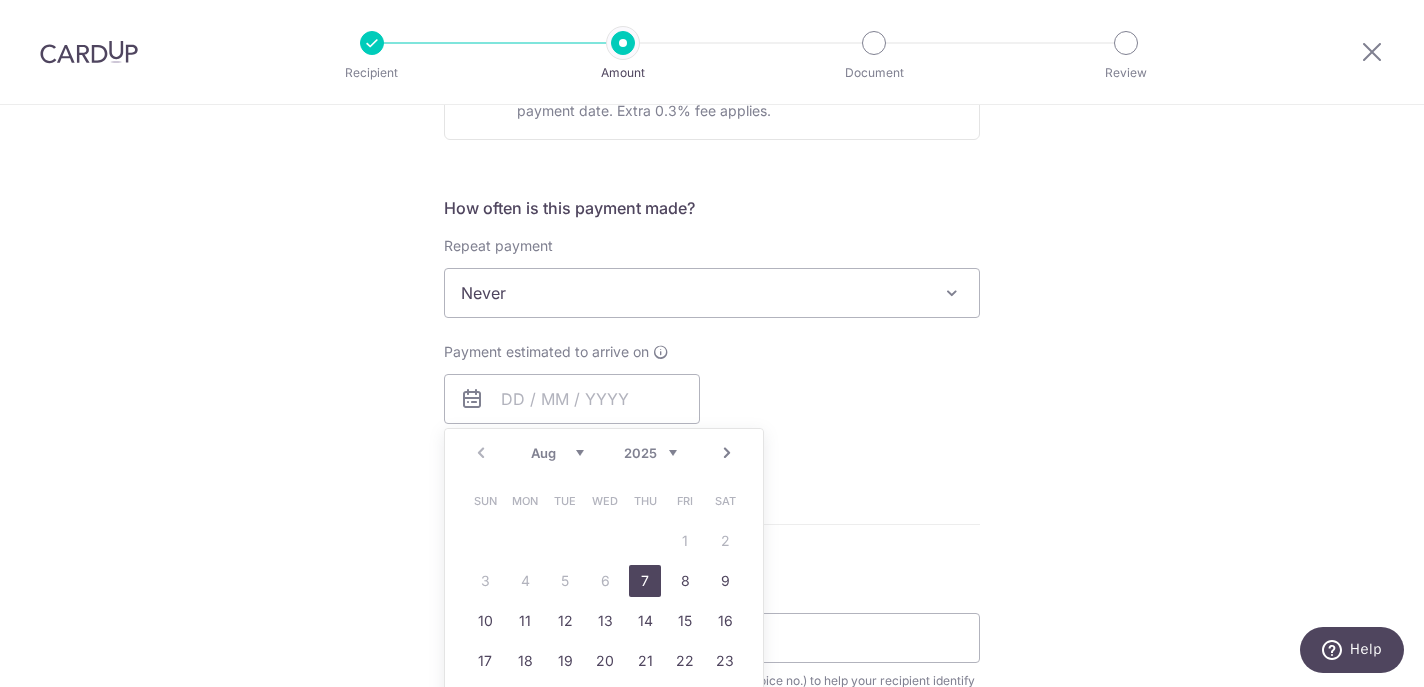 click on "7" at bounding box center (645, 581) 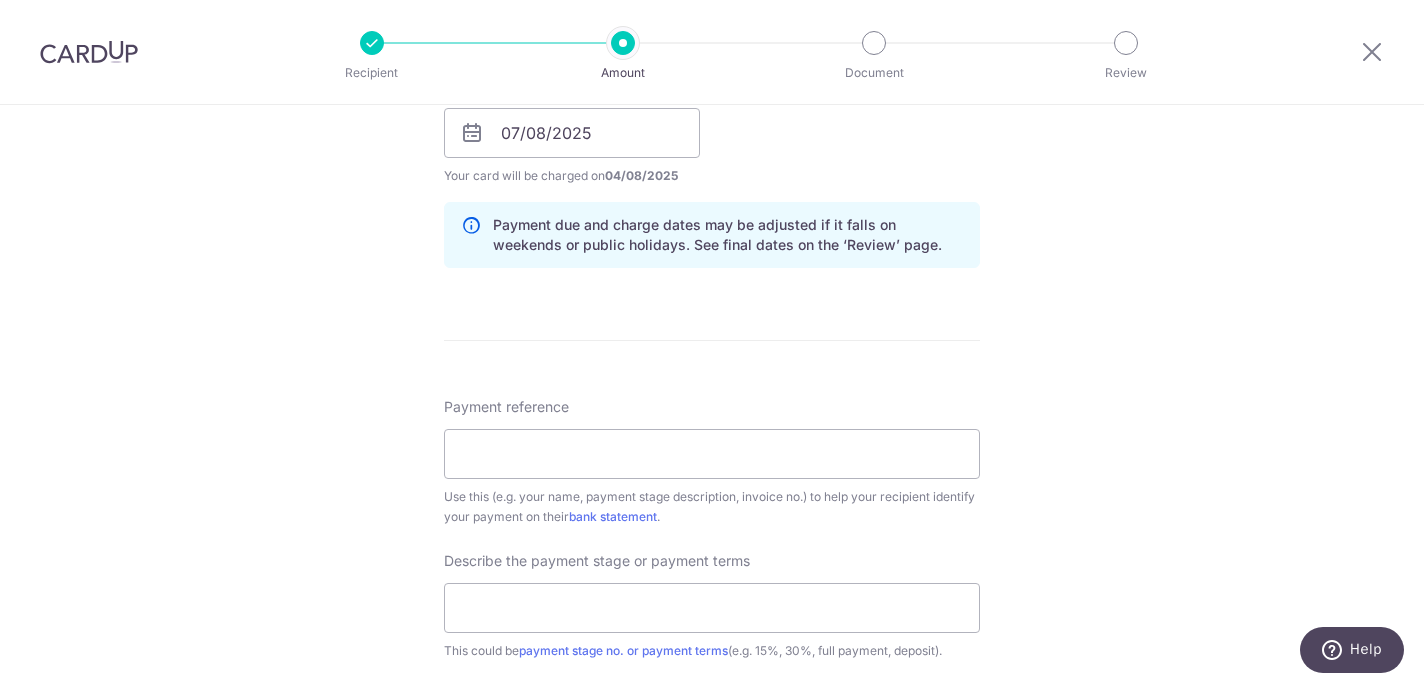 scroll, scrollTop: 954, scrollLeft: 0, axis: vertical 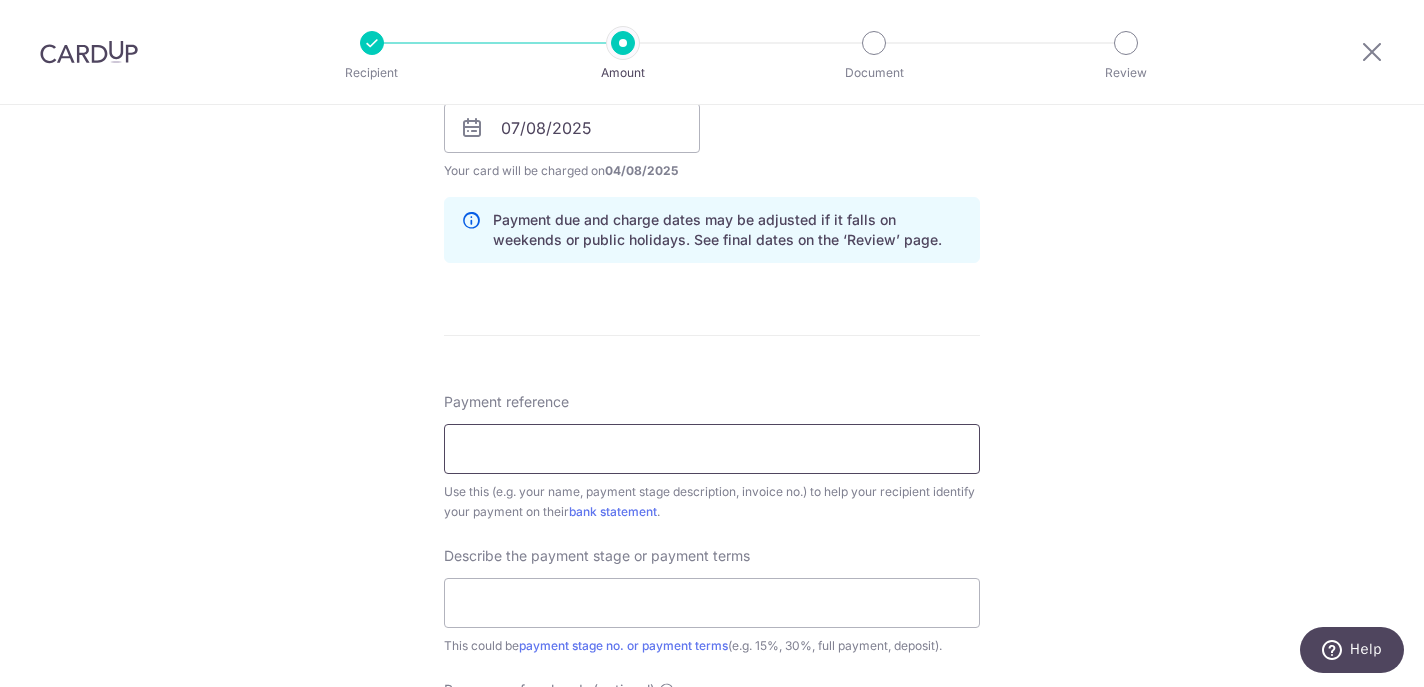 click on "Payment reference" at bounding box center (712, 449) 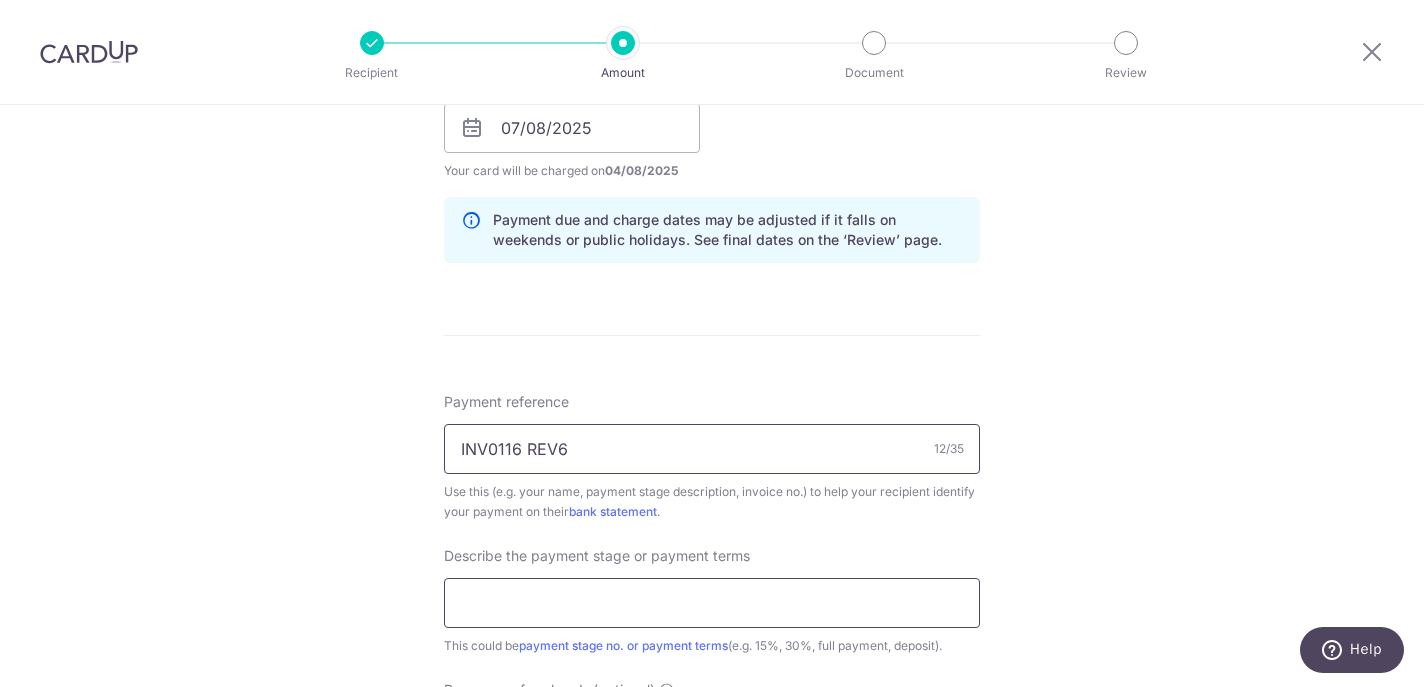 type on "INV0116 REV6" 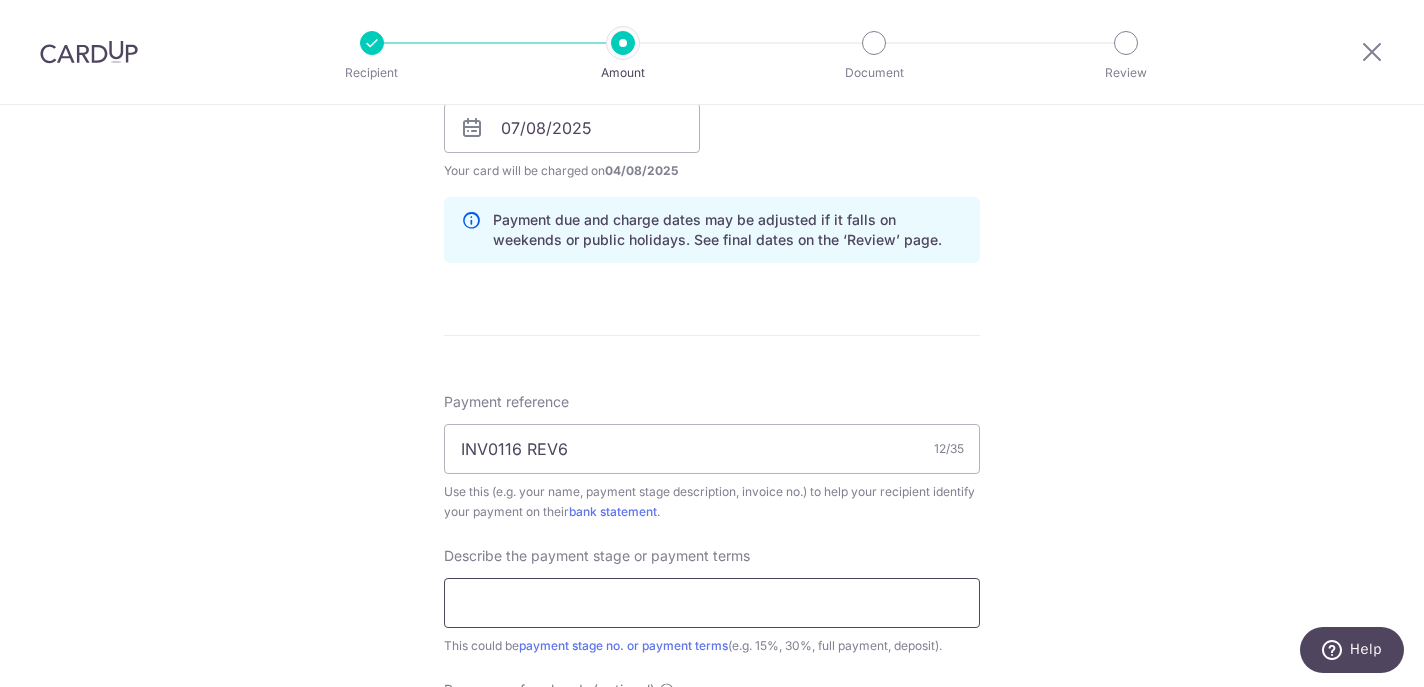 click at bounding box center (712, 603) 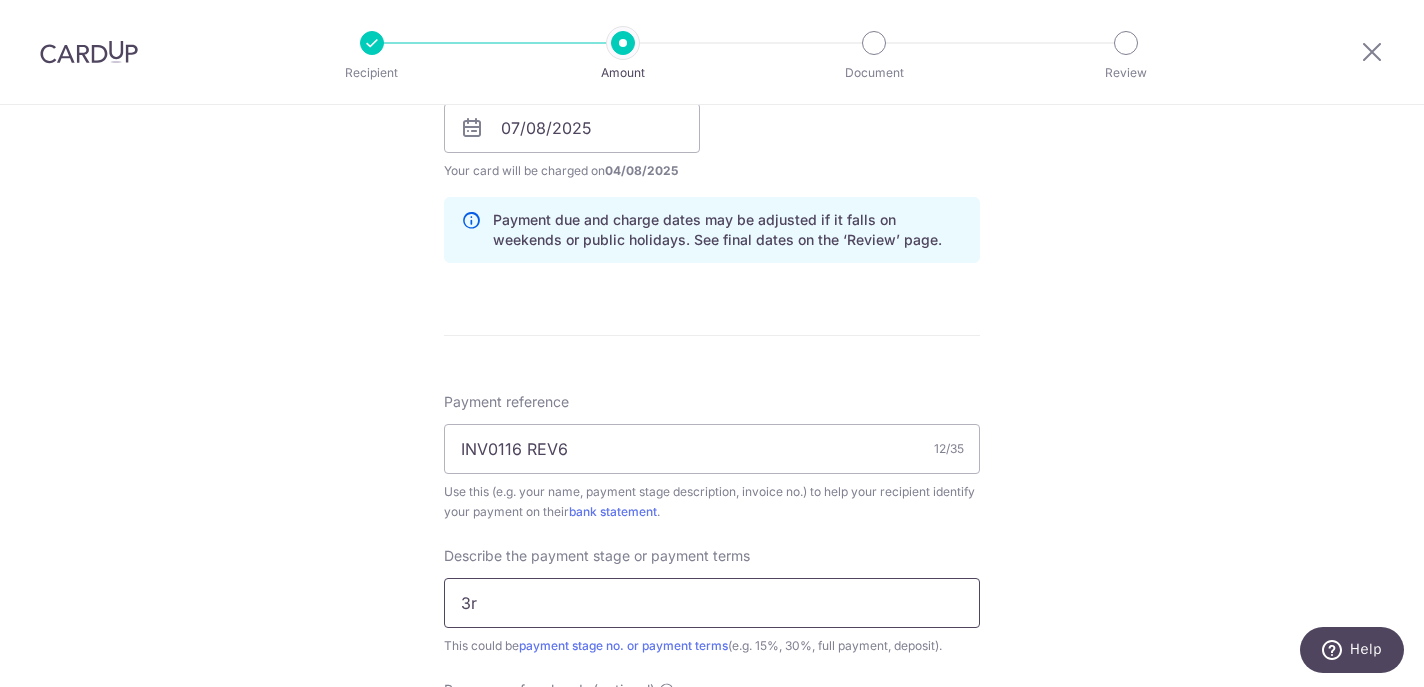 type on "3" 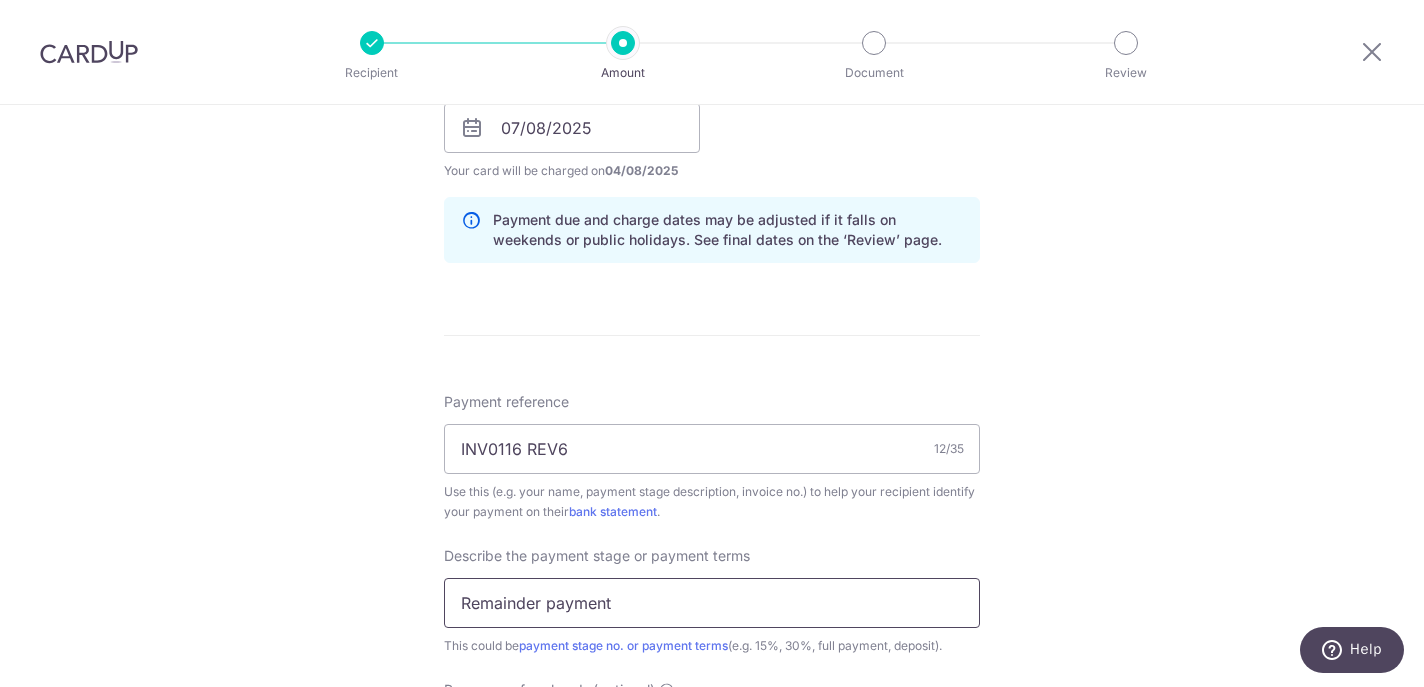 type on "Remainder payment" 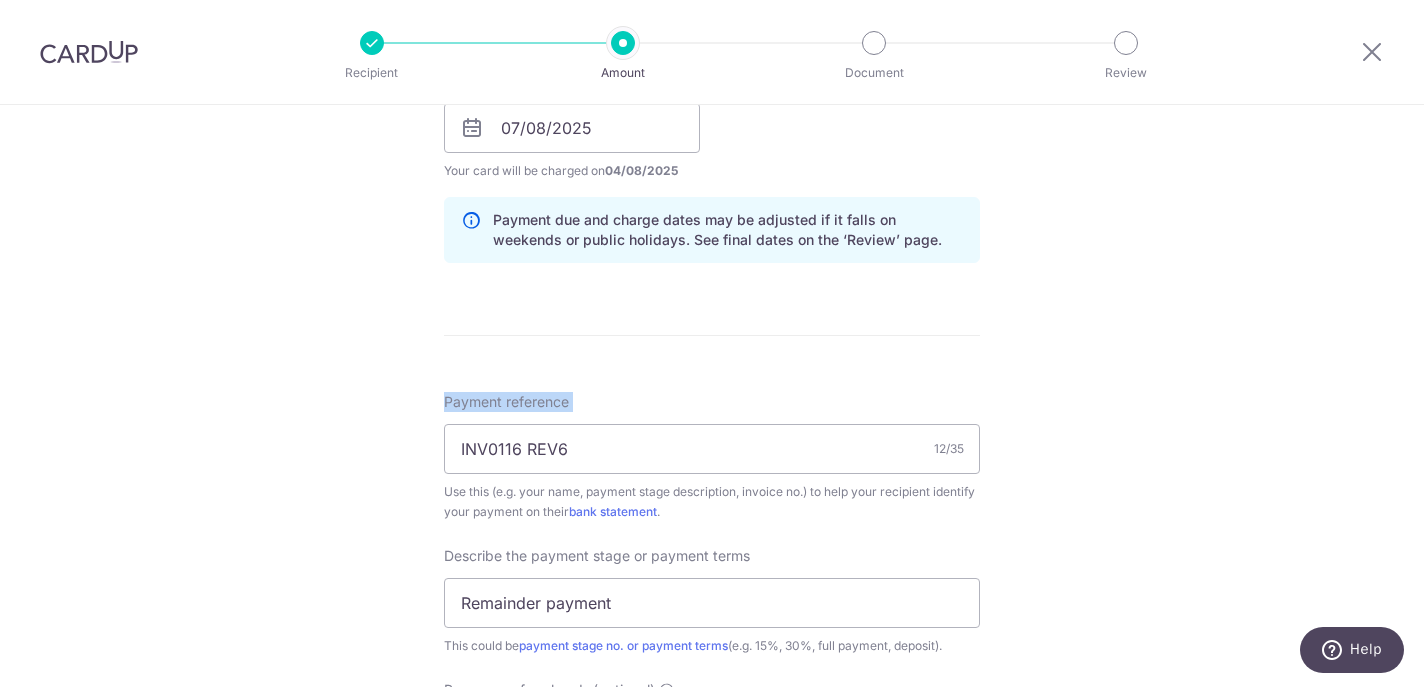 click on "Tell us more about your payment
Enter payment amount
SGD
5,143.00
5143.00
Select Card
**** 6290
Add credit card
Your Cards
**** 6290
**** 0642
Secure 256-bit SSL
Text
New card details
Card
Secure 256-bit SSL" at bounding box center (712, 163) 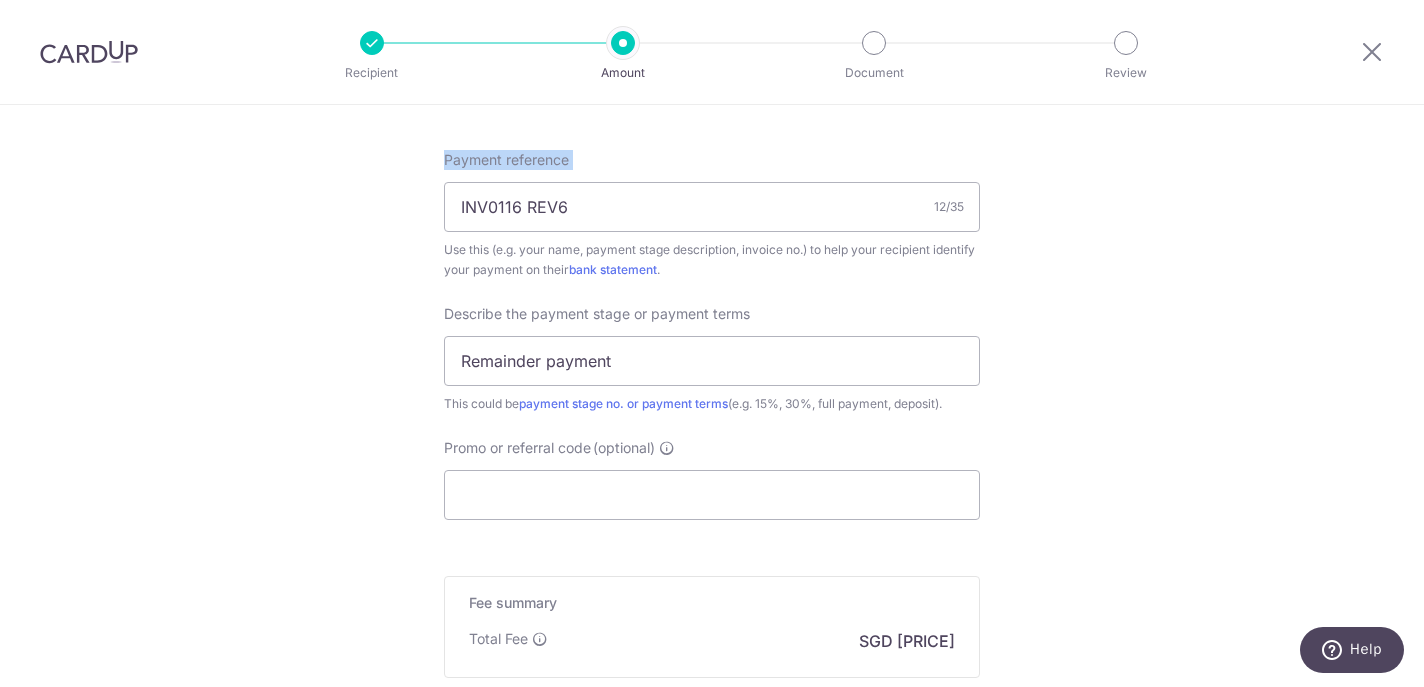 scroll, scrollTop: 1331, scrollLeft: 0, axis: vertical 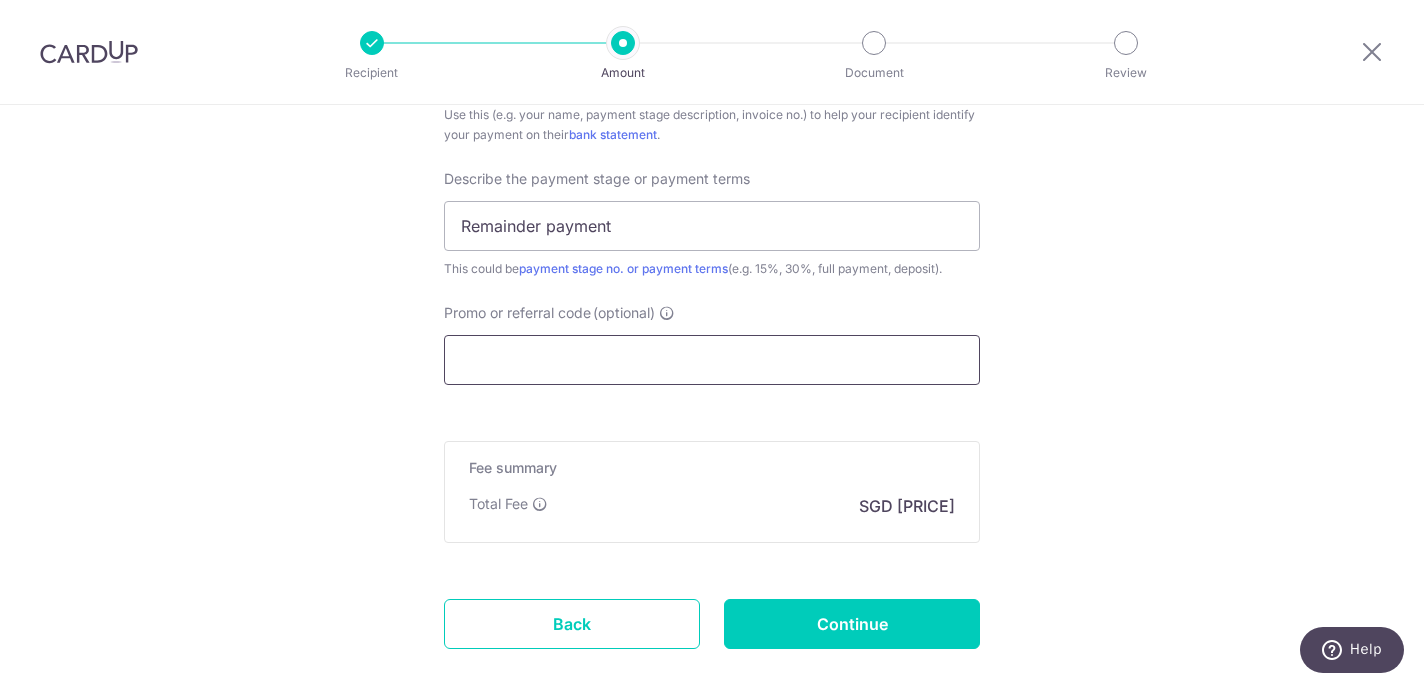 click on "Promo or referral code
(optional)" at bounding box center (712, 360) 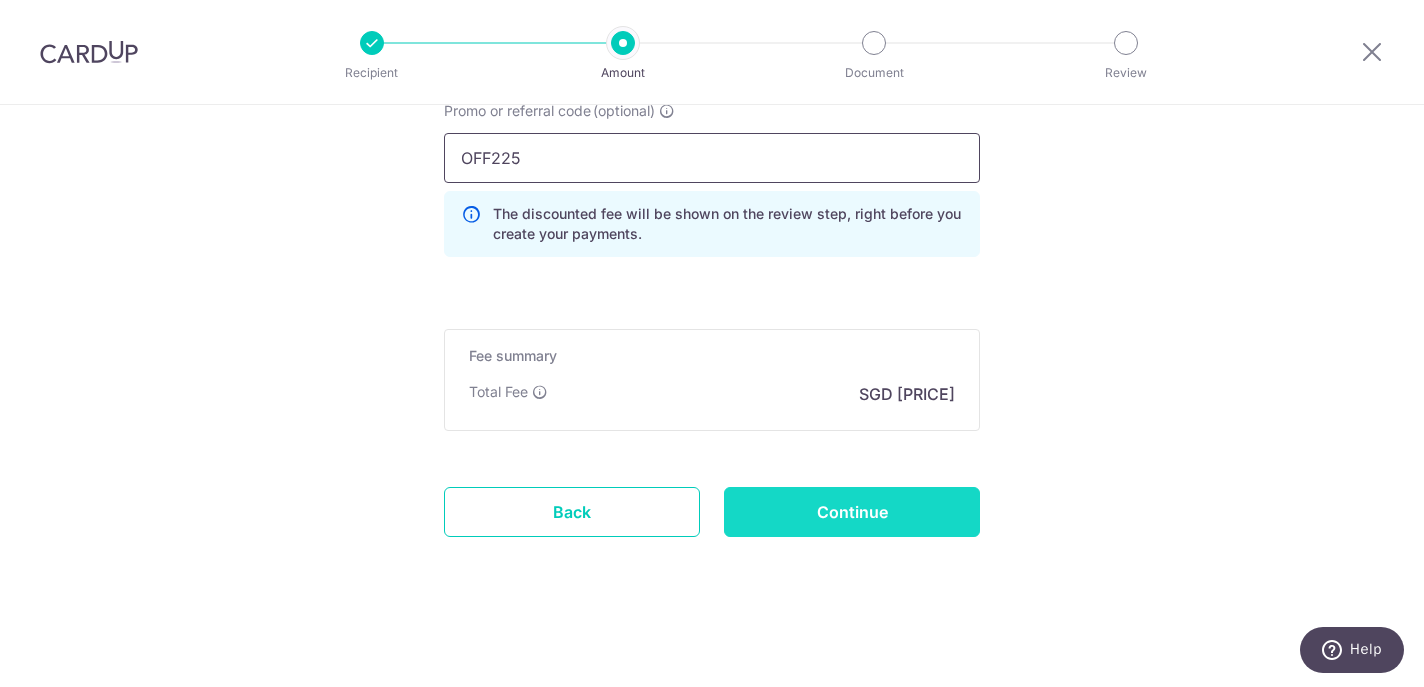 scroll, scrollTop: 1533, scrollLeft: 0, axis: vertical 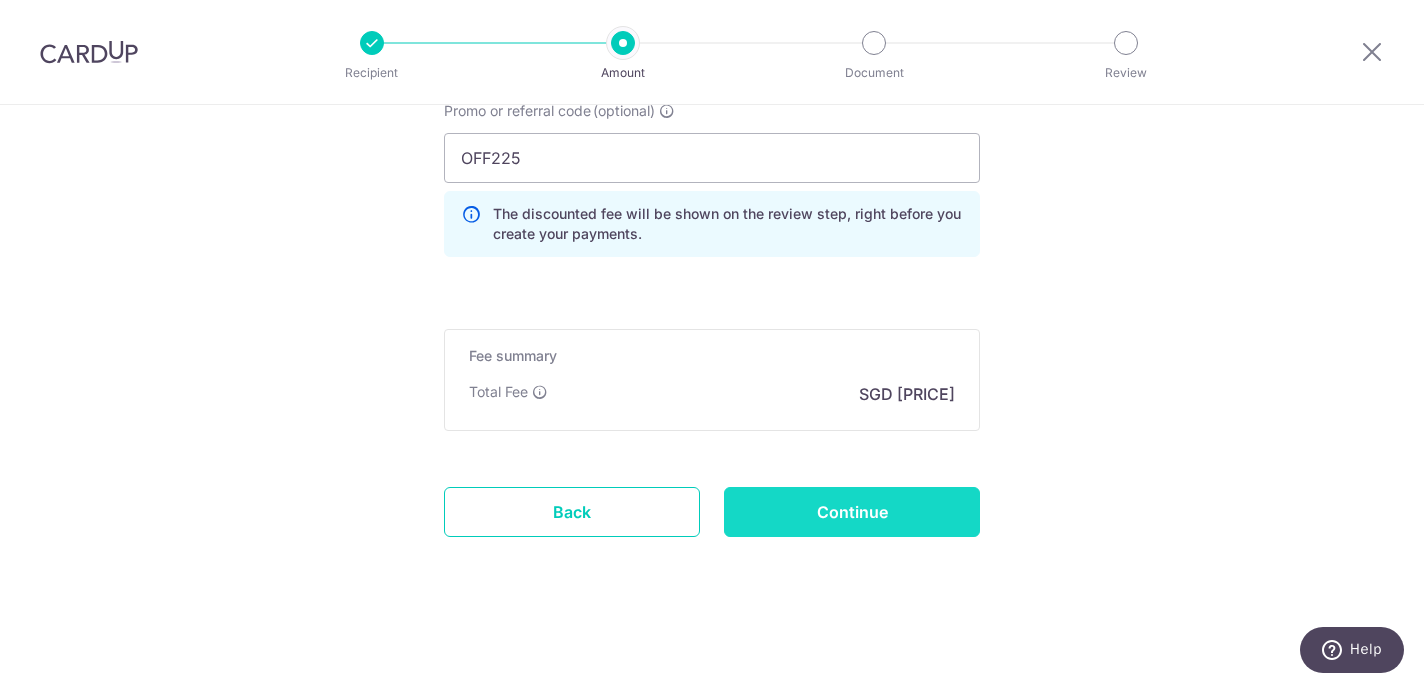 click on "Continue" at bounding box center [852, 512] 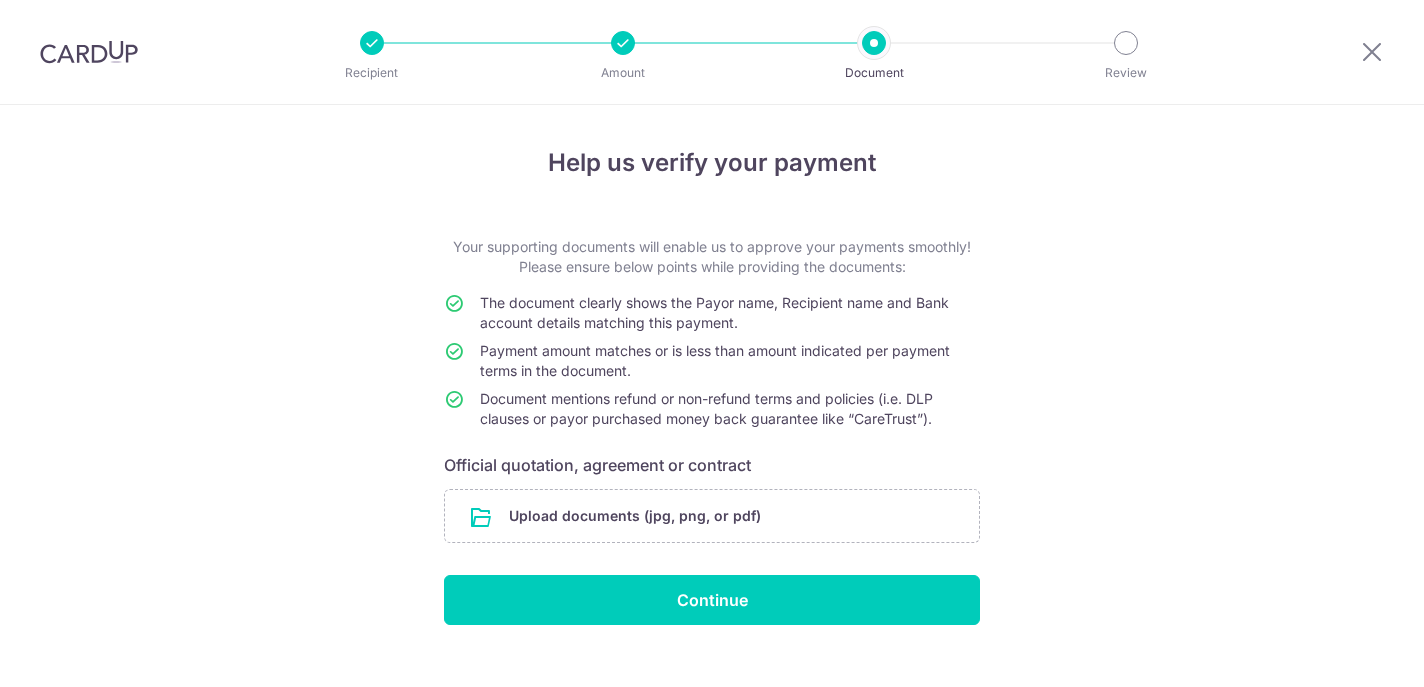 scroll, scrollTop: 0, scrollLeft: 0, axis: both 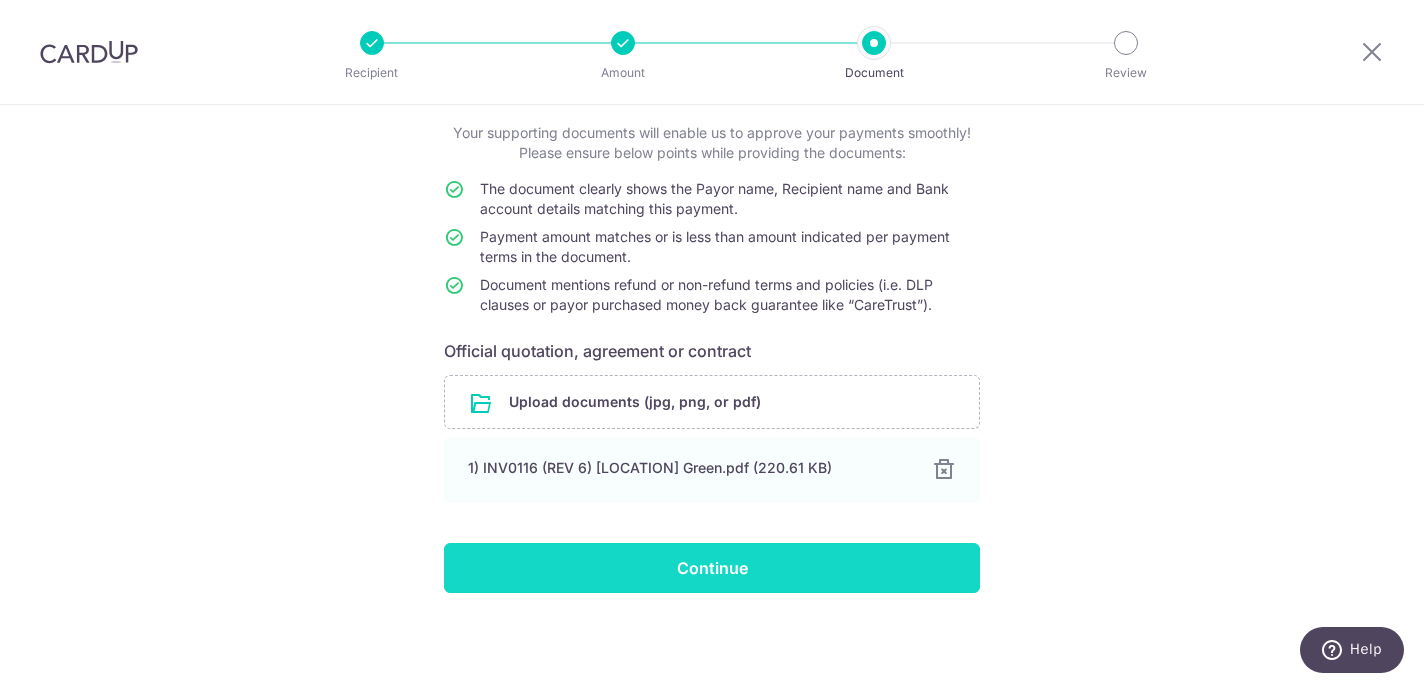 click on "Continue" at bounding box center [712, 568] 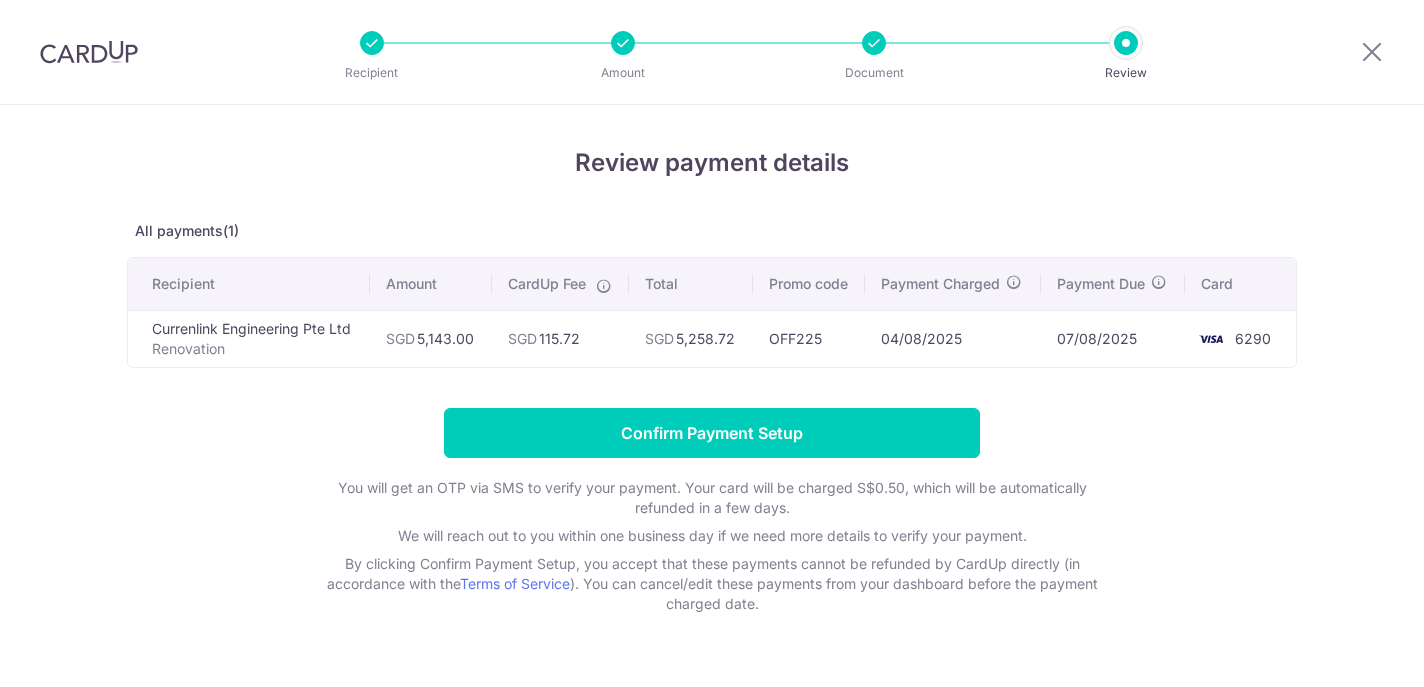 scroll, scrollTop: 0, scrollLeft: 0, axis: both 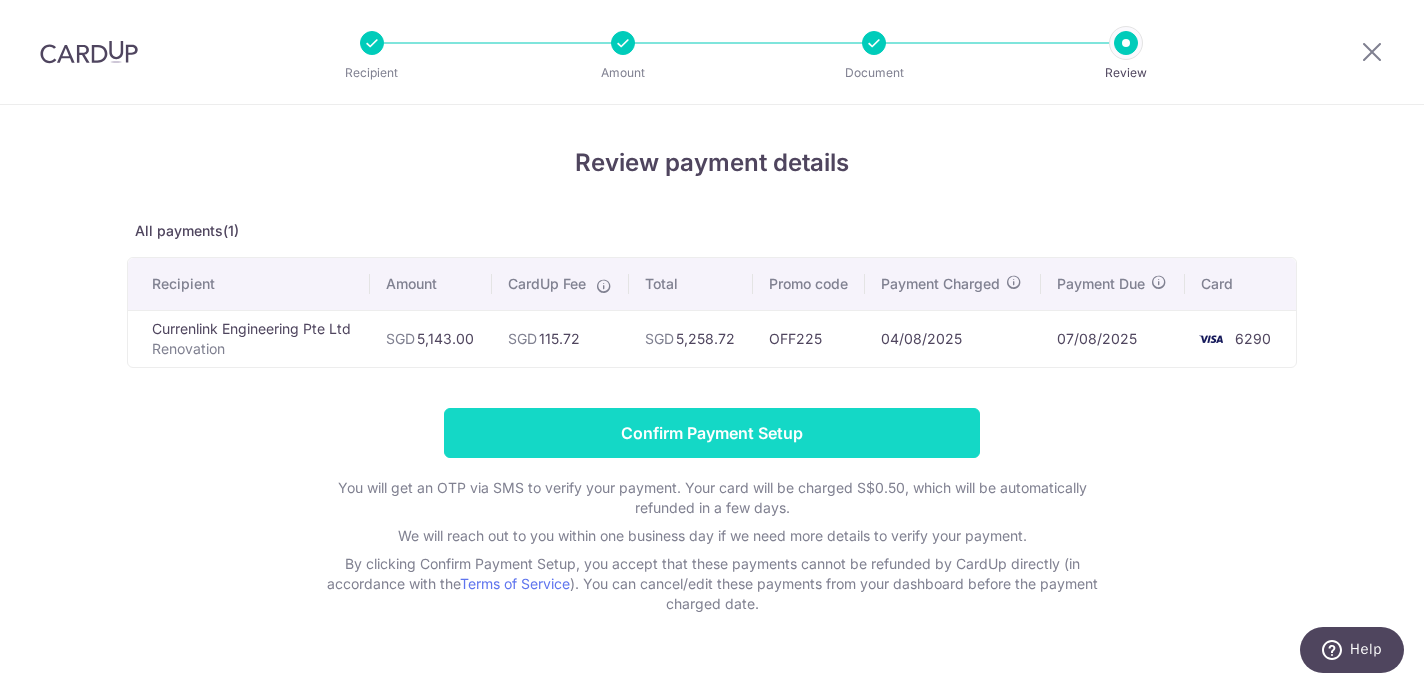 click on "Confirm Payment Setup" at bounding box center [712, 433] 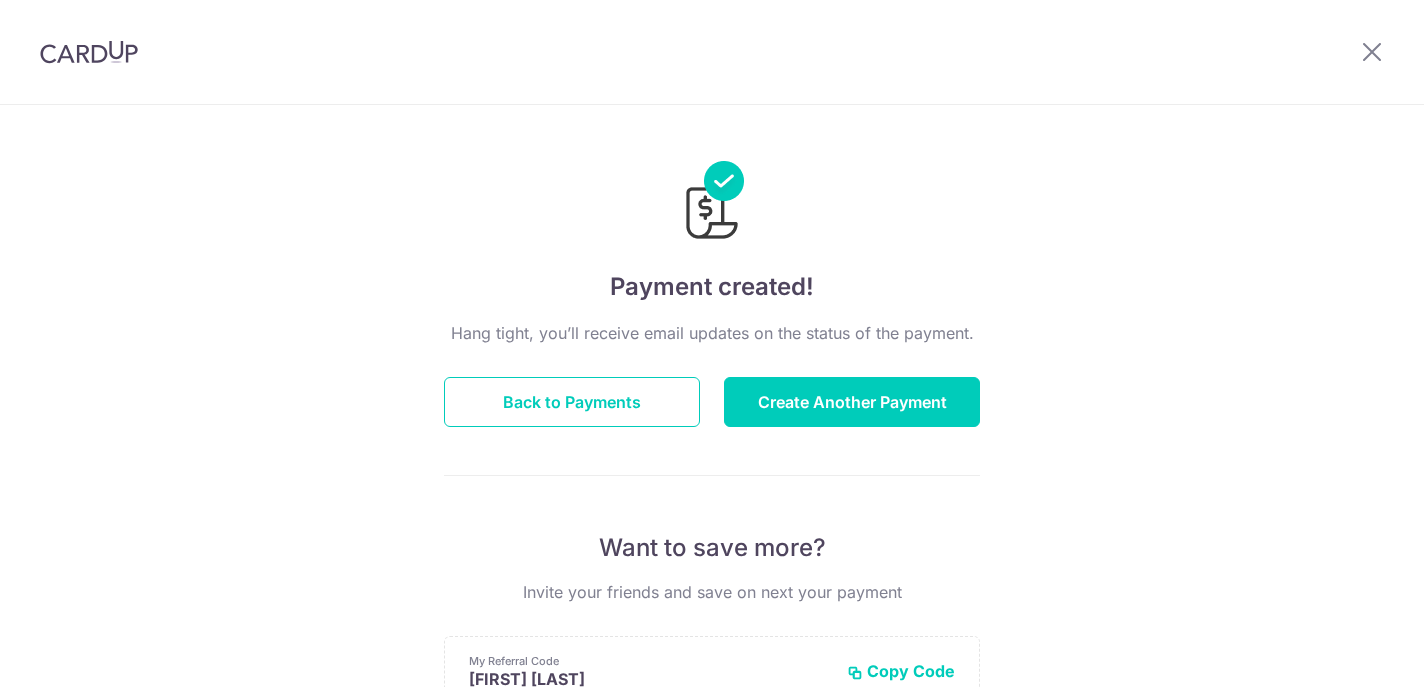 scroll, scrollTop: 0, scrollLeft: 0, axis: both 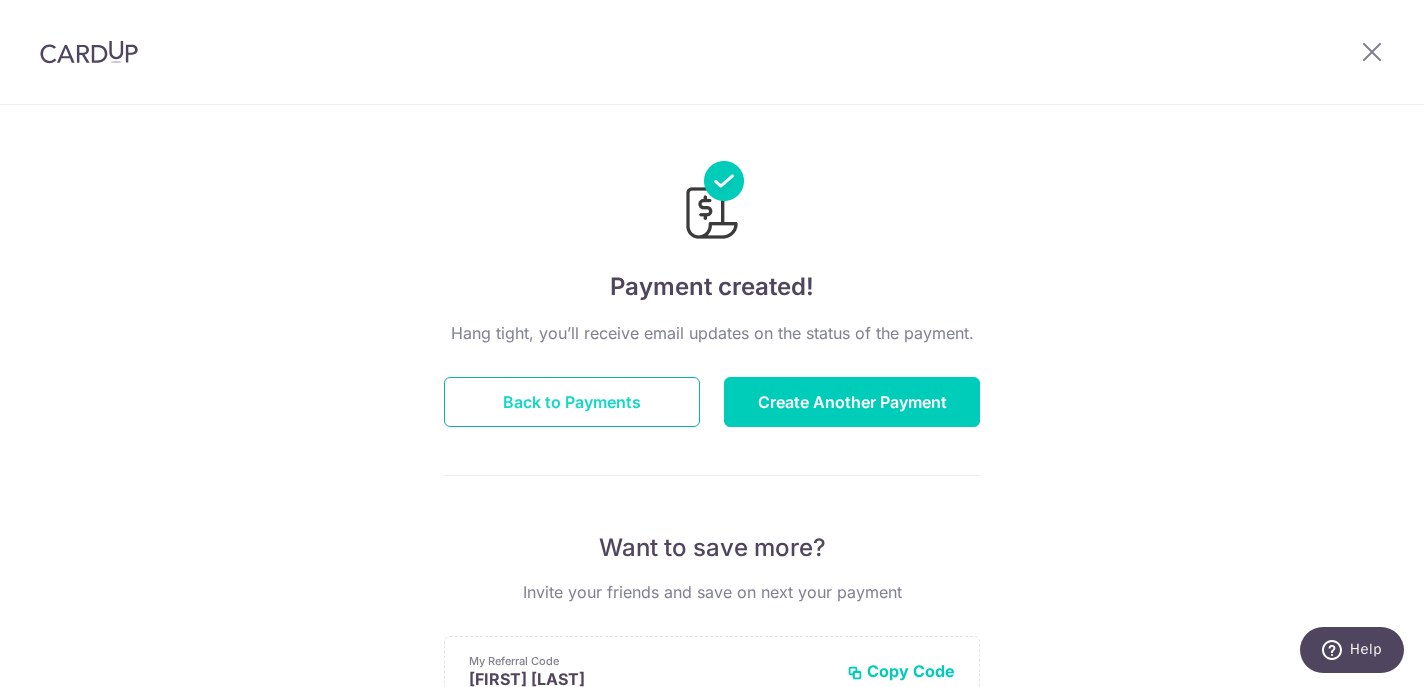click on "Back to Payments" at bounding box center [572, 402] 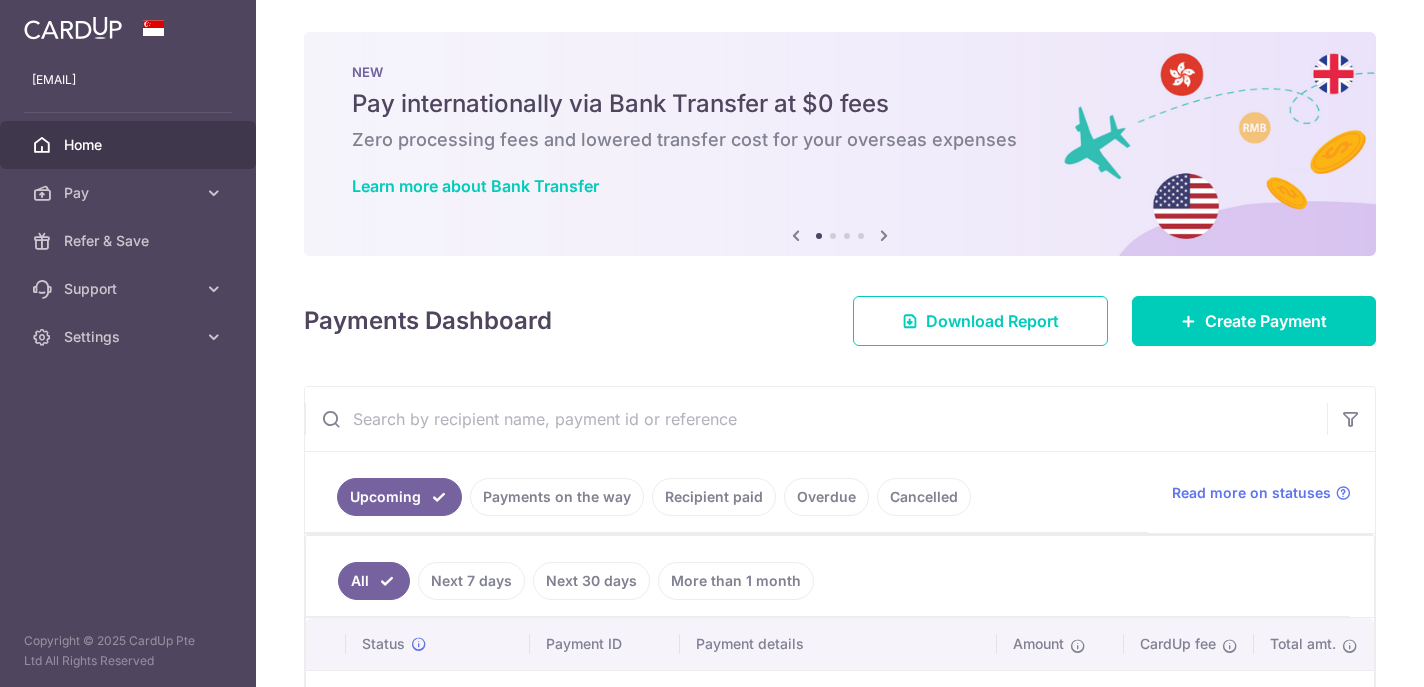 scroll, scrollTop: 0, scrollLeft: 0, axis: both 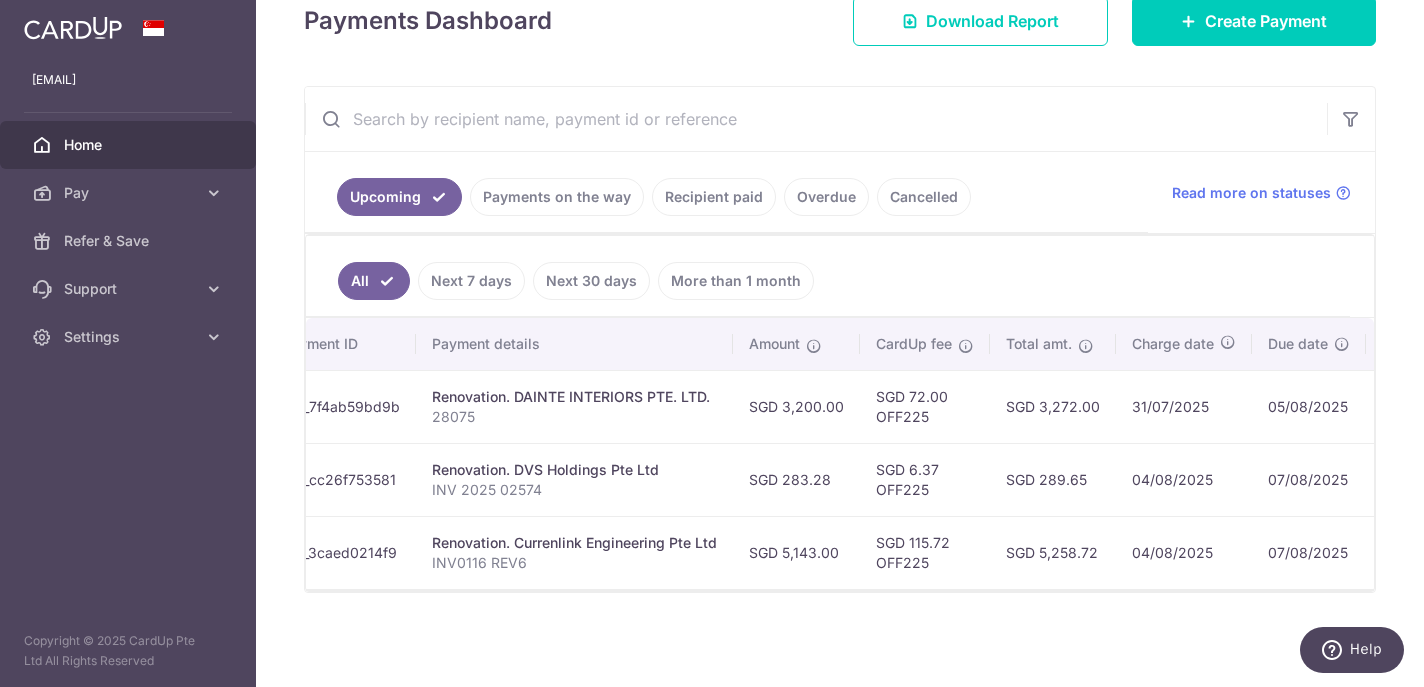 drag, startPoint x: 944, startPoint y: 537, endPoint x: 908, endPoint y: 534, distance: 36.124783 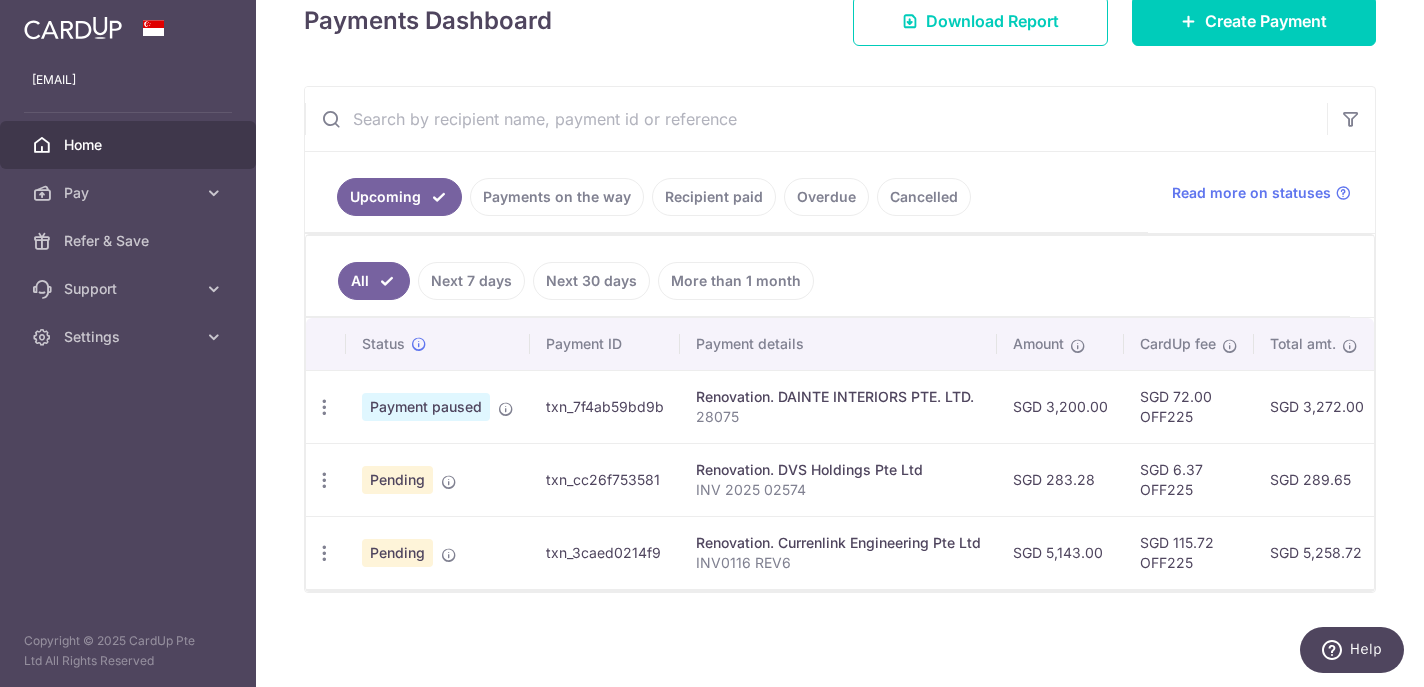 scroll, scrollTop: 0, scrollLeft: 0, axis: both 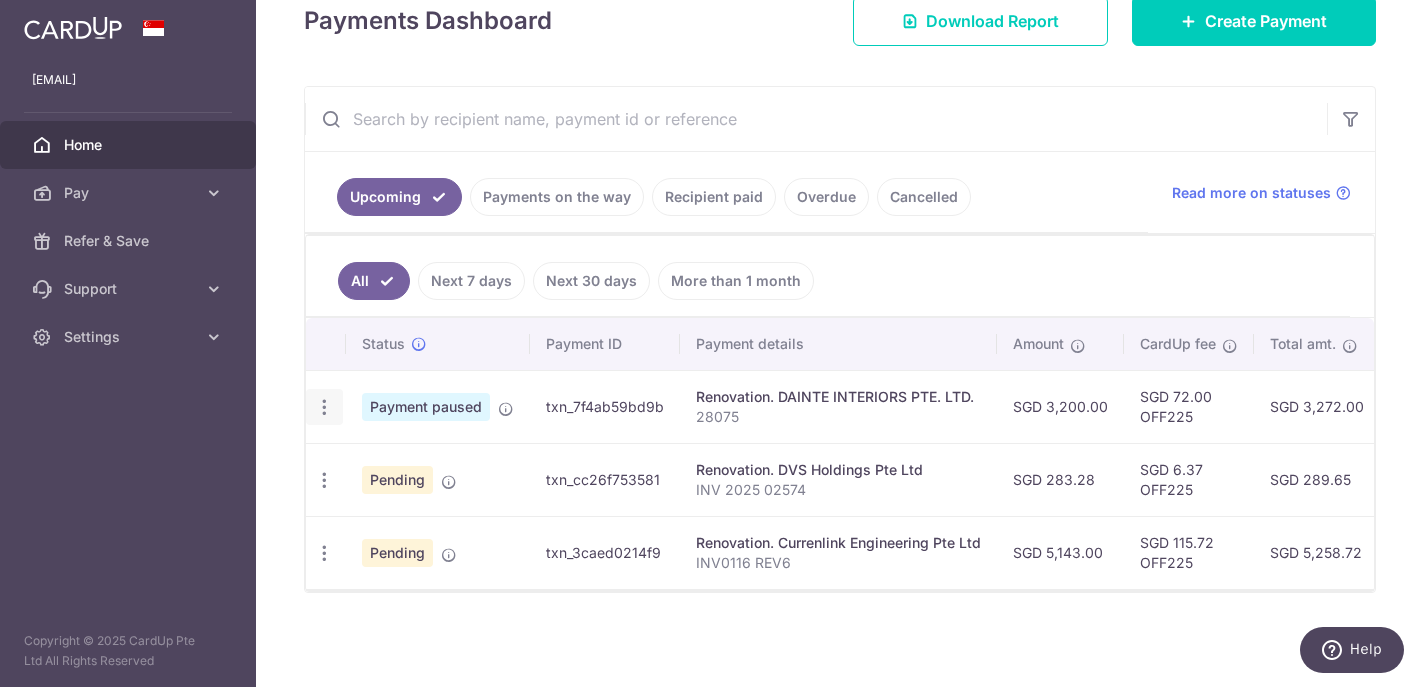 click at bounding box center [324, 407] 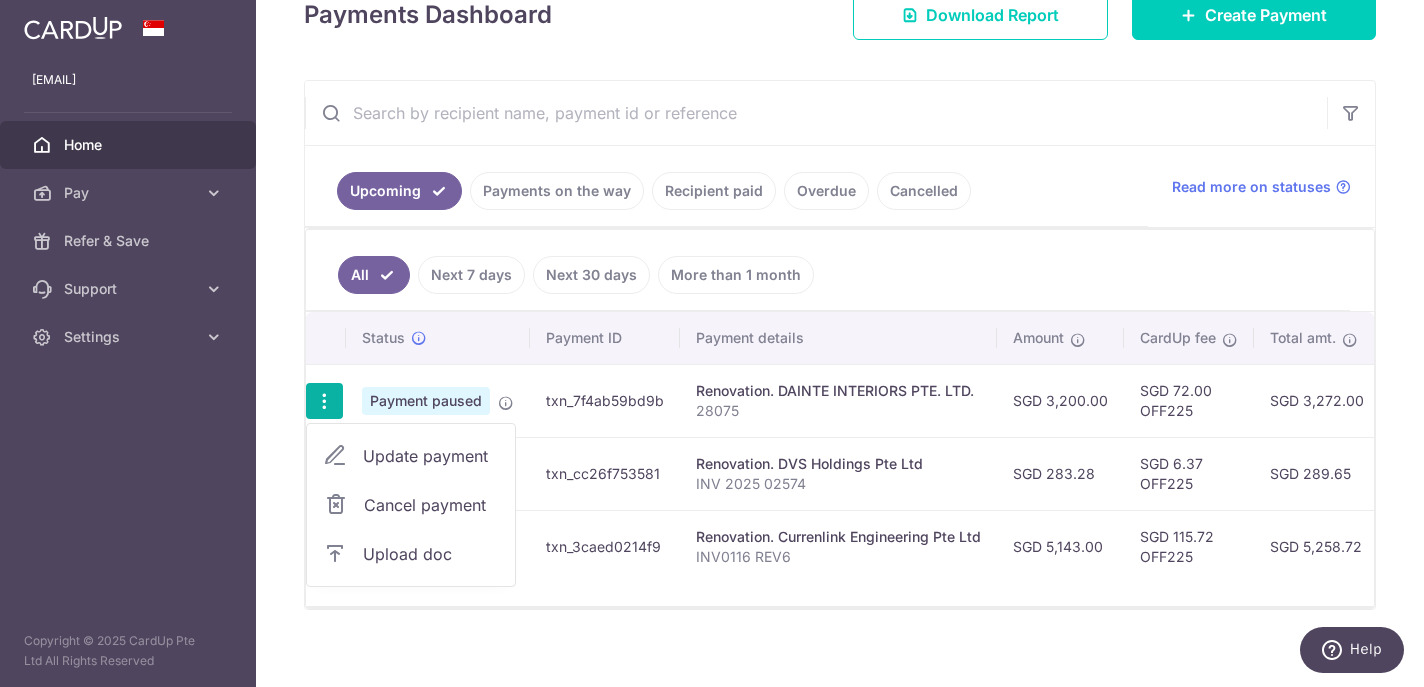 click on "Cancel payment" at bounding box center (431, 505) 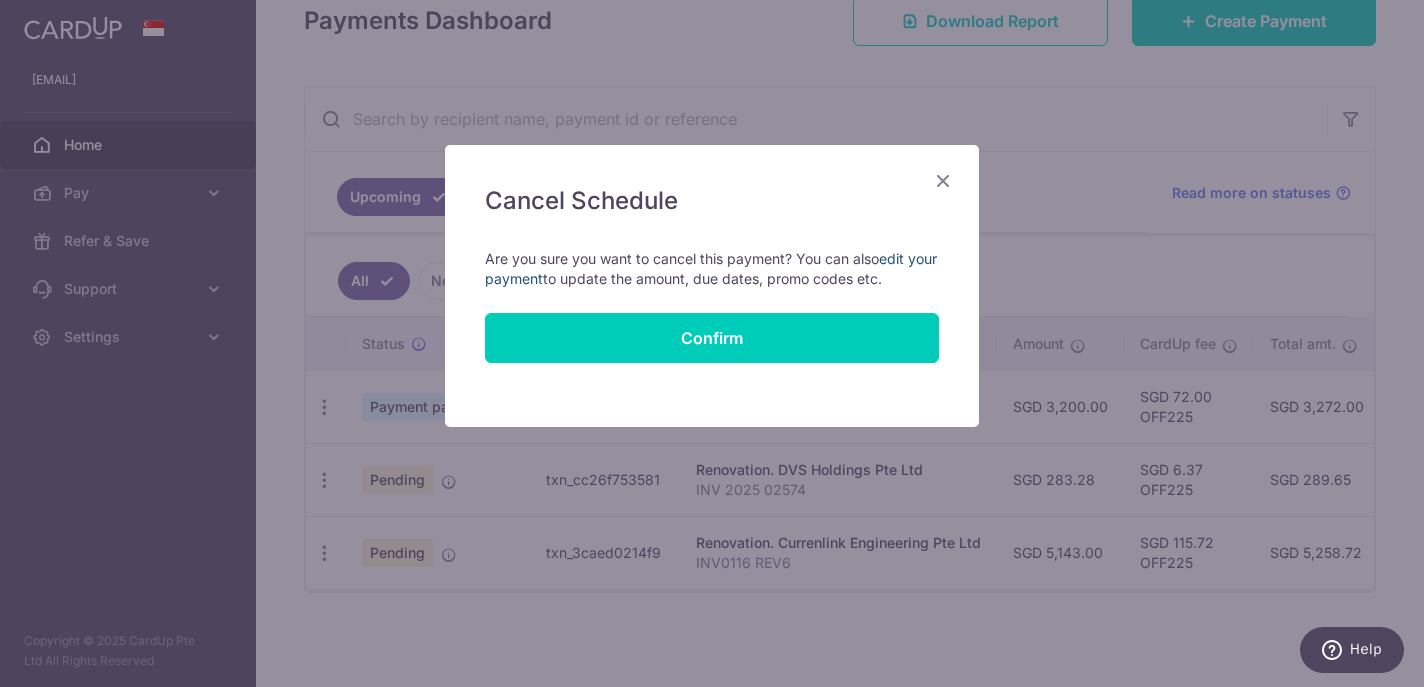 click on "edit your payment" at bounding box center (711, 268) 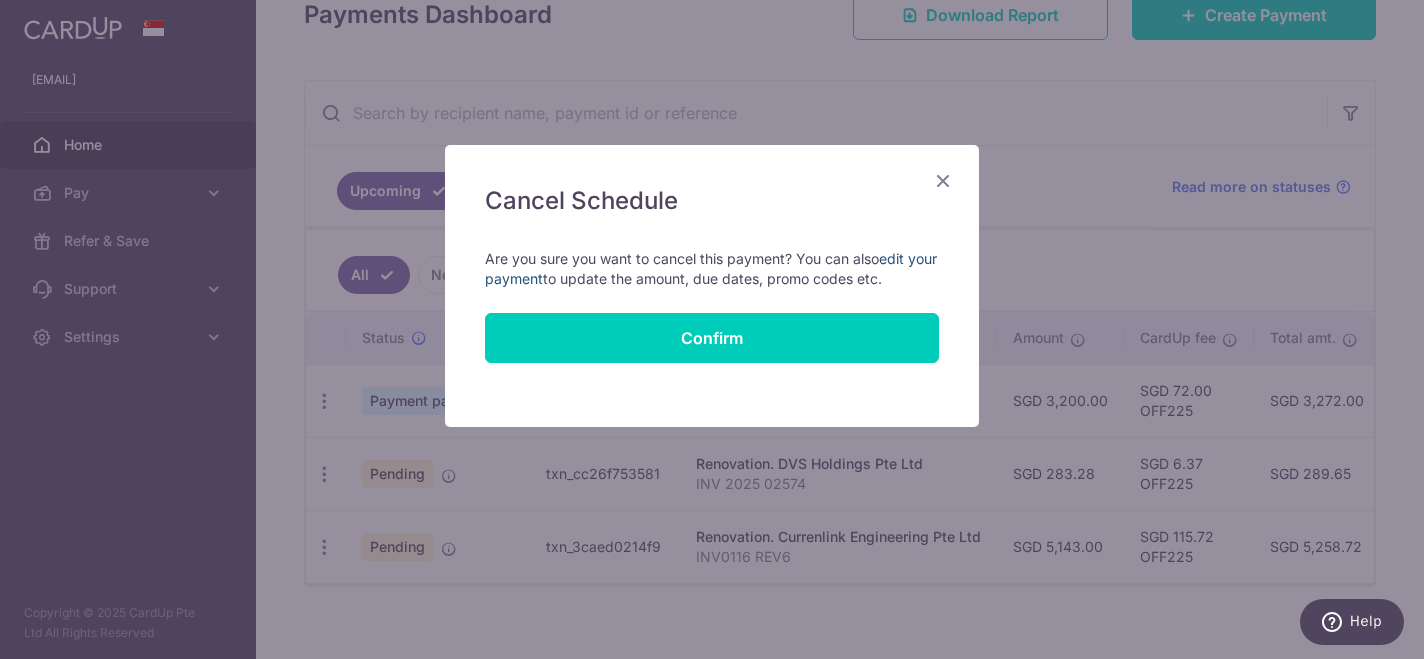 click on "edit your payment" at bounding box center [711, 268] 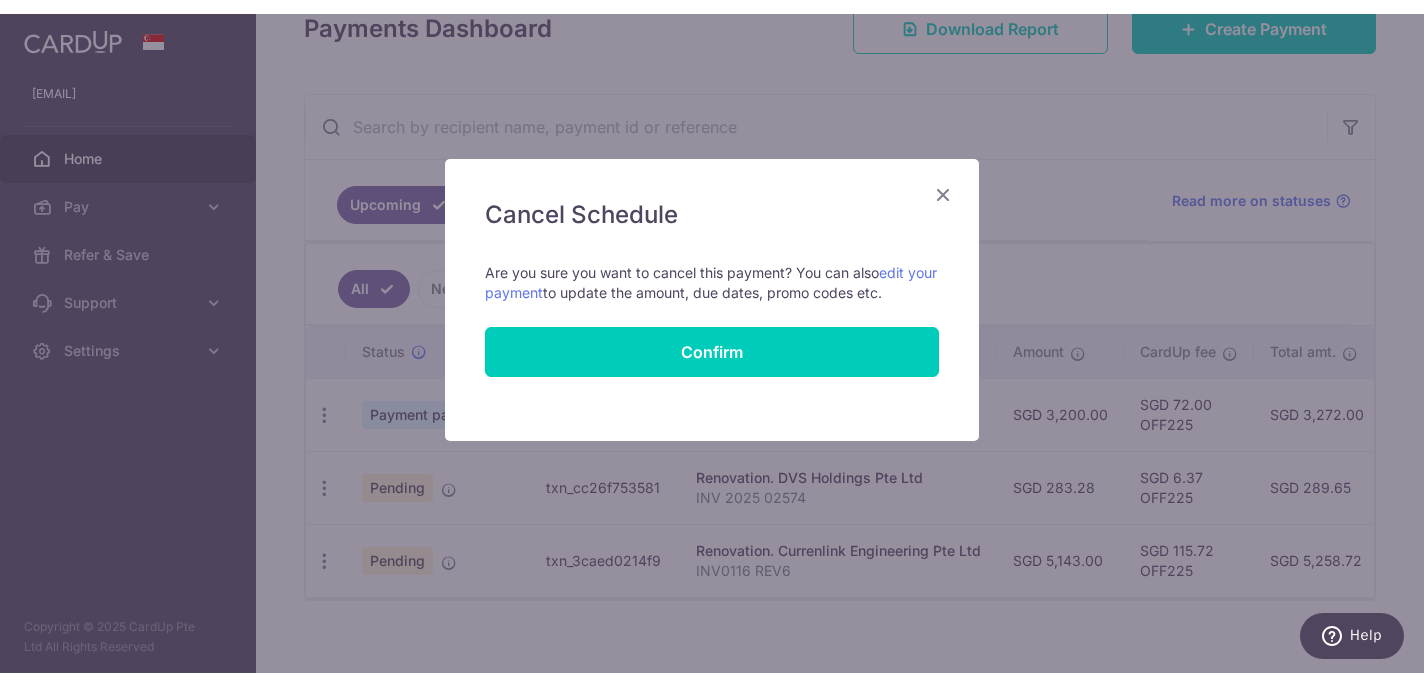 scroll, scrollTop: 282, scrollLeft: 0, axis: vertical 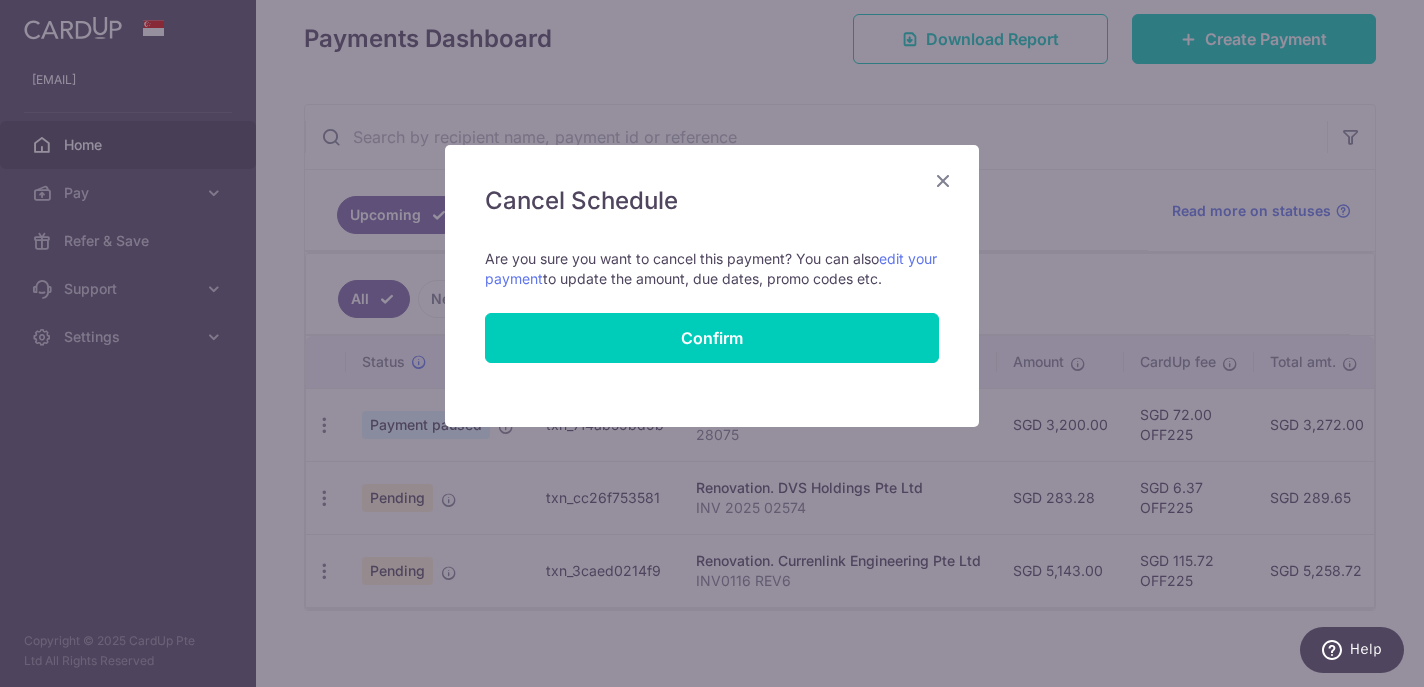 click at bounding box center [943, 180] 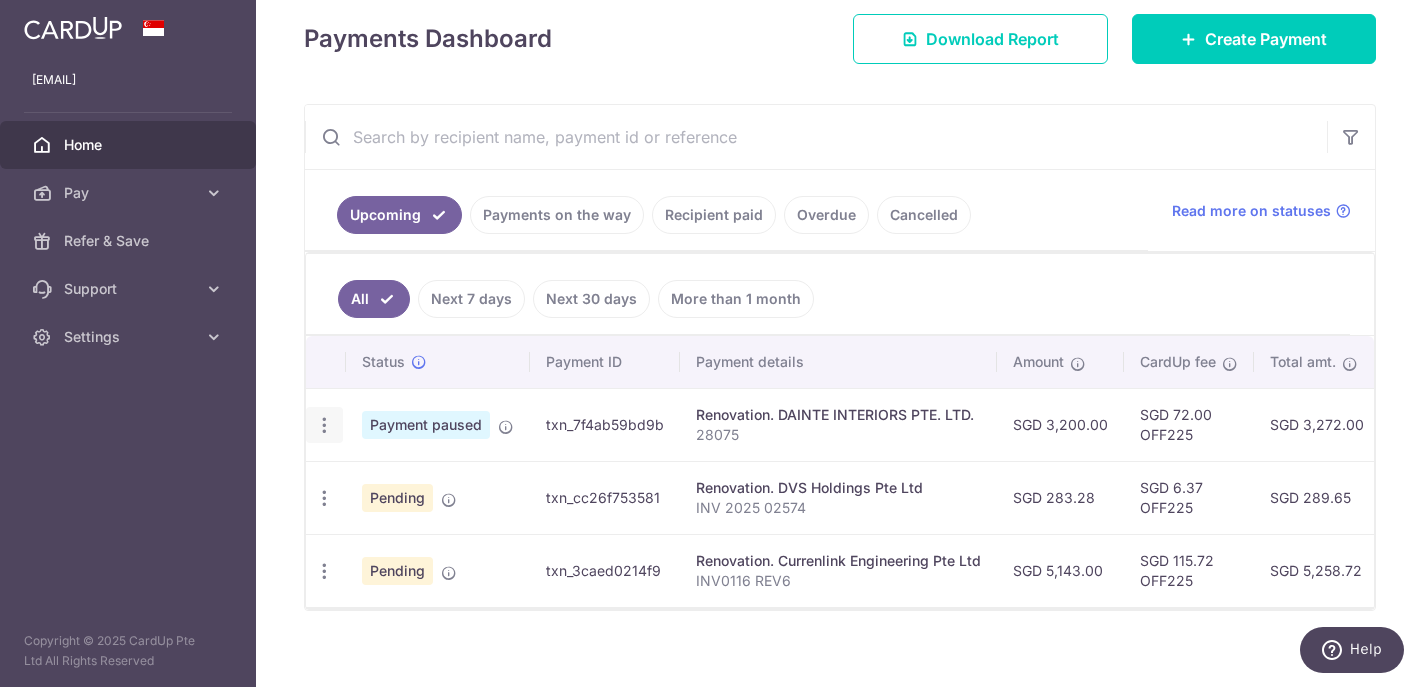 click at bounding box center [324, 425] 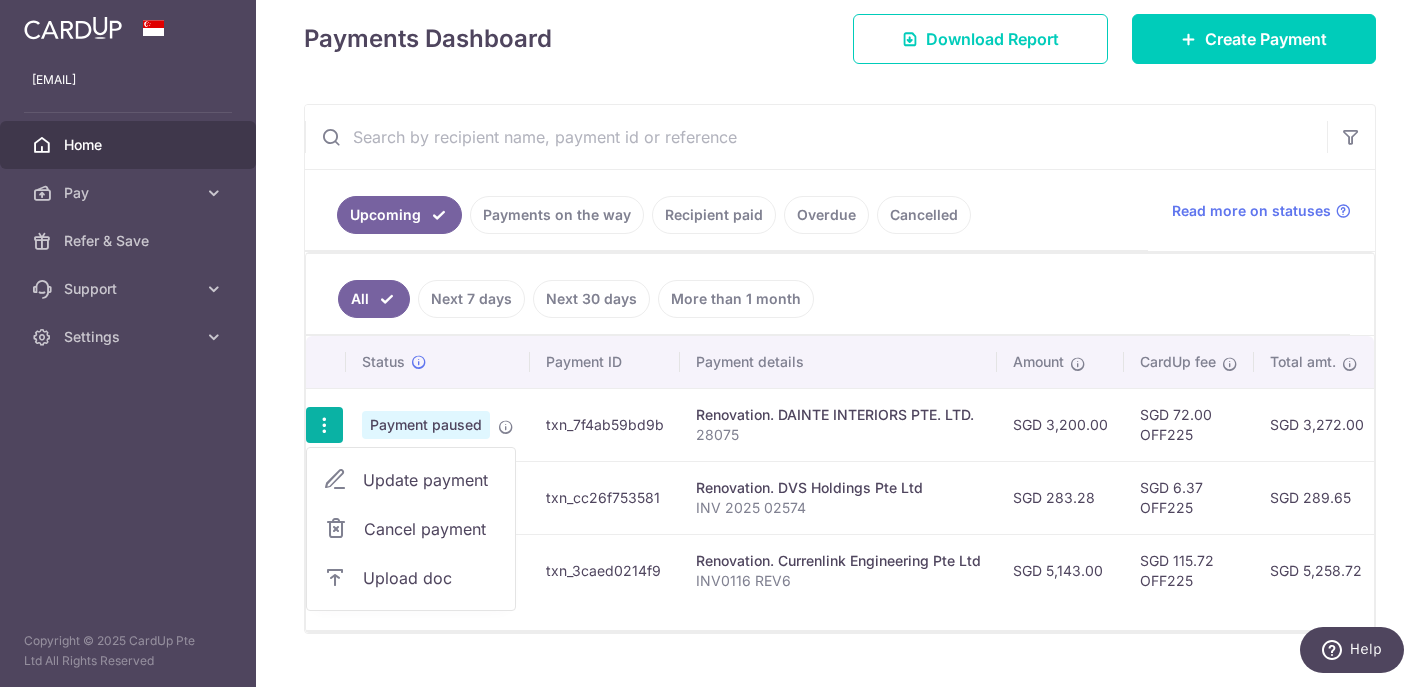 click on "Update payment" at bounding box center (431, 480) 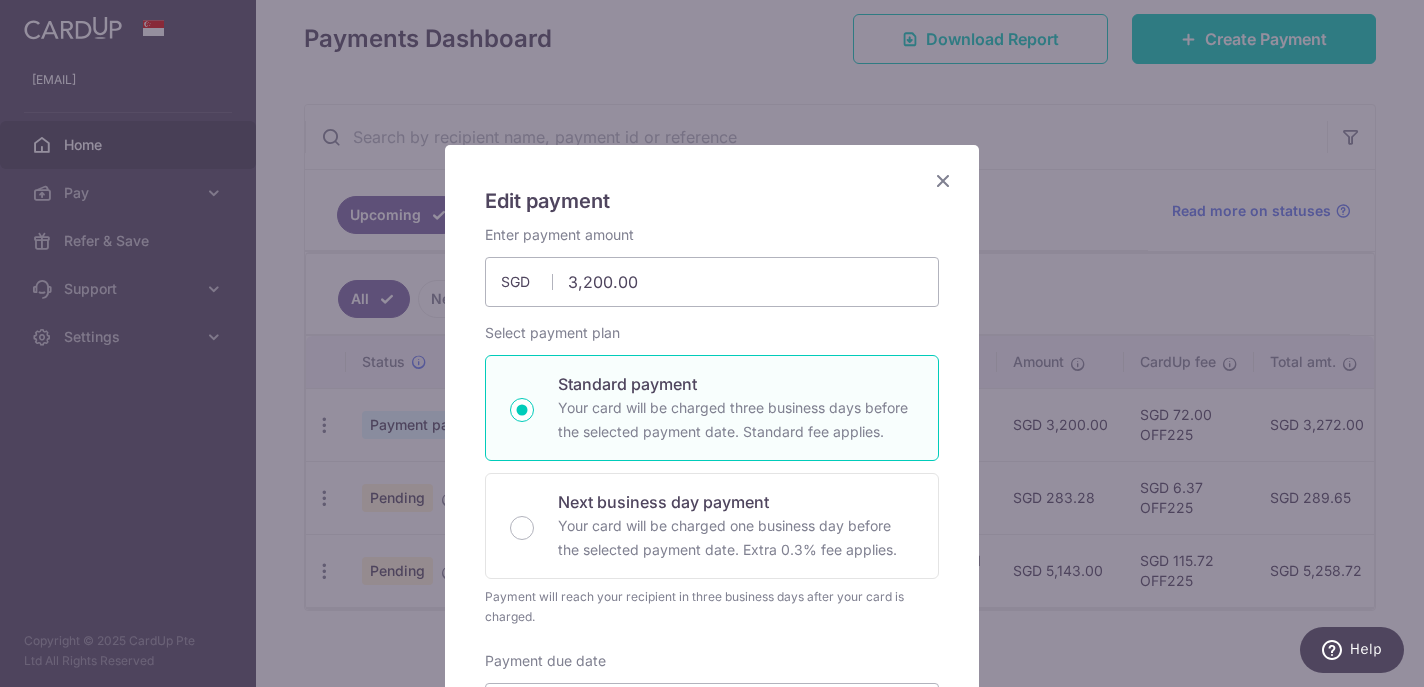 scroll, scrollTop: 0, scrollLeft: 0, axis: both 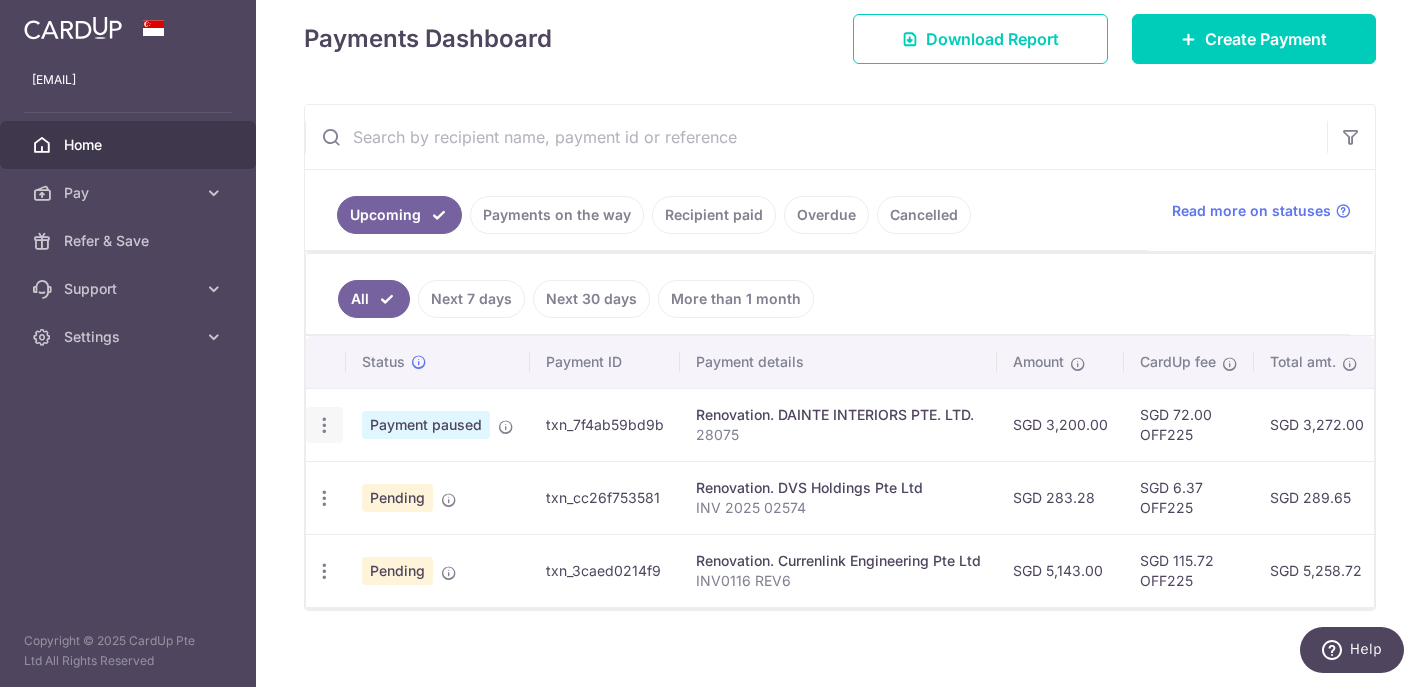 click at bounding box center [324, 425] 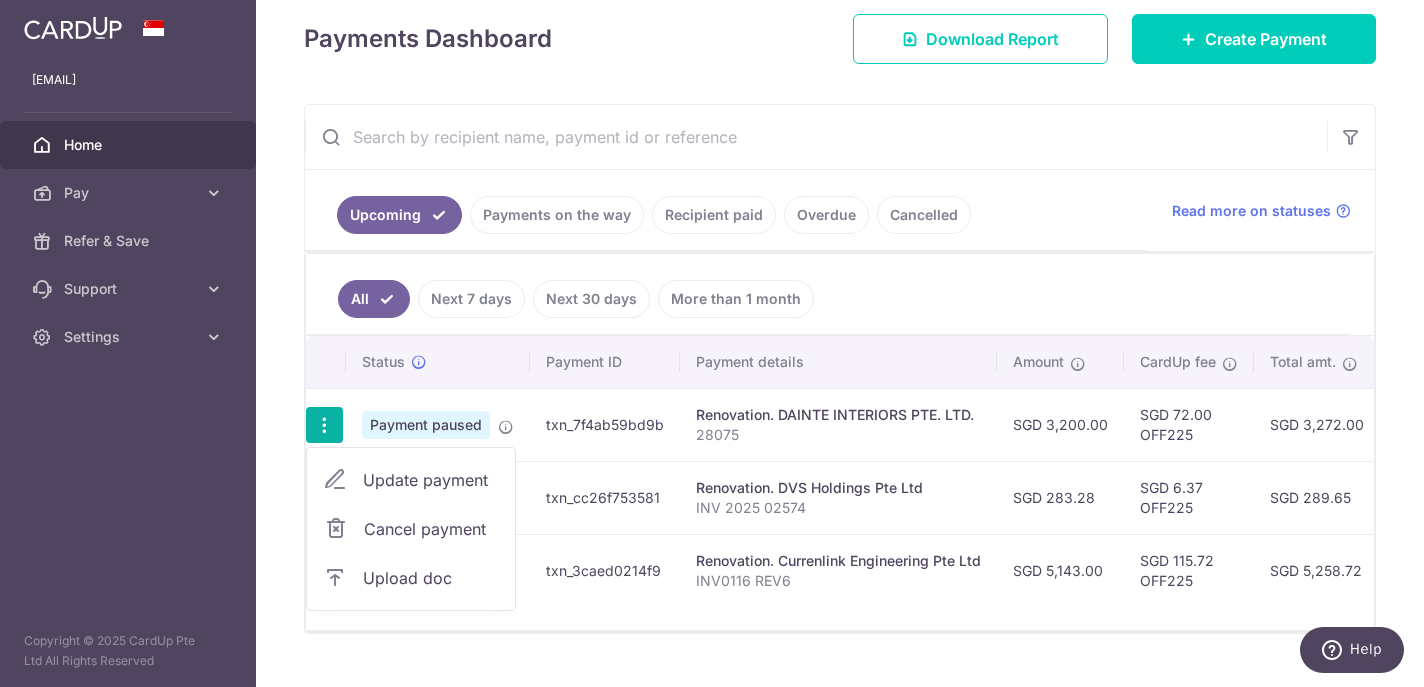 click on "Cancel payment" at bounding box center (431, 529) 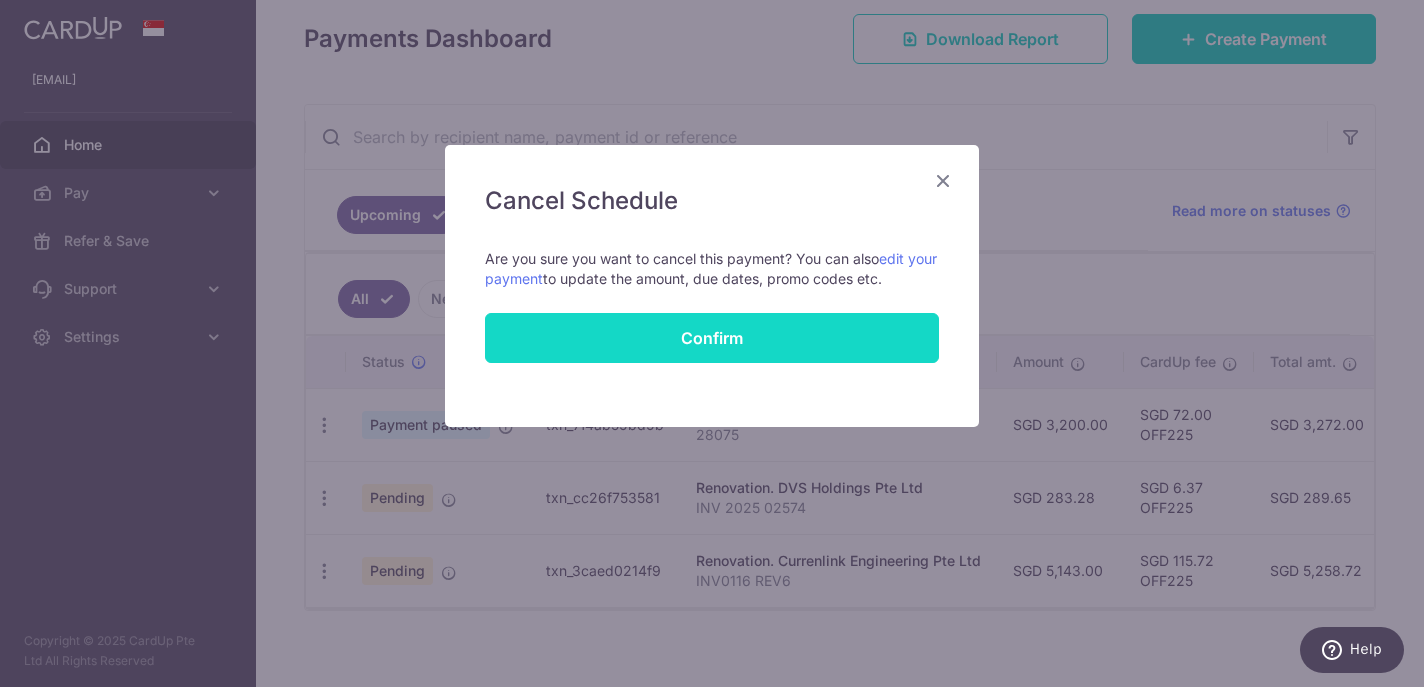click on "Confirm" at bounding box center [712, 338] 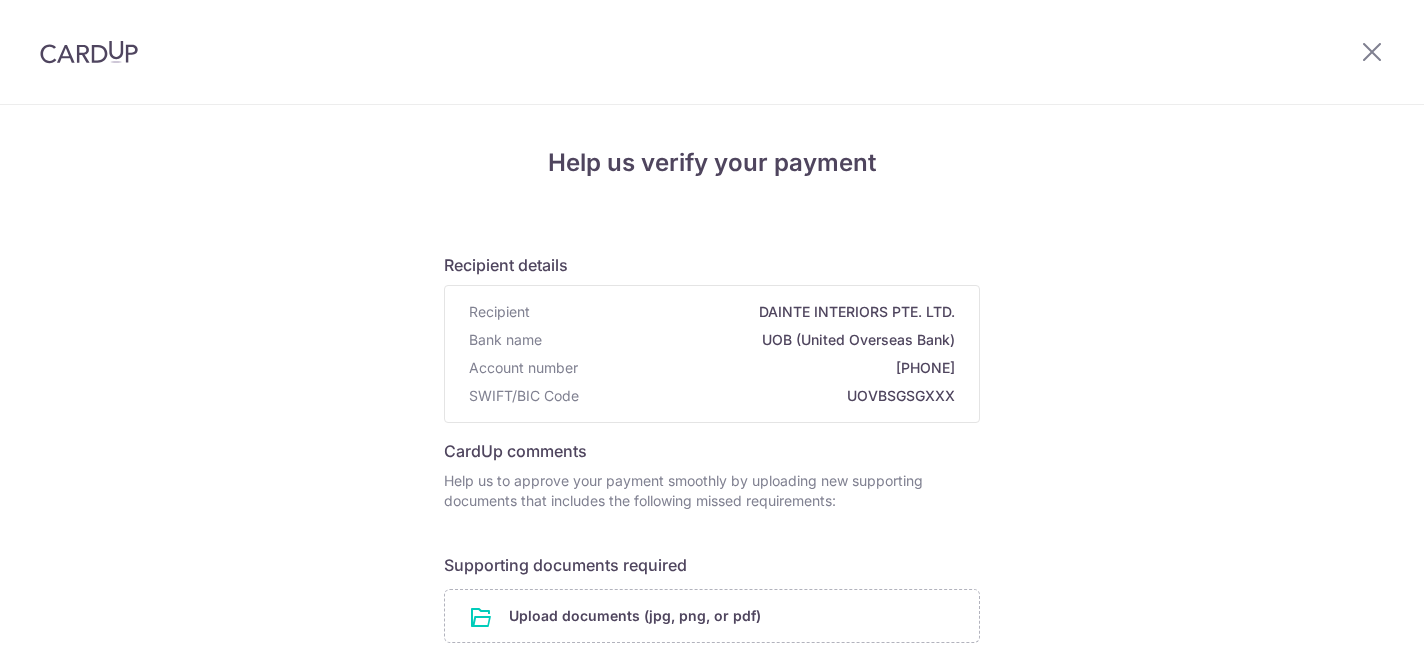 scroll, scrollTop: 0, scrollLeft: 0, axis: both 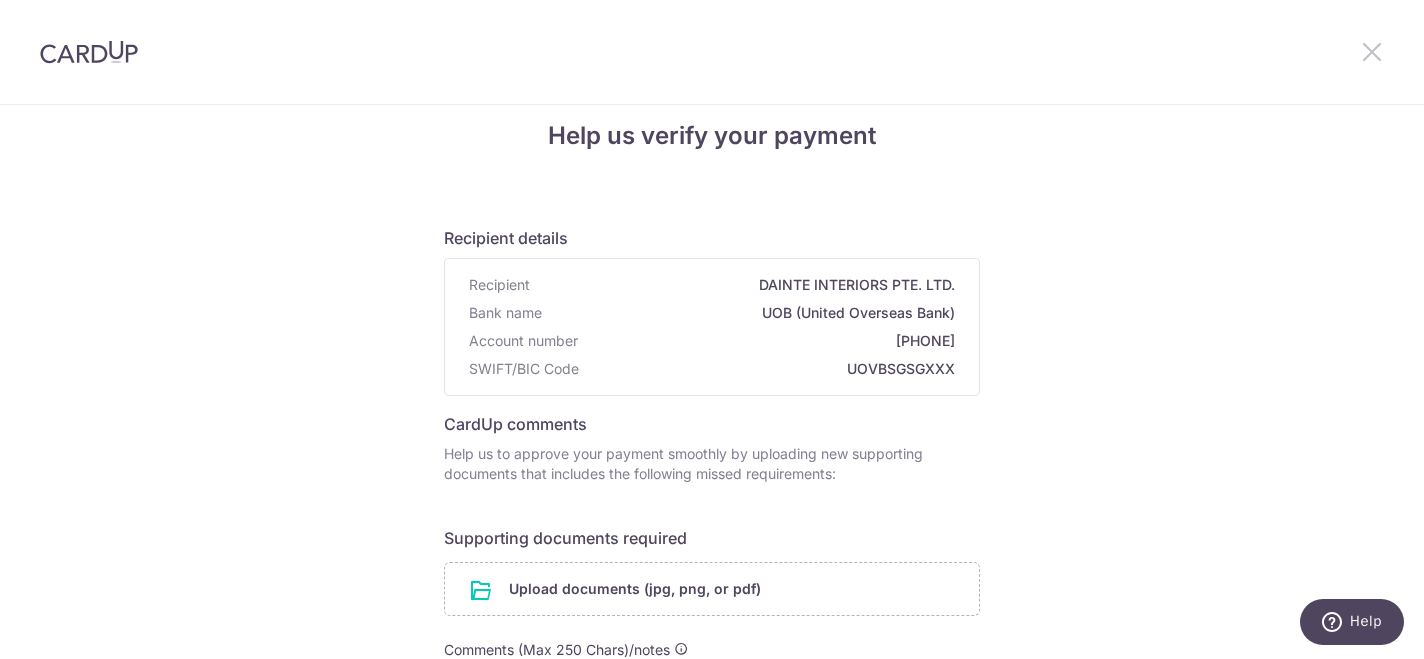click at bounding box center [1372, 51] 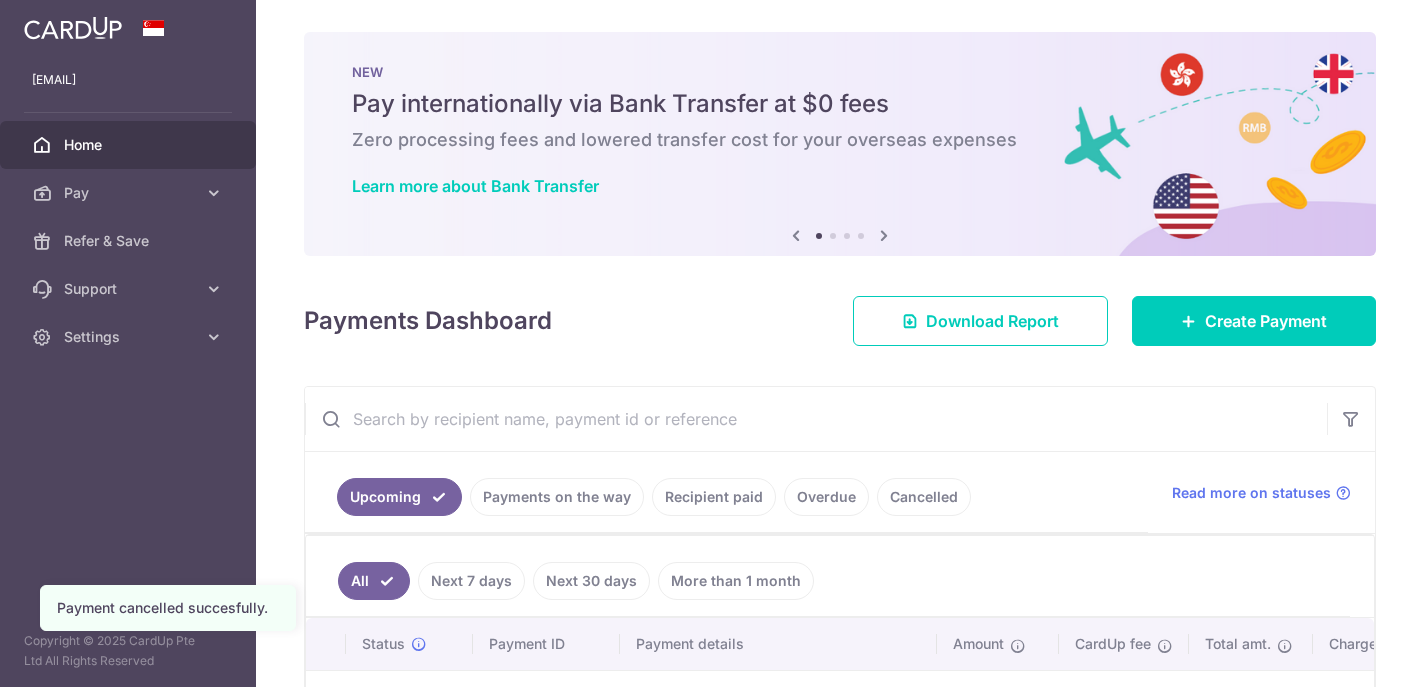 scroll, scrollTop: 0, scrollLeft: 0, axis: both 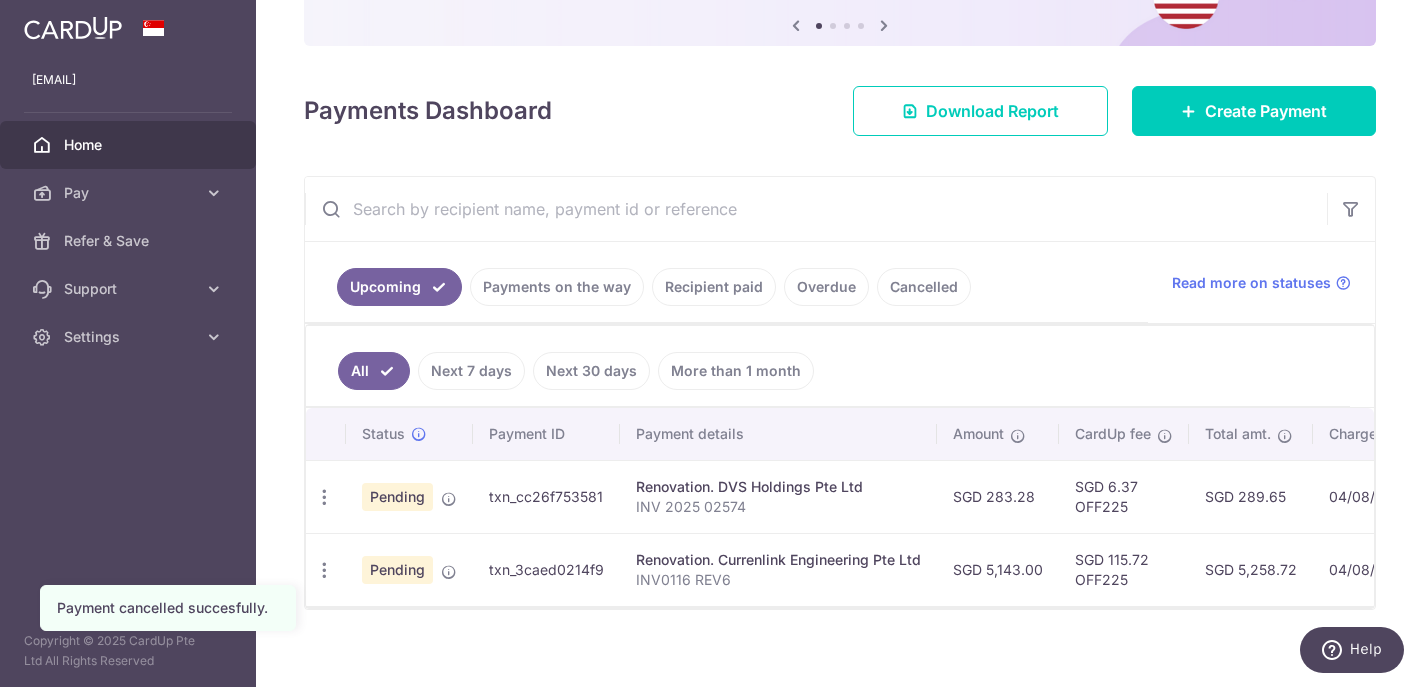 click on "Cancelled" at bounding box center [924, 287] 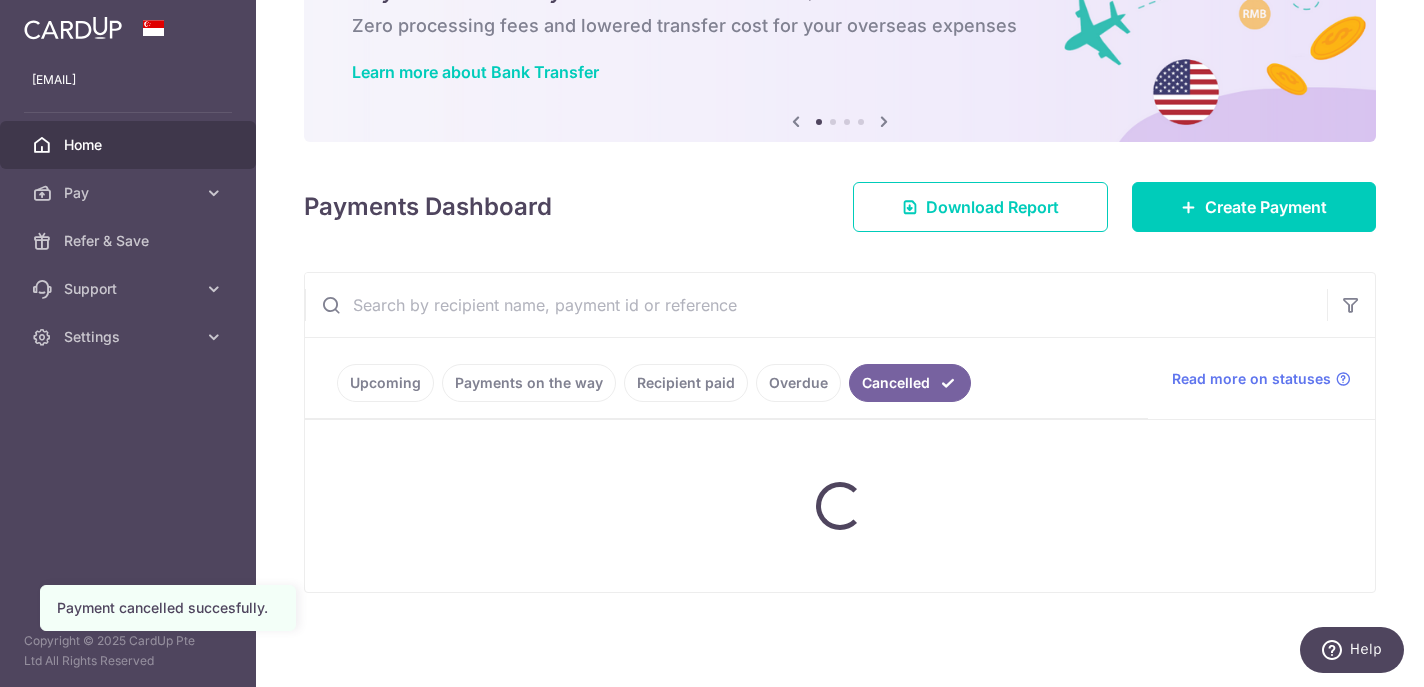 scroll, scrollTop: 114, scrollLeft: 0, axis: vertical 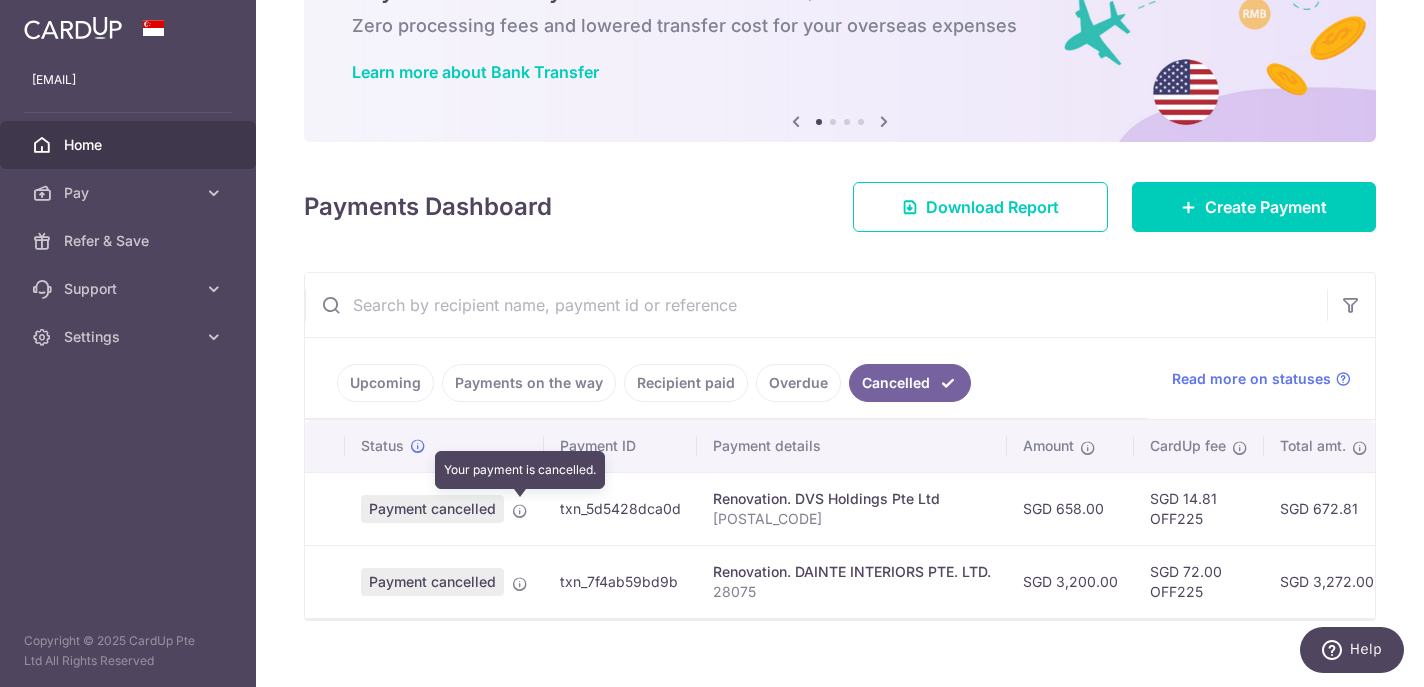 click at bounding box center (520, 511) 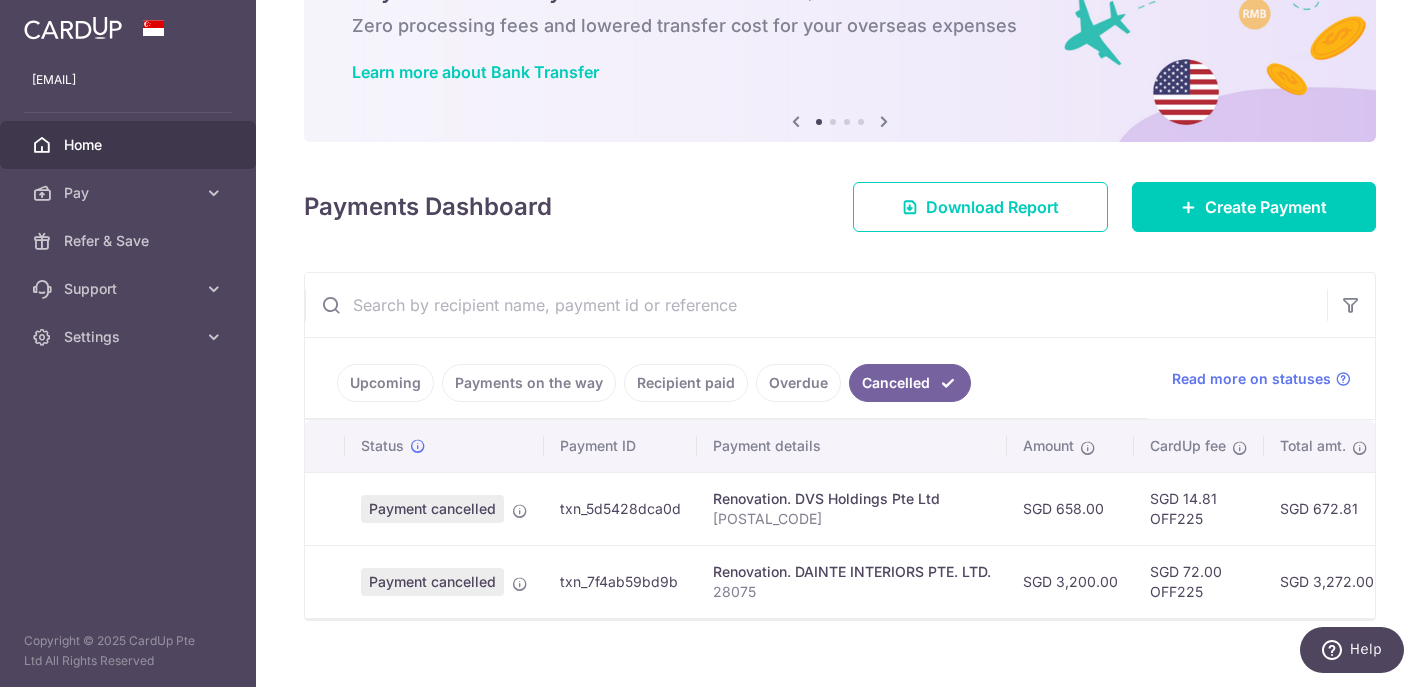 click on "Upcoming" at bounding box center [385, 383] 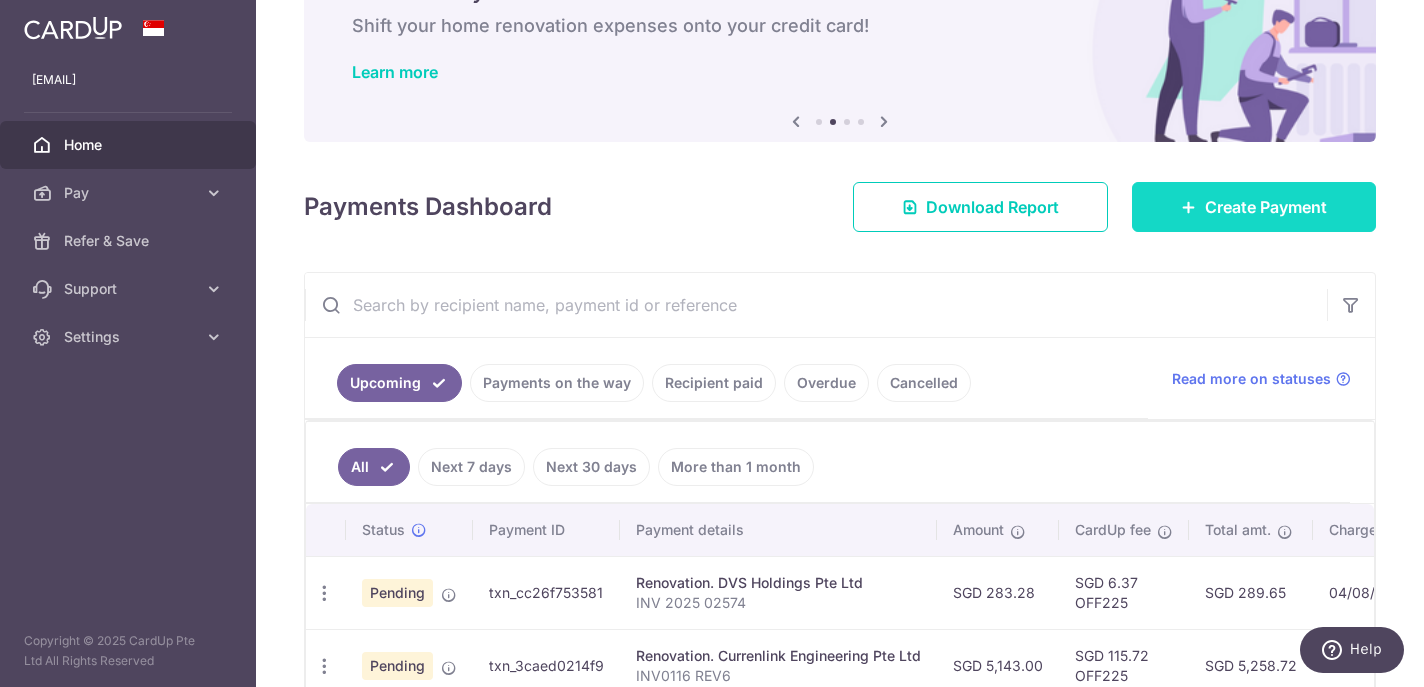 click on "Create Payment" at bounding box center [1254, 207] 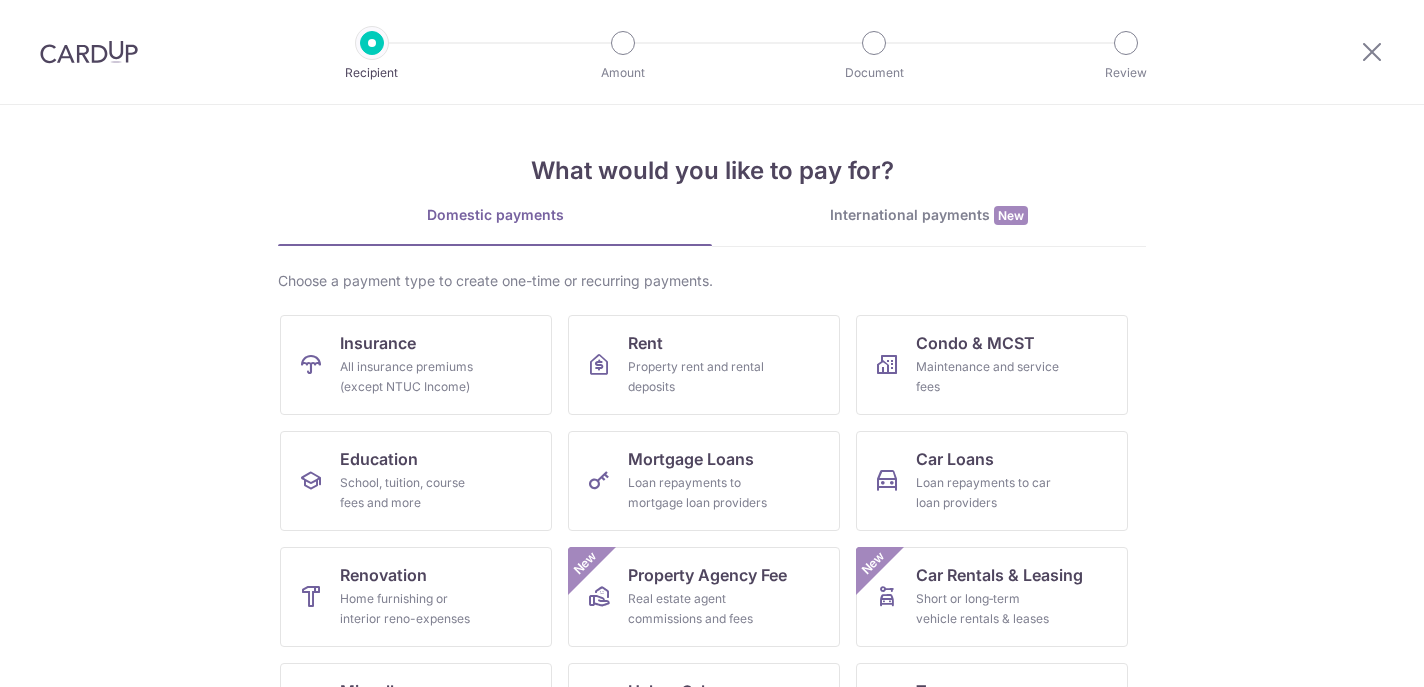 scroll, scrollTop: 0, scrollLeft: 0, axis: both 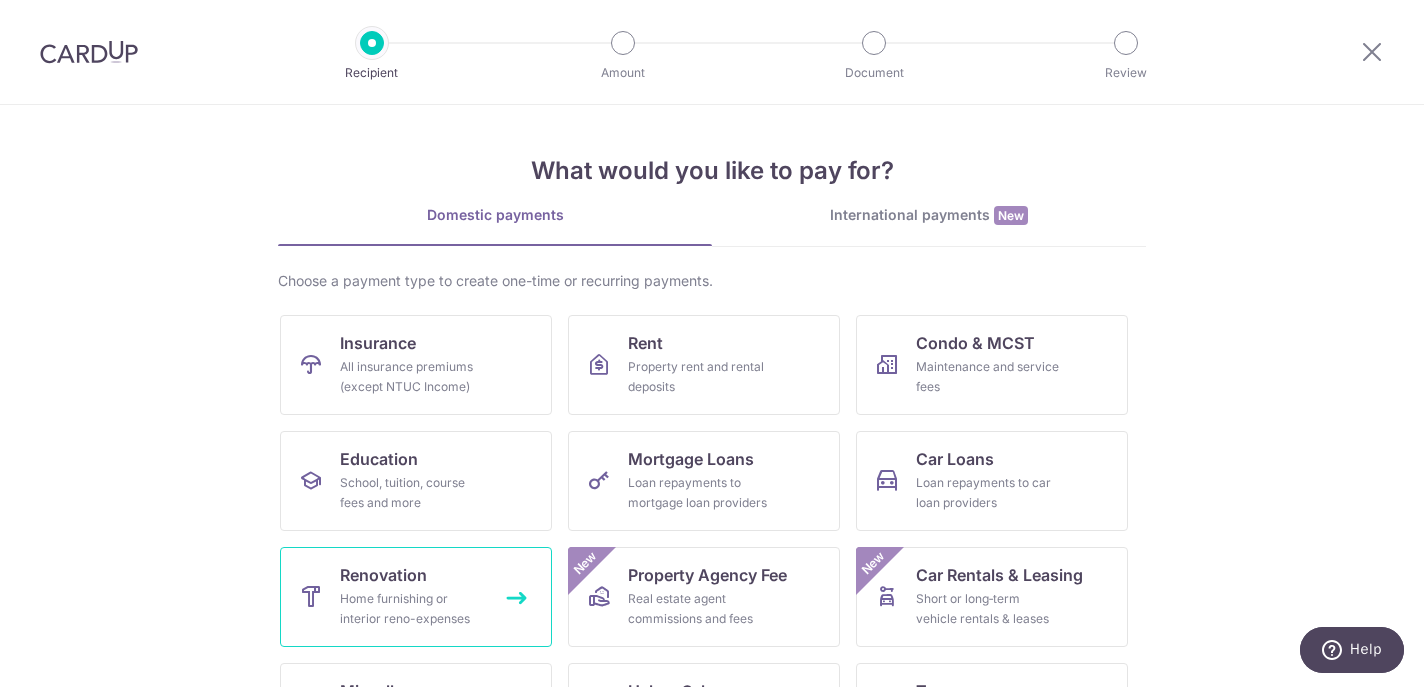 click on "Home furnishing or interior reno-expenses" at bounding box center (412, 609) 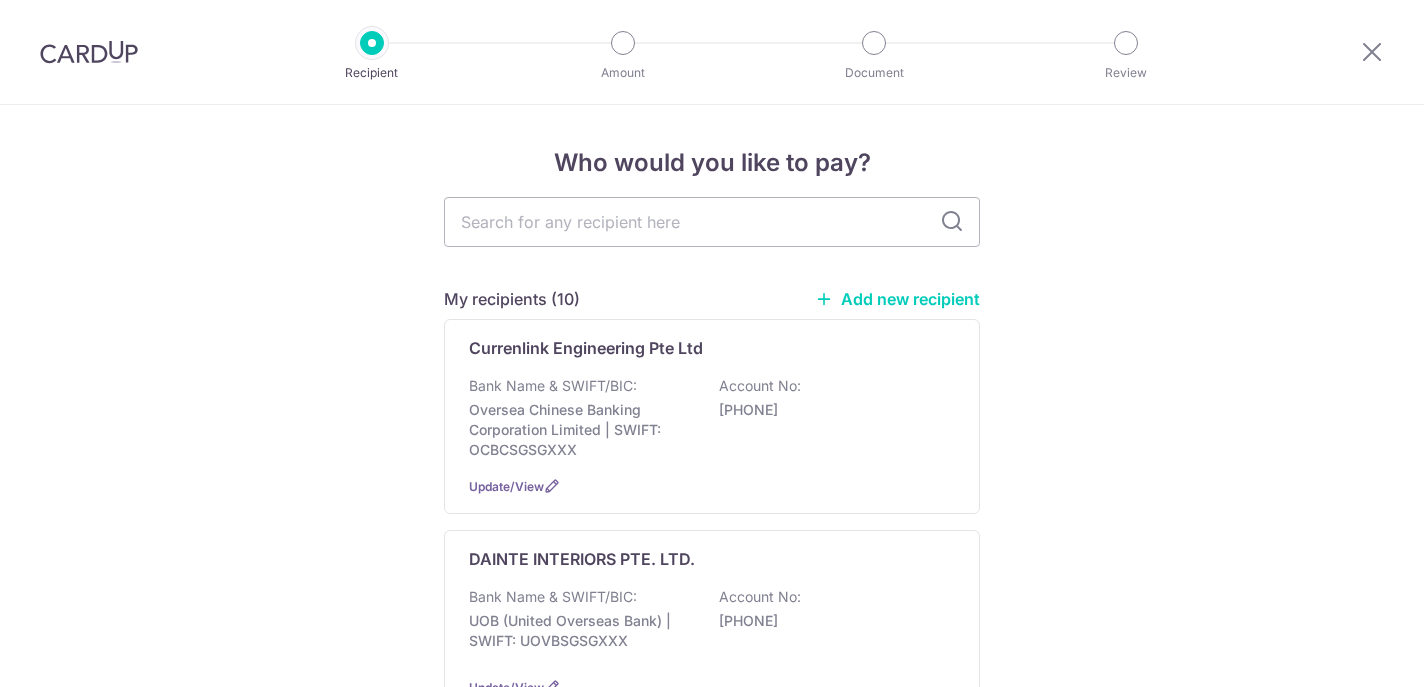 scroll, scrollTop: 0, scrollLeft: 0, axis: both 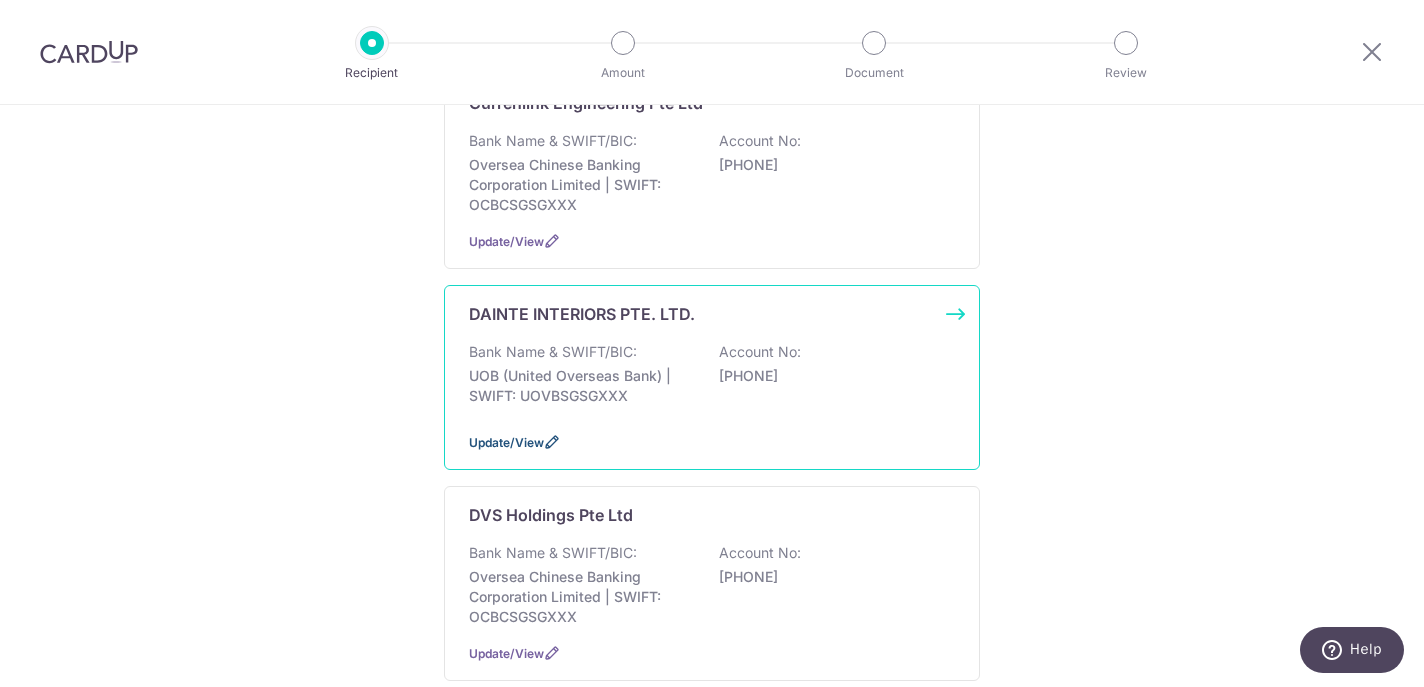 click on "Update/View" at bounding box center (506, 442) 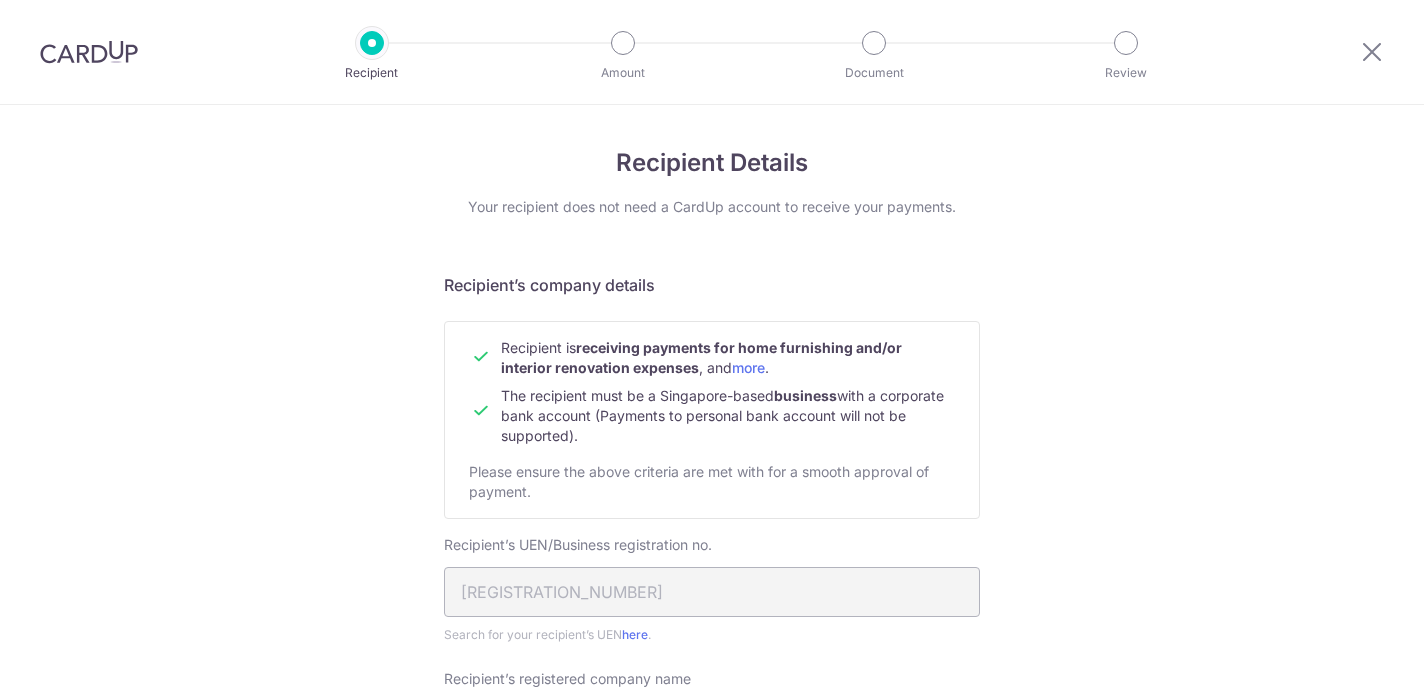 scroll, scrollTop: 0, scrollLeft: 0, axis: both 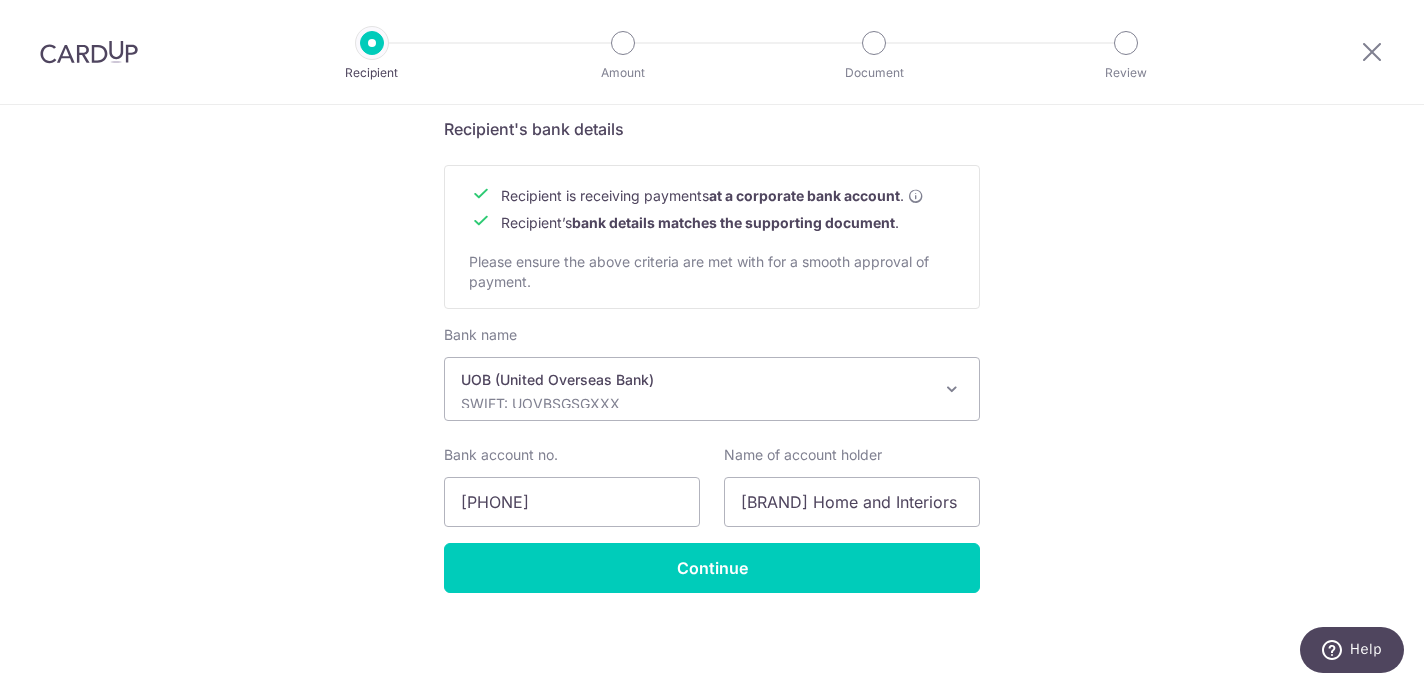 click on "SWIFT: UOVBSGSGXXX" at bounding box center (696, 404) 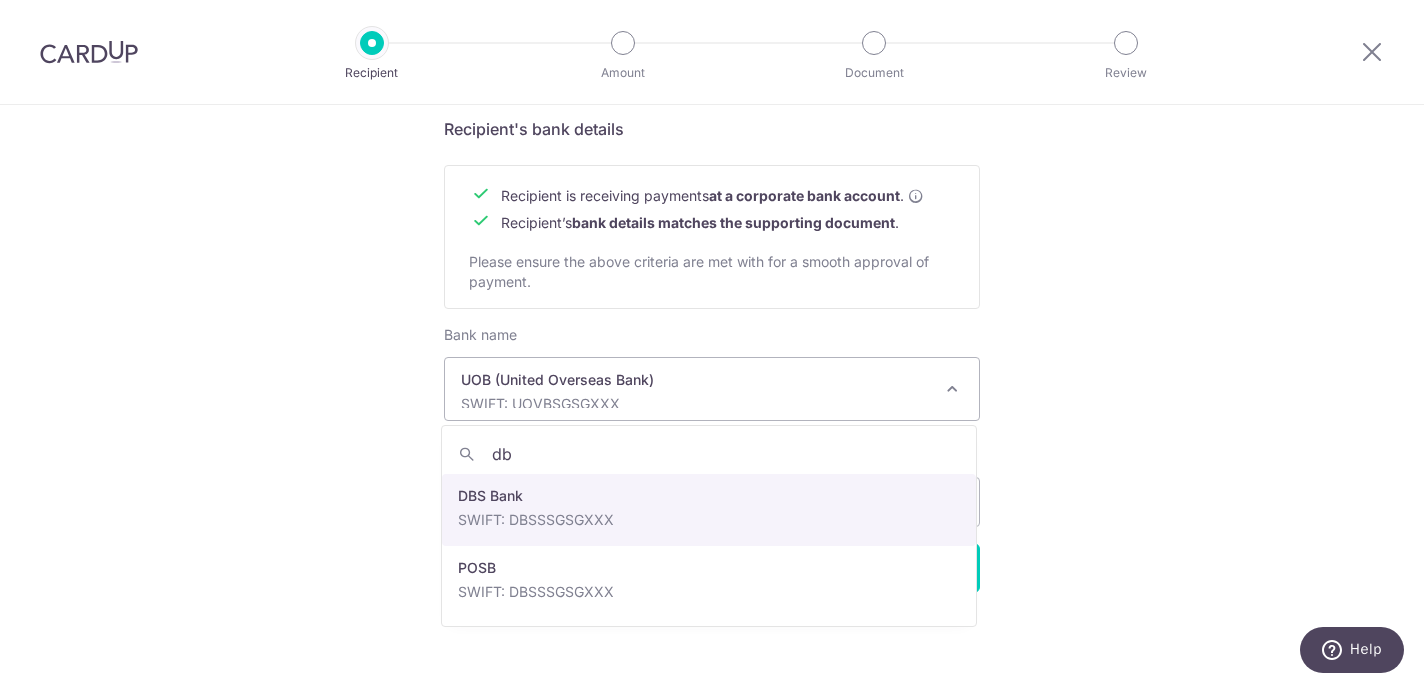 scroll, scrollTop: 0, scrollLeft: 0, axis: both 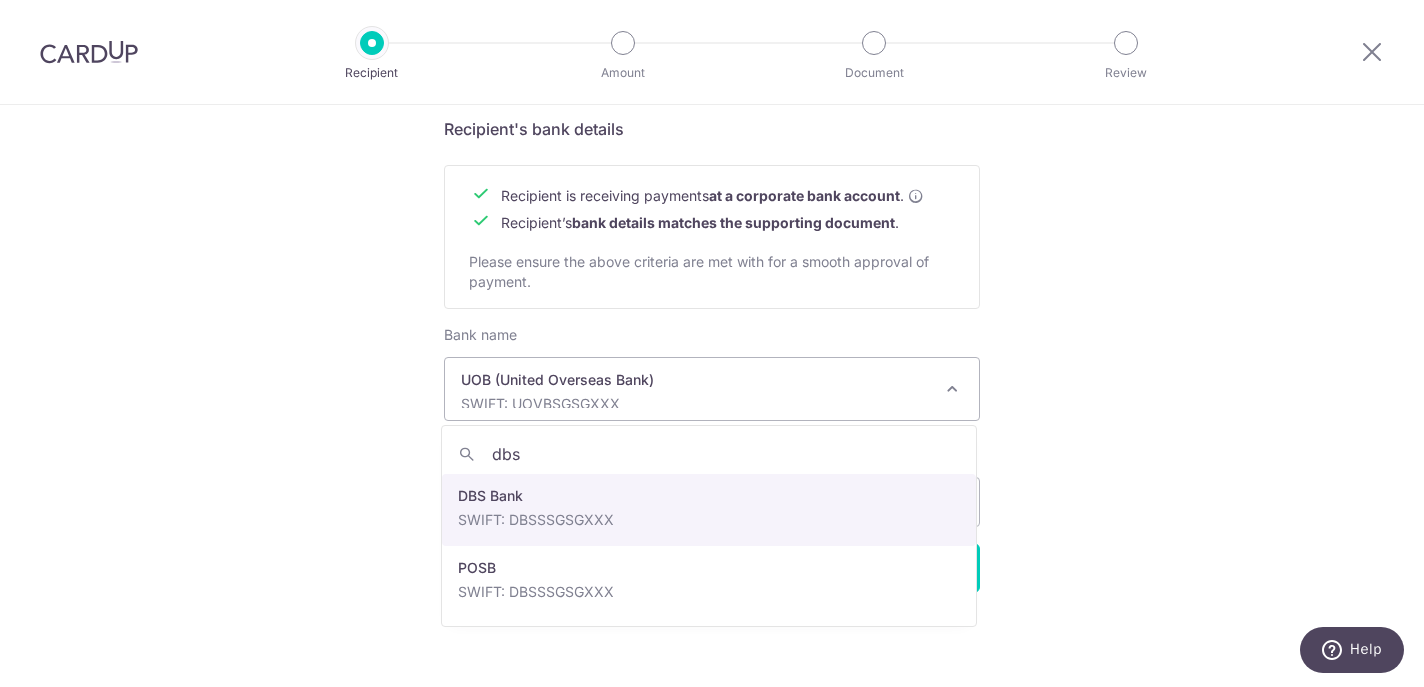 select on "6" 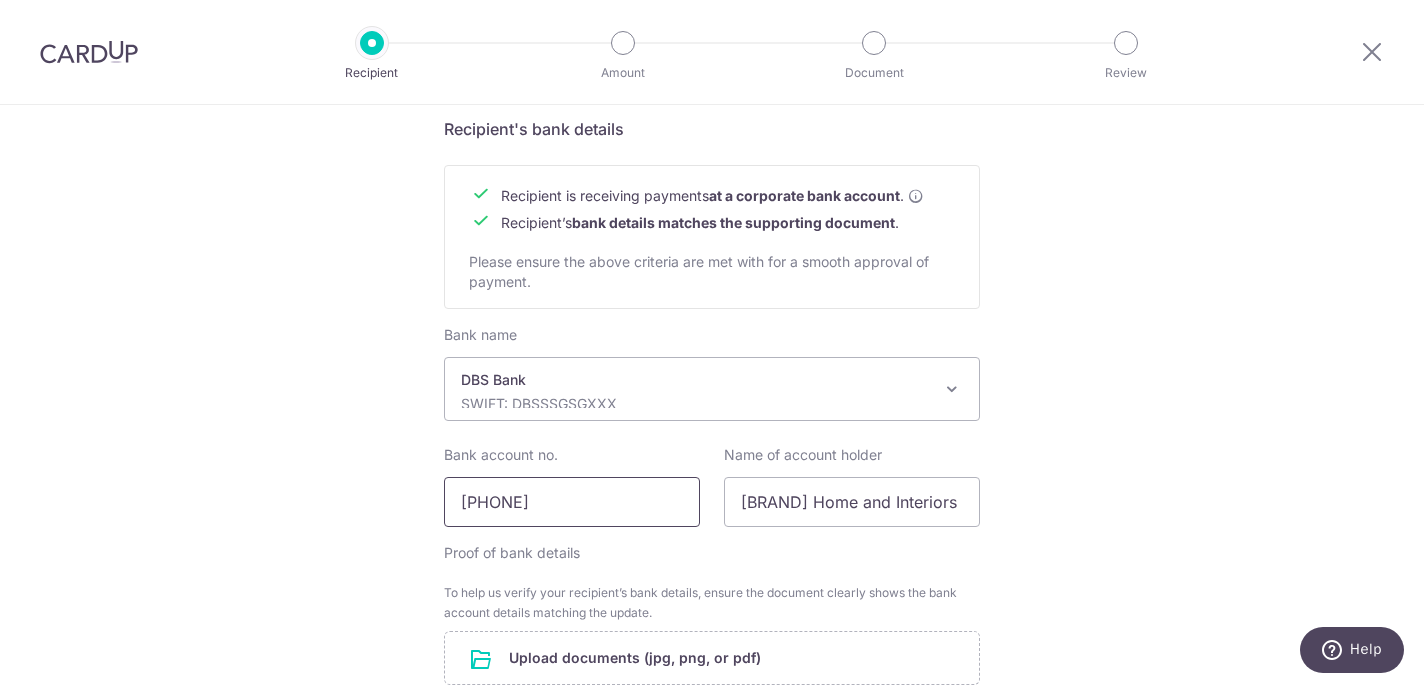 drag, startPoint x: 617, startPoint y: 500, endPoint x: 349, endPoint y: 498, distance: 268.00748 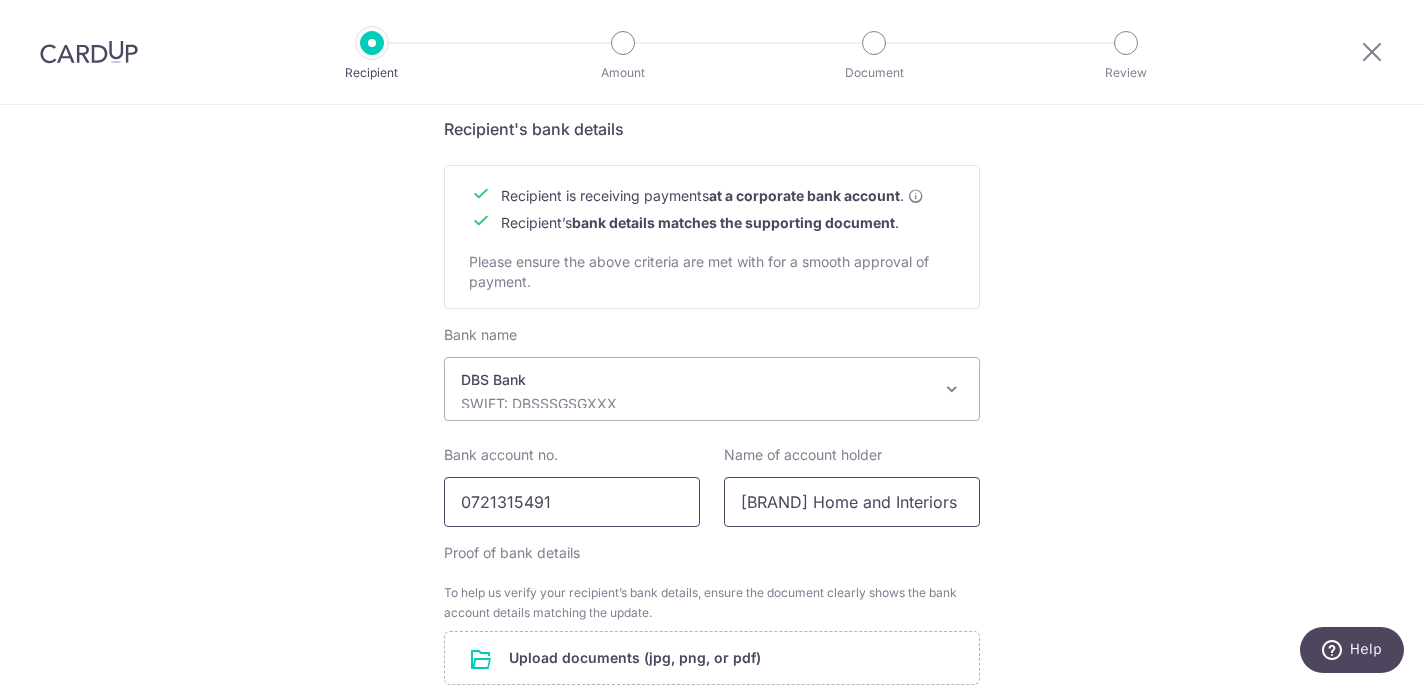 type on "0721315491" 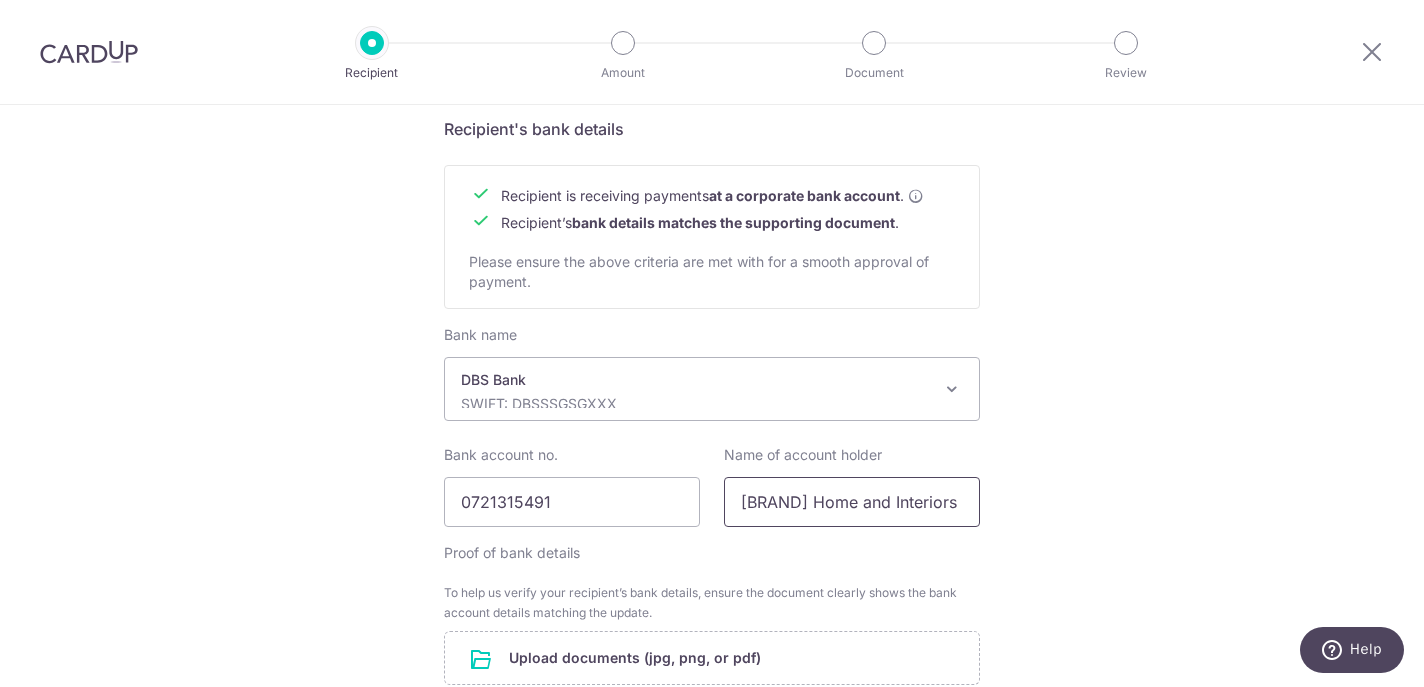 click on "[BRAND] Home and Interiors" at bounding box center (852, 502) 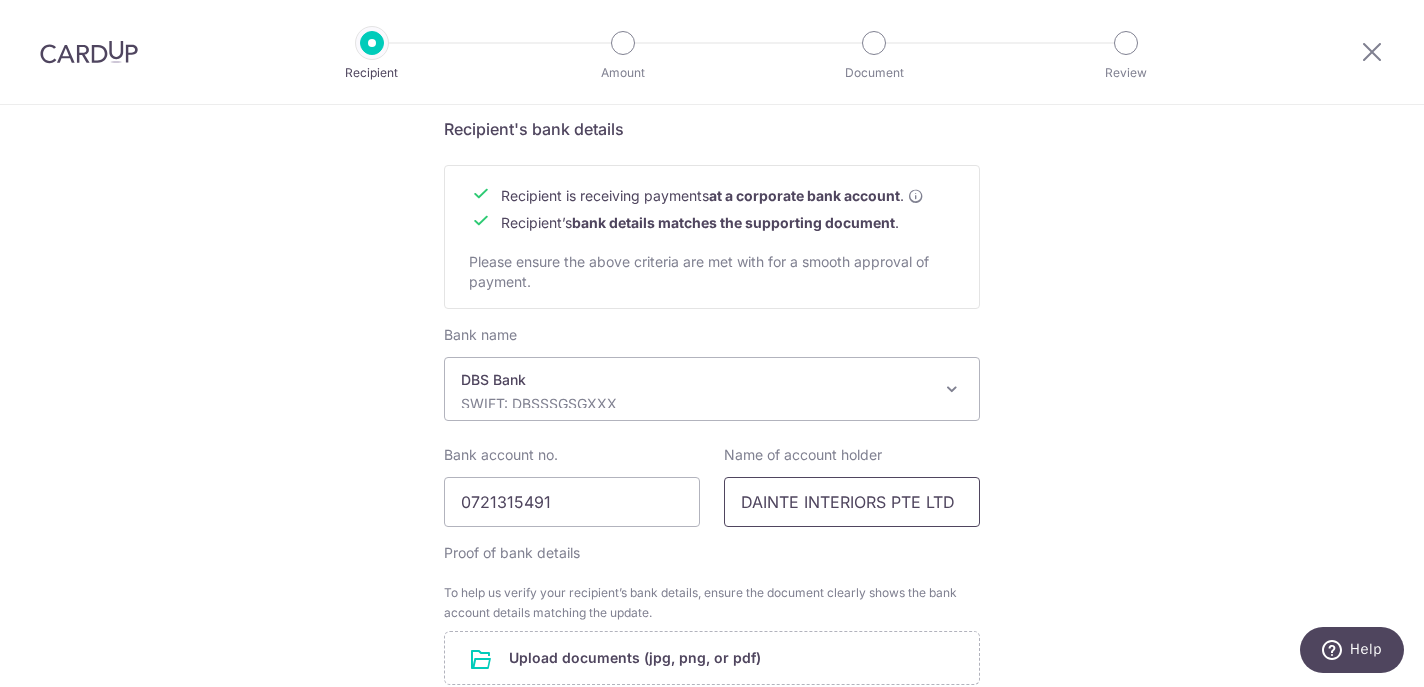 type on "DAINTE INTERIORS PTE LTD" 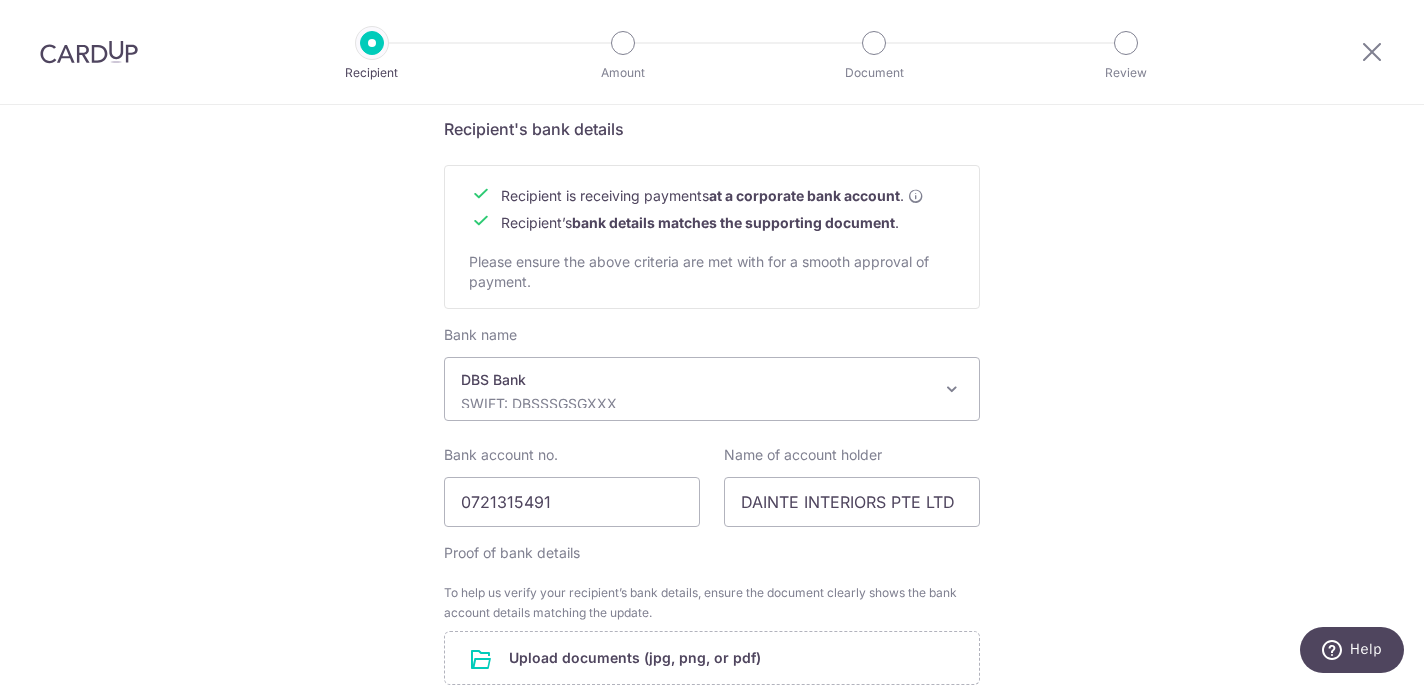 click on "Recipient Details
Your recipient does not need a CardUp account to receive your payments.
Recipient’s company details
Recipient is  receiving payments for home furnishing and/or interior renovation expenses , and  more .
The recipient must be a Singapore-based  business  with a corporate bank account (Payments to personal bank account will not be supported).
Please ensure the above criteria are met with for a smooth approval of payment.
Recipient’s UEN/Business registration no.
[REGISTRATION_NUMBER]
Search for your recipient’s UEN  here ." at bounding box center [712, 61] 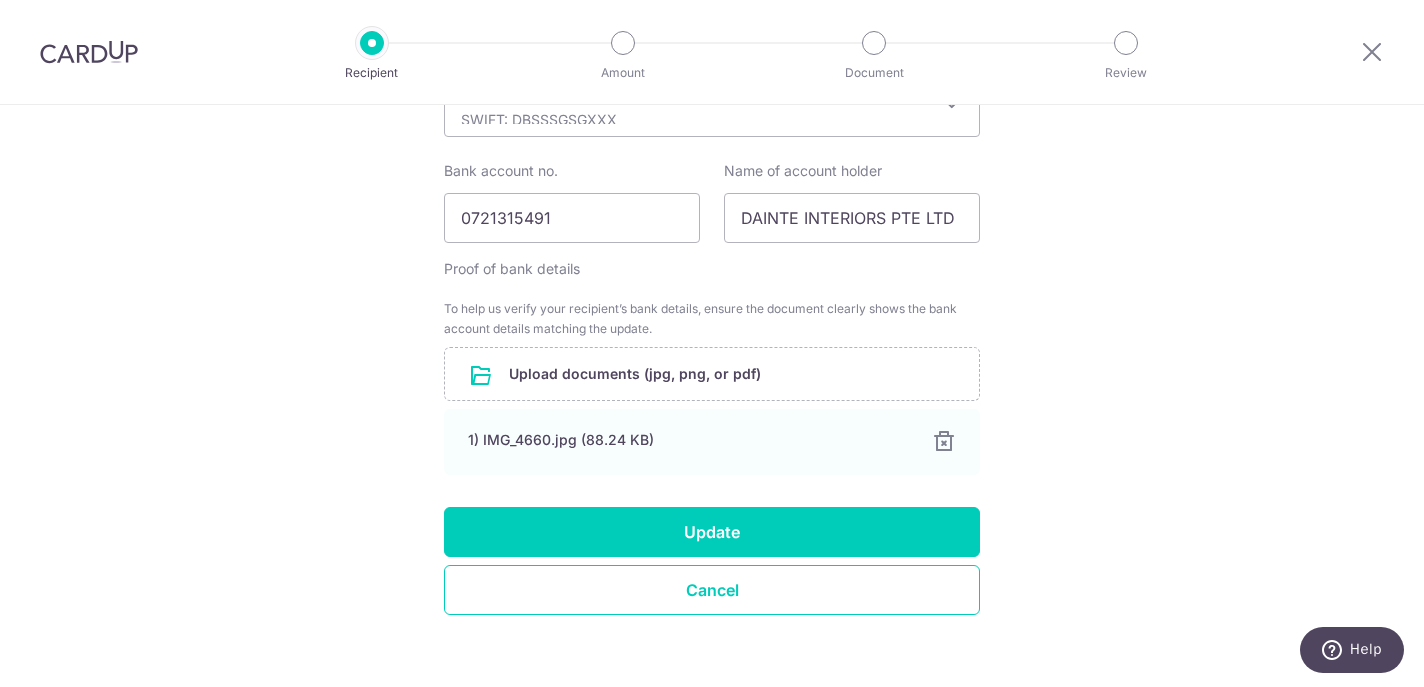 scroll, scrollTop: 1179, scrollLeft: 0, axis: vertical 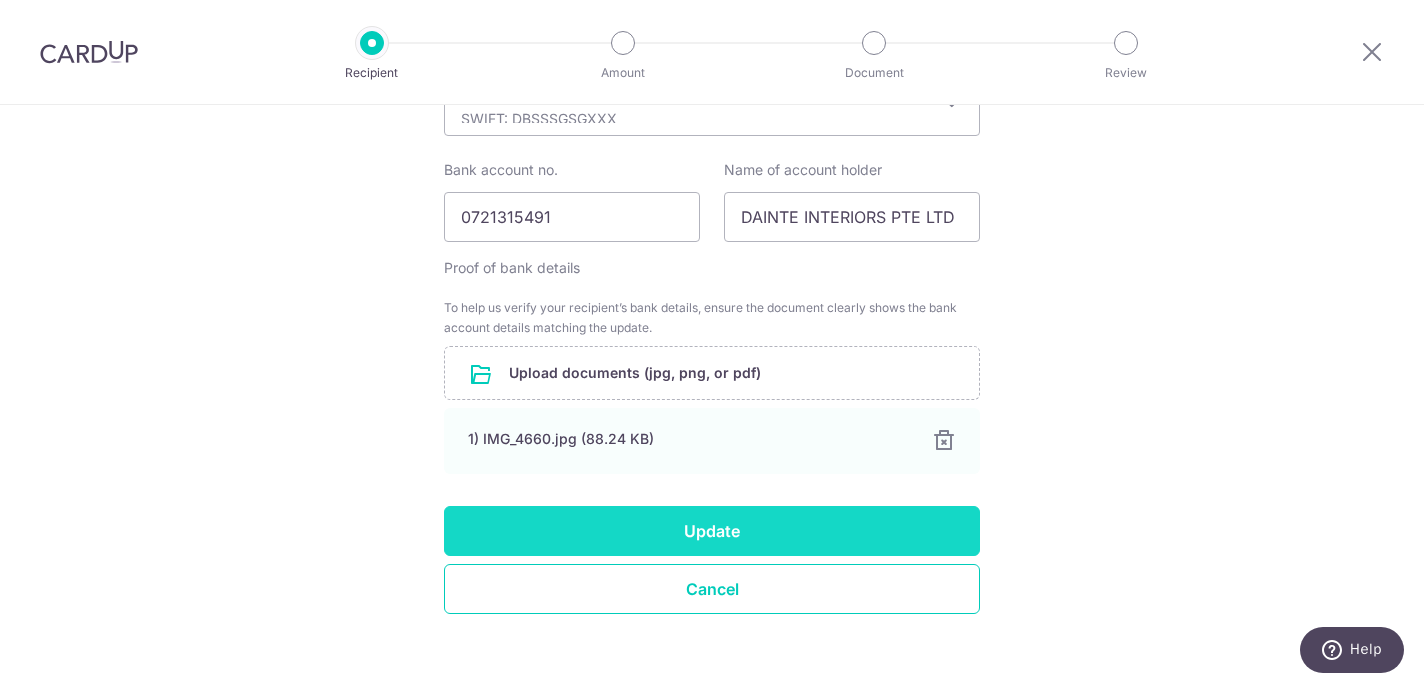 click on "Update" at bounding box center (712, 531) 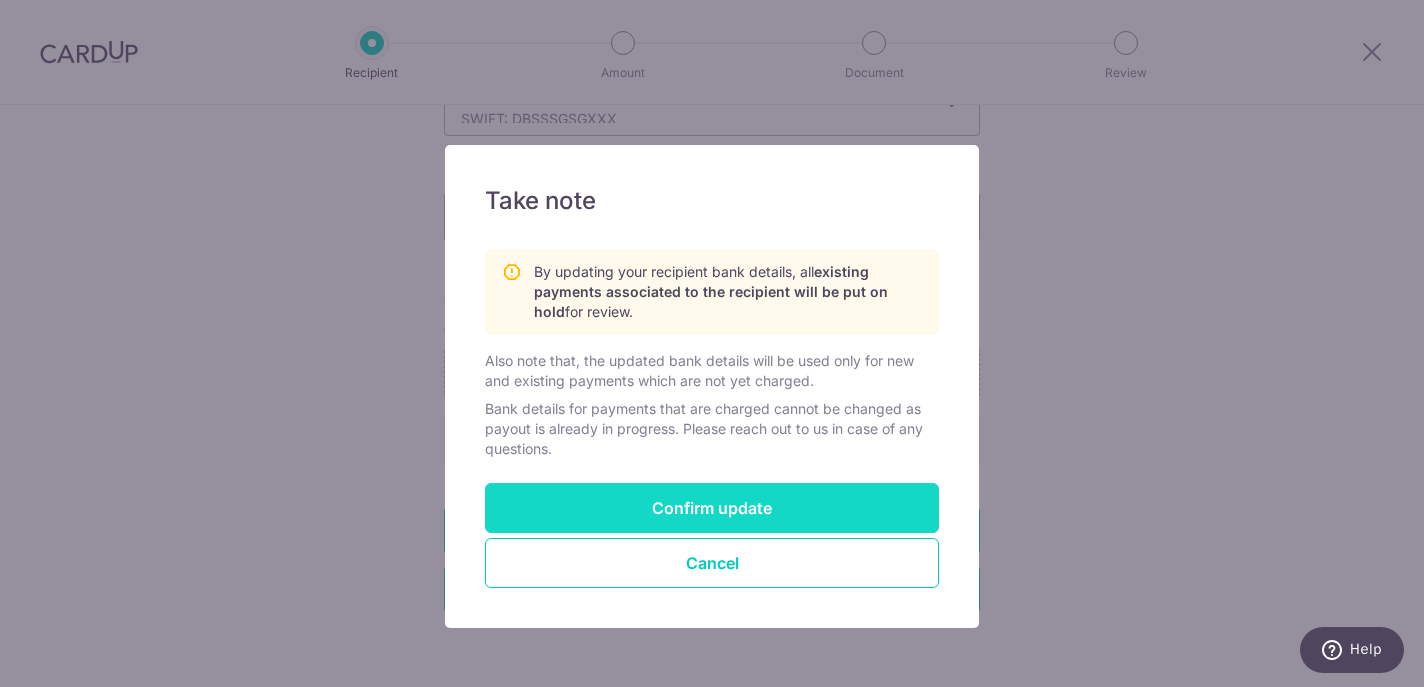 click on "Confirm update" at bounding box center [712, 508] 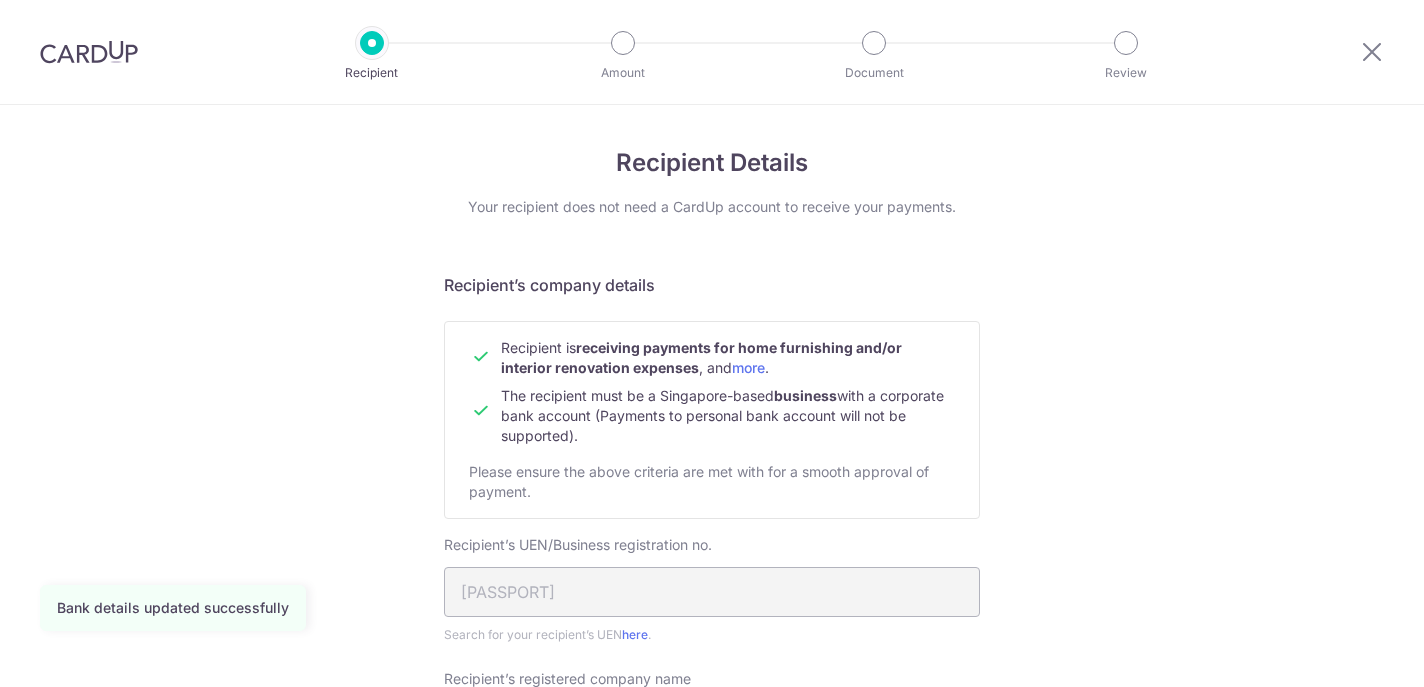 scroll, scrollTop: 0, scrollLeft: 0, axis: both 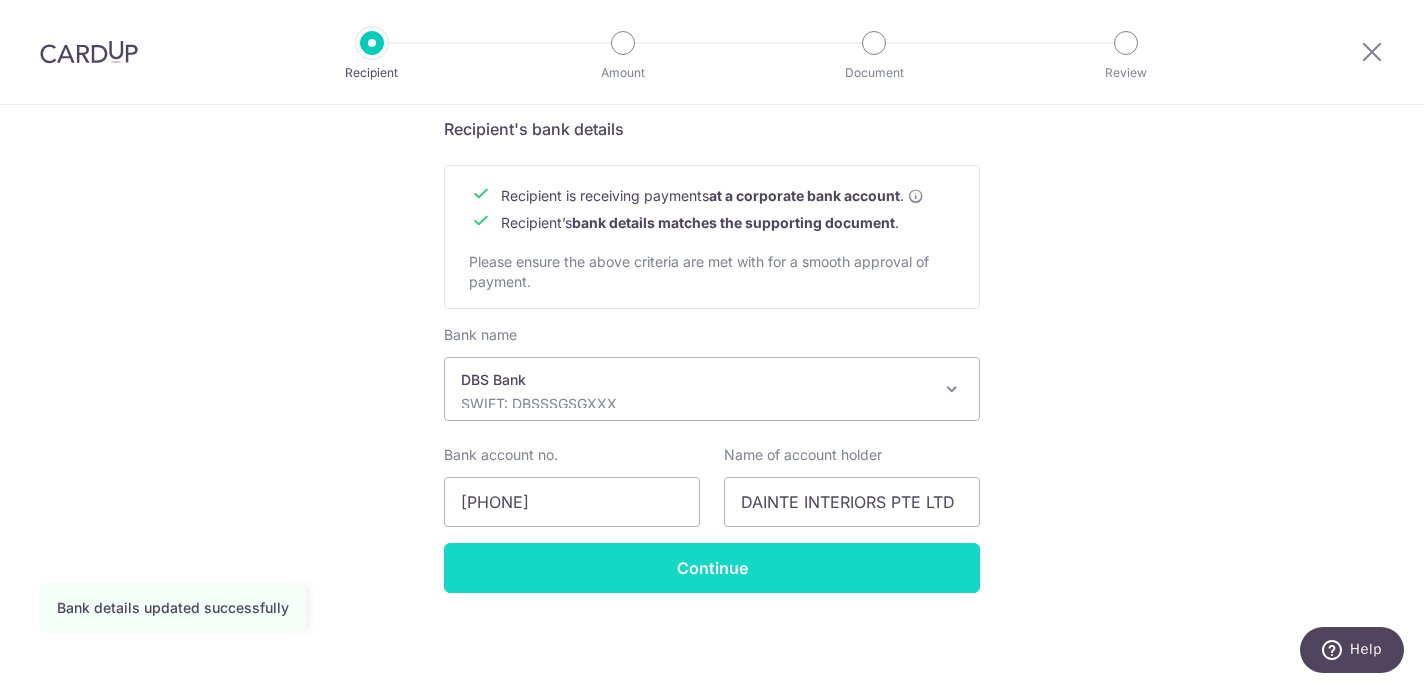 click on "Continue" at bounding box center (712, 568) 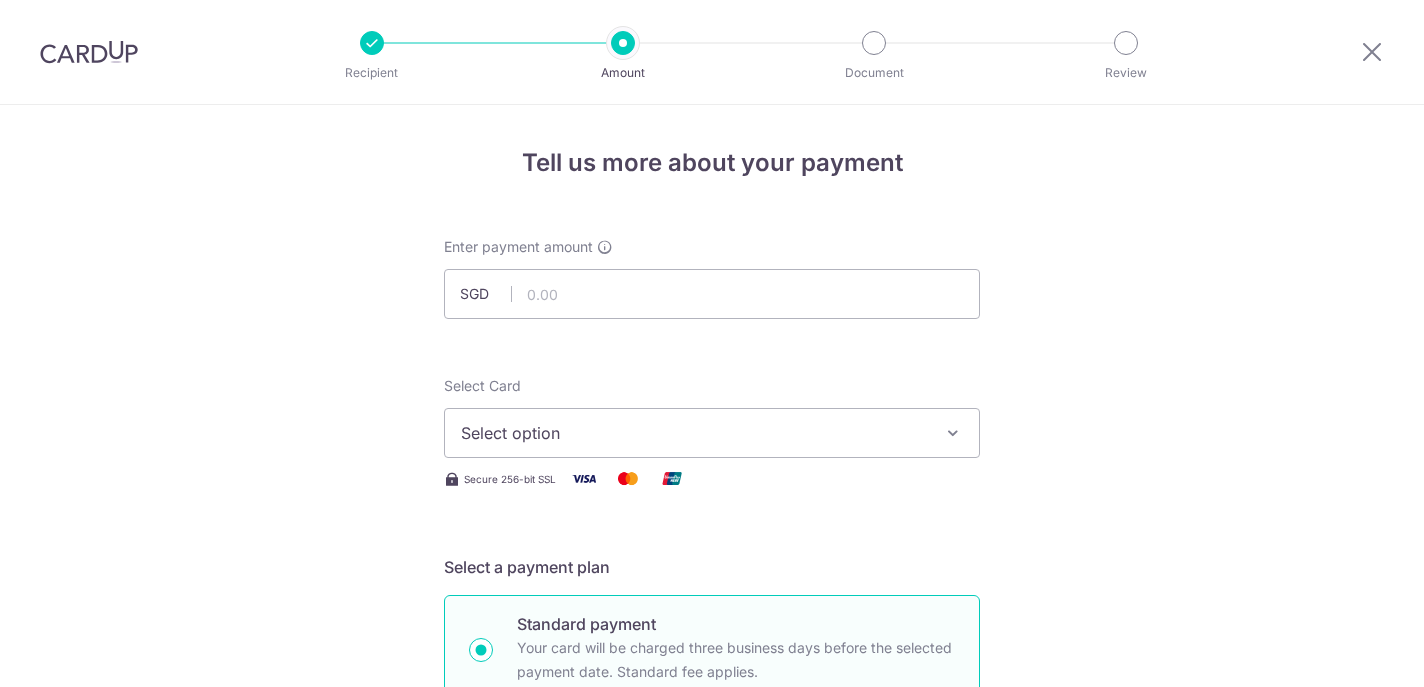 scroll, scrollTop: 0, scrollLeft: 0, axis: both 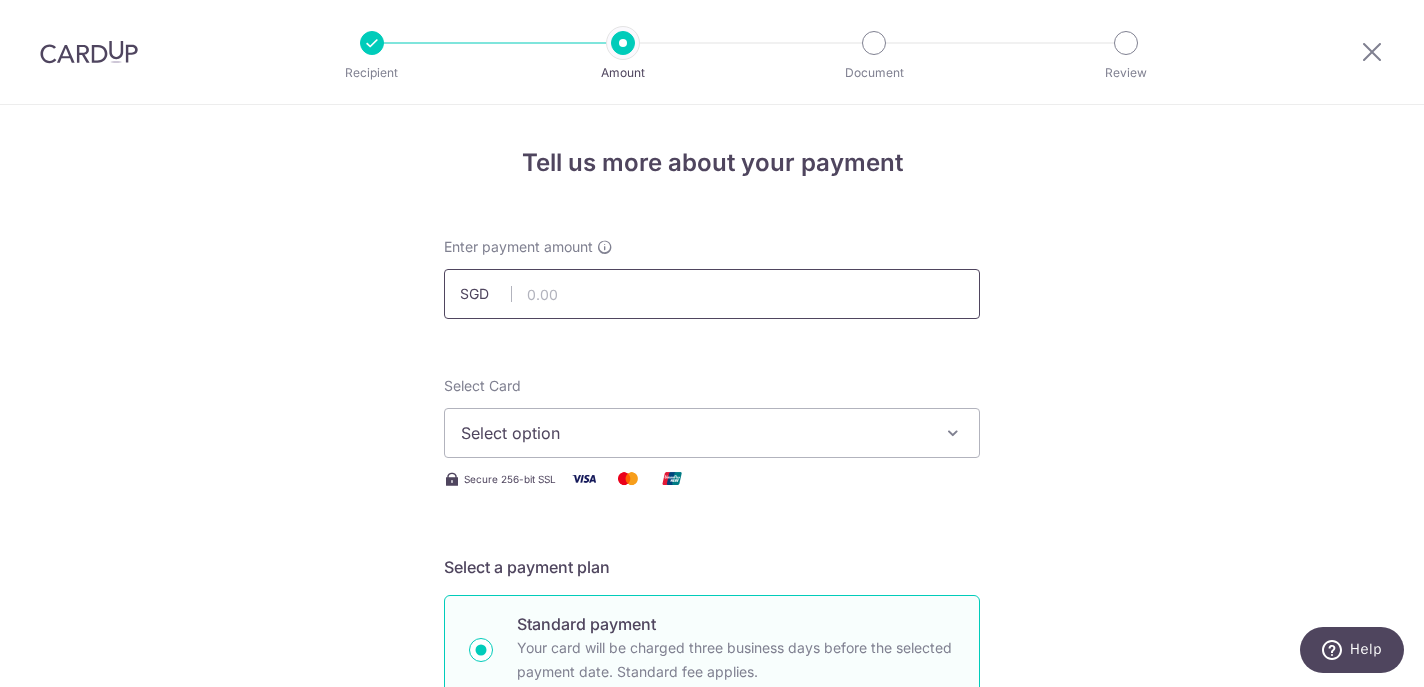 click at bounding box center (712, 294) 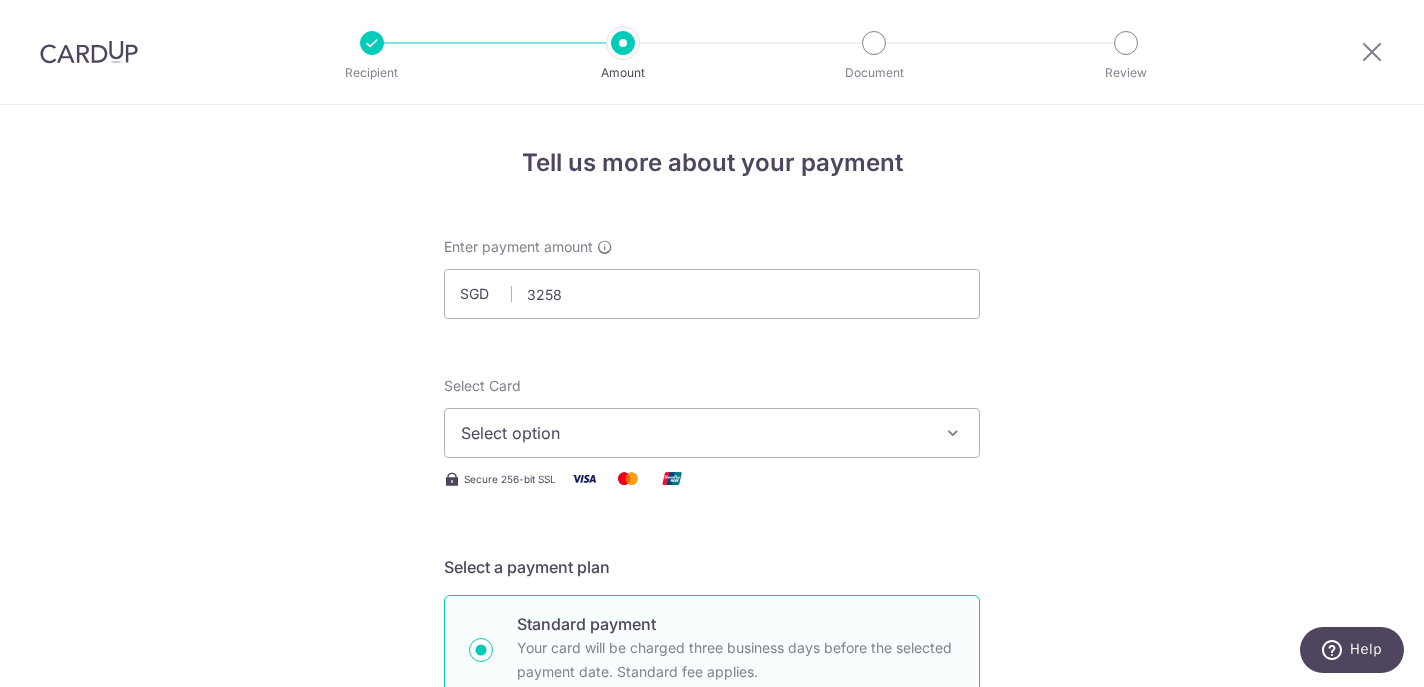 type on "3,258.00" 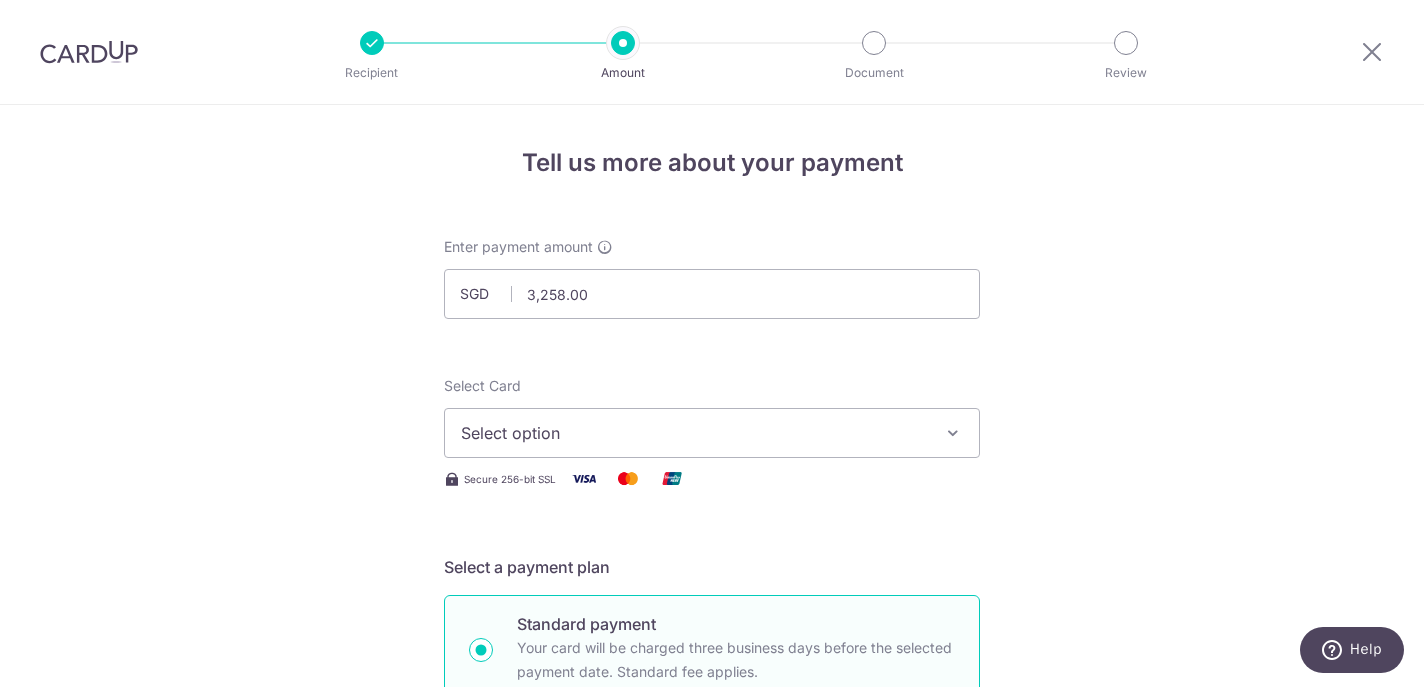 click on "Select option" at bounding box center [694, 433] 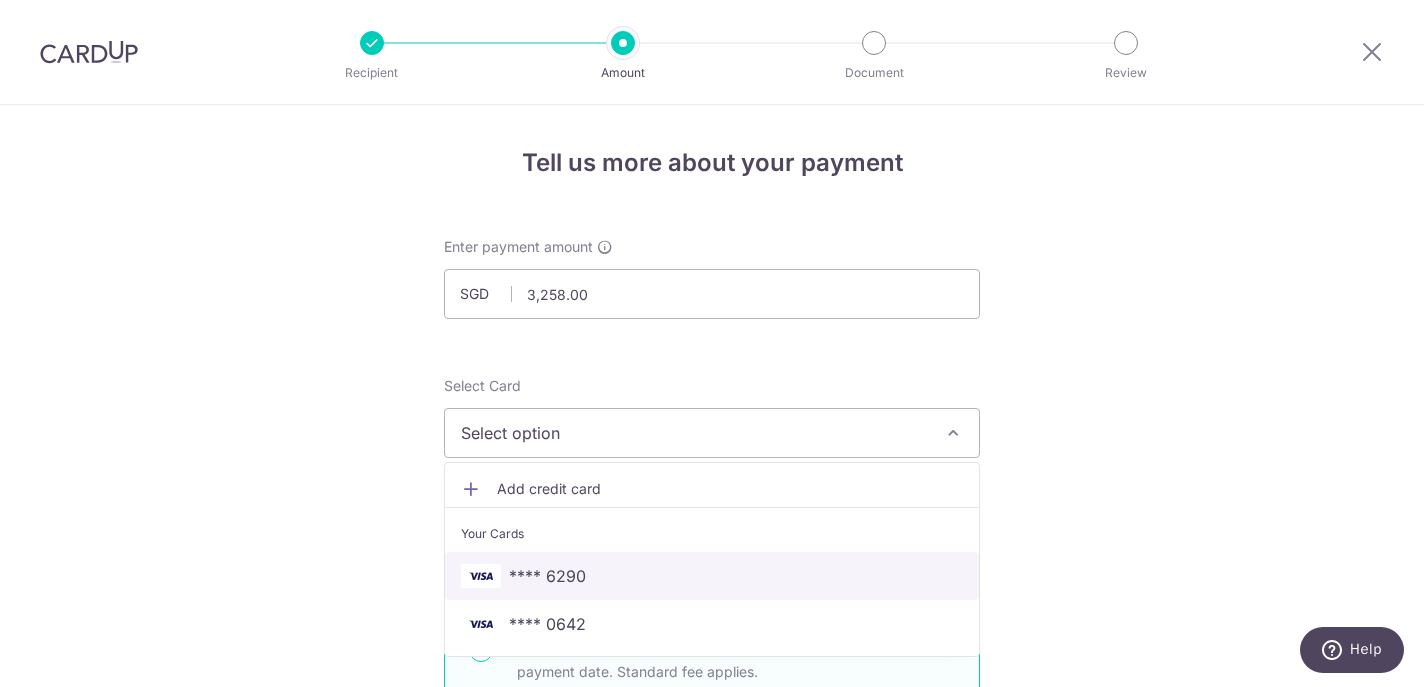 click on "**** 6290" at bounding box center (547, 576) 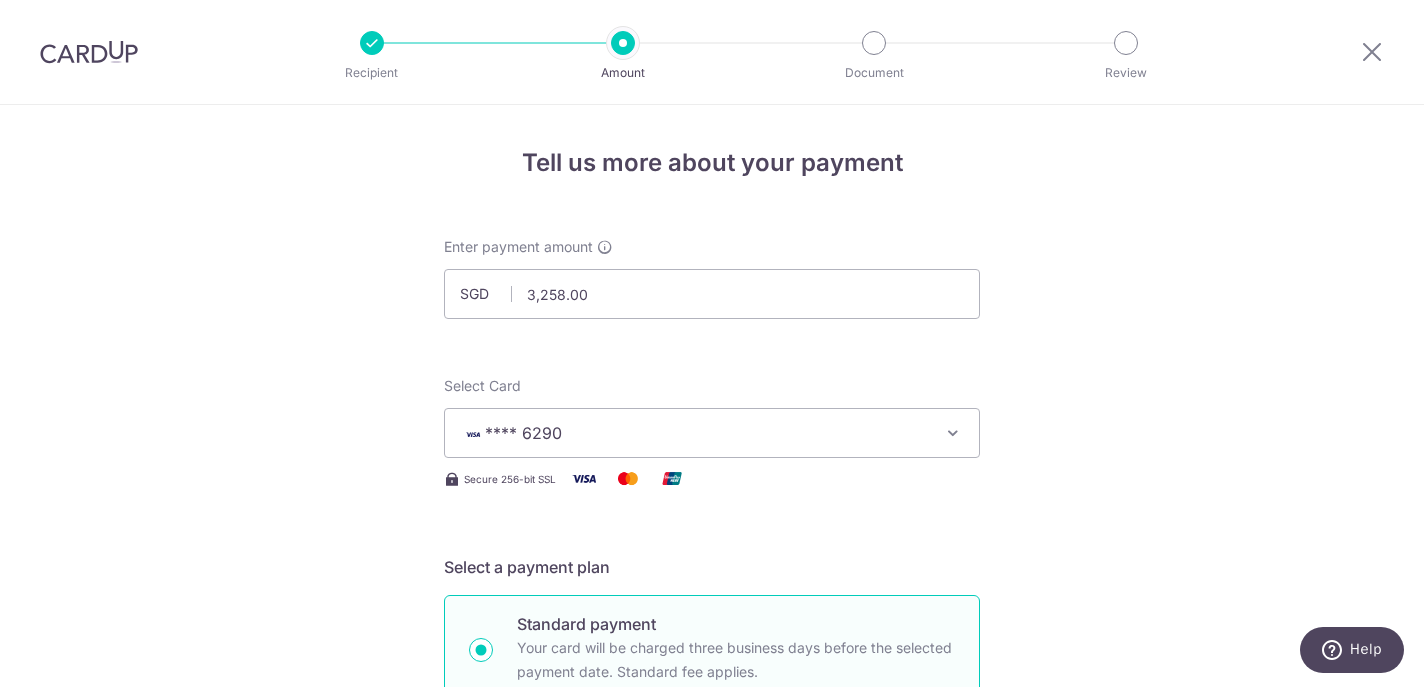 click on "Tell us more about your payment
Enter payment amount
SGD
3,258.00
3258.00
Select Card
**** 6290
Add credit card
Your Cards
**** 6290
**** 0642
Secure 256-bit SSL
Text
New card details
Card
Secure 256-bit SSL" at bounding box center [712, 1076] 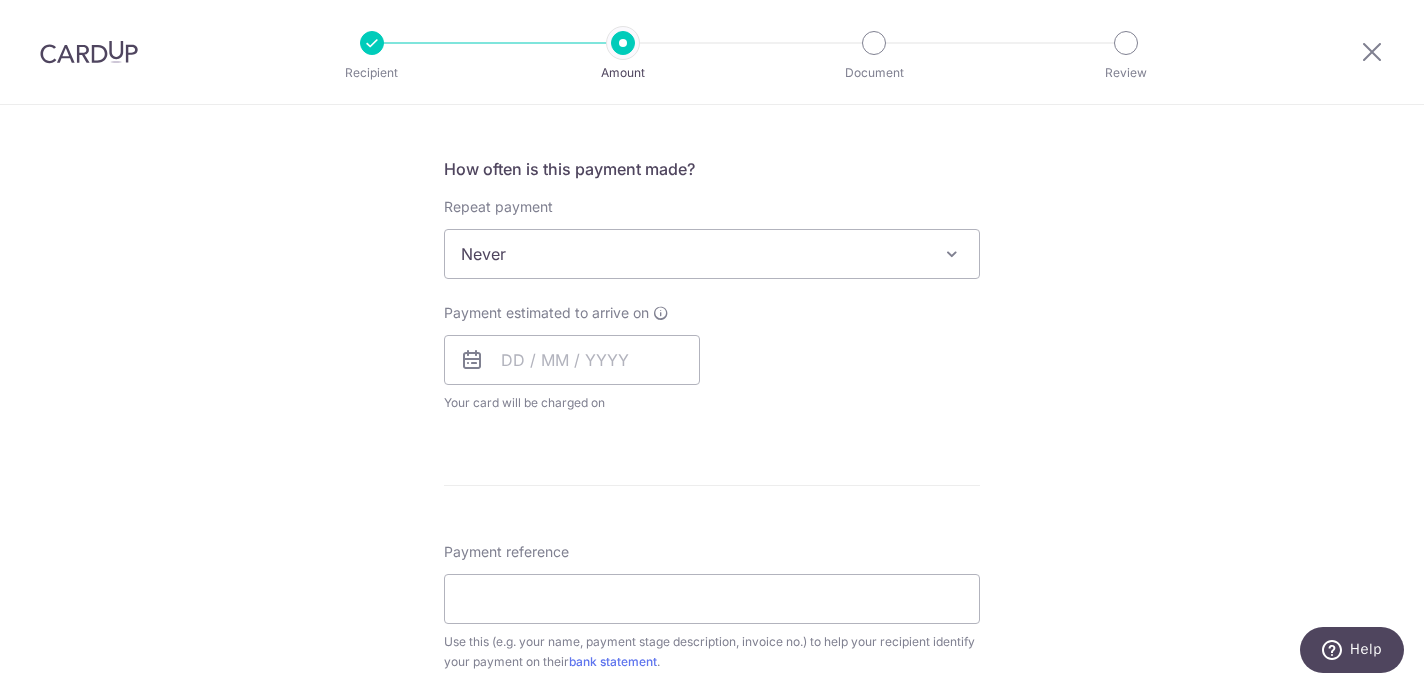 scroll, scrollTop: 784, scrollLeft: 0, axis: vertical 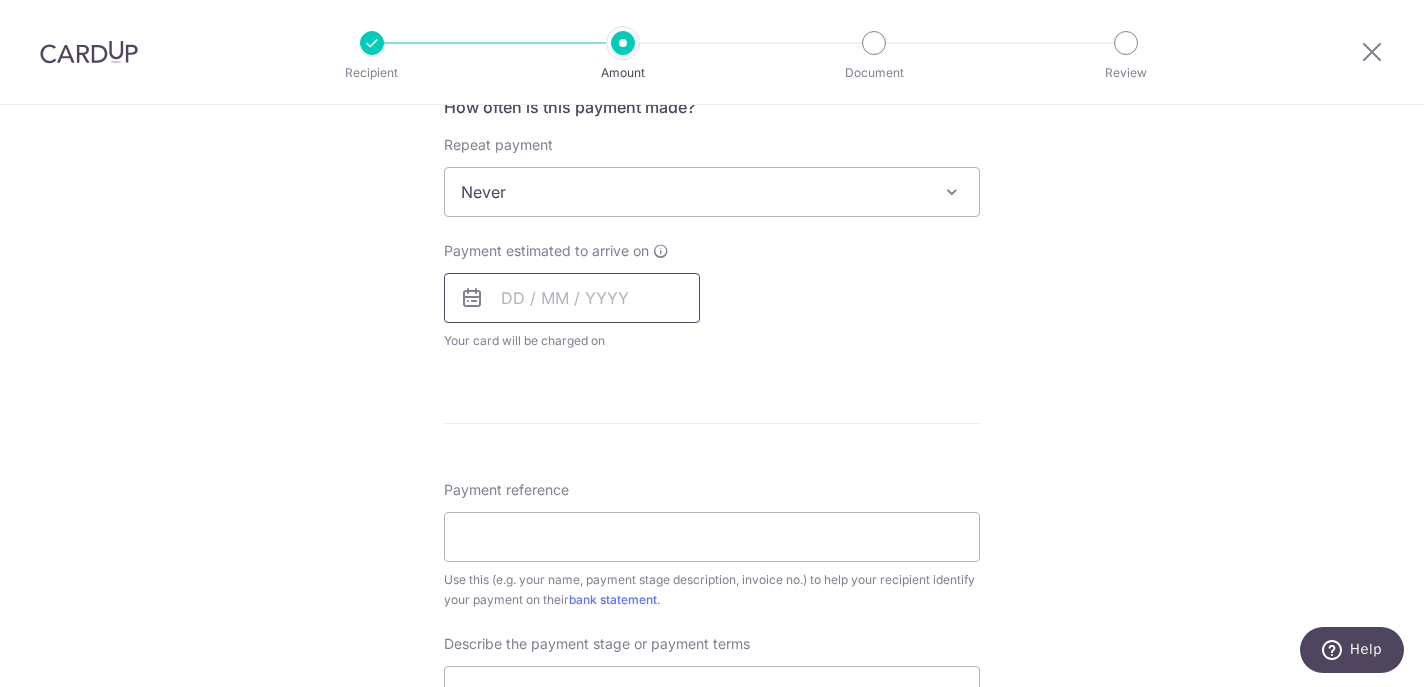 click at bounding box center (572, 298) 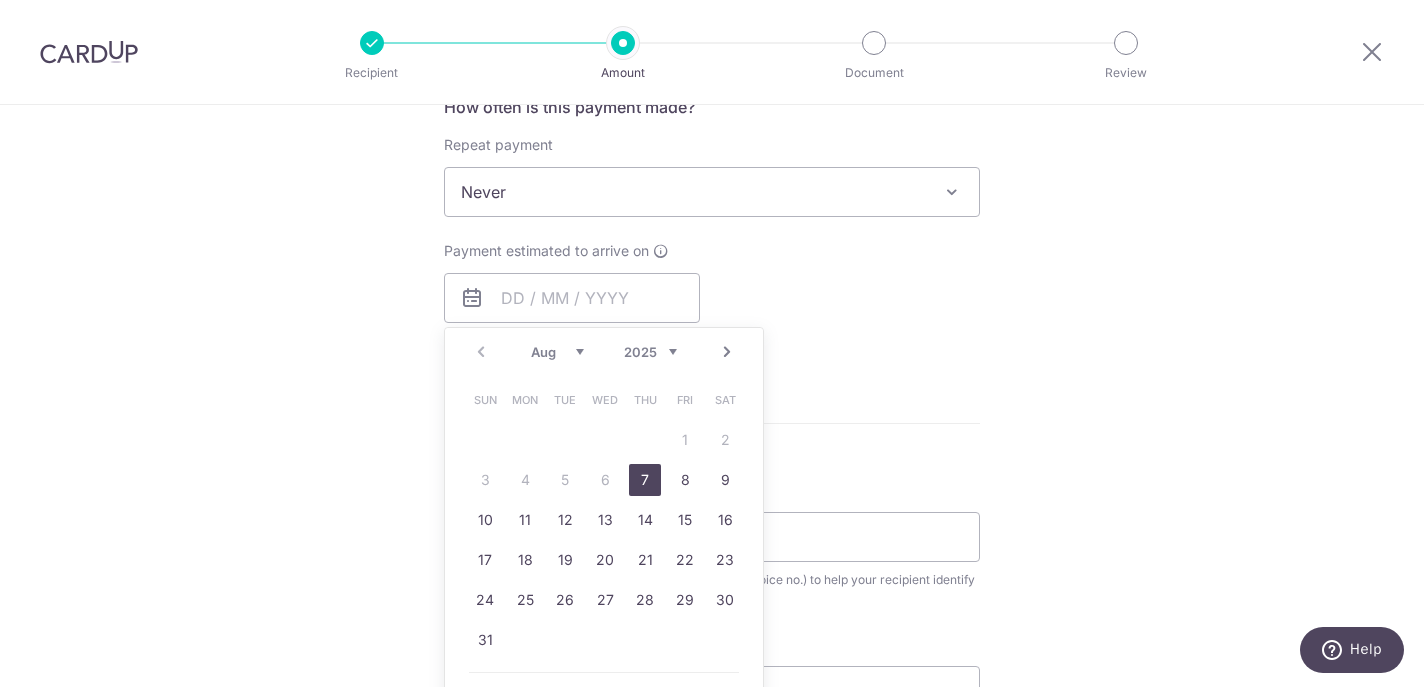 click on "7" at bounding box center (645, 480) 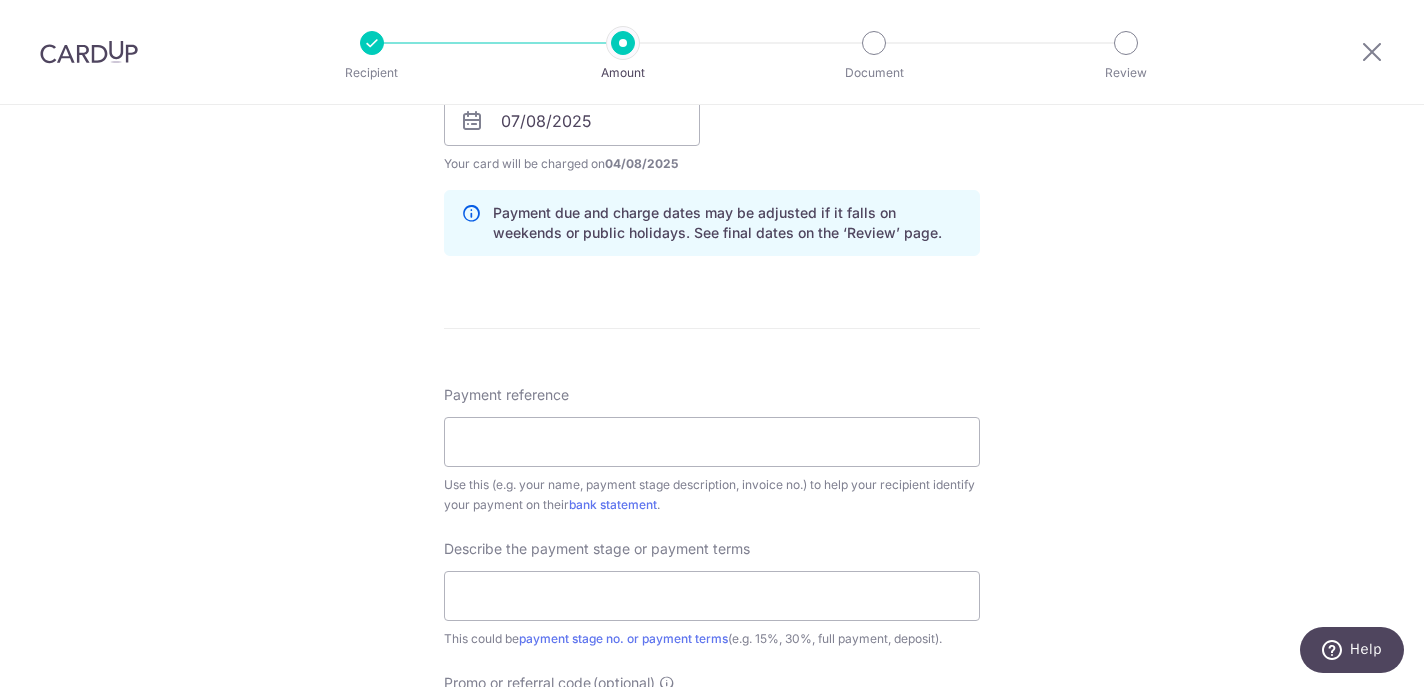 scroll, scrollTop: 1105, scrollLeft: 0, axis: vertical 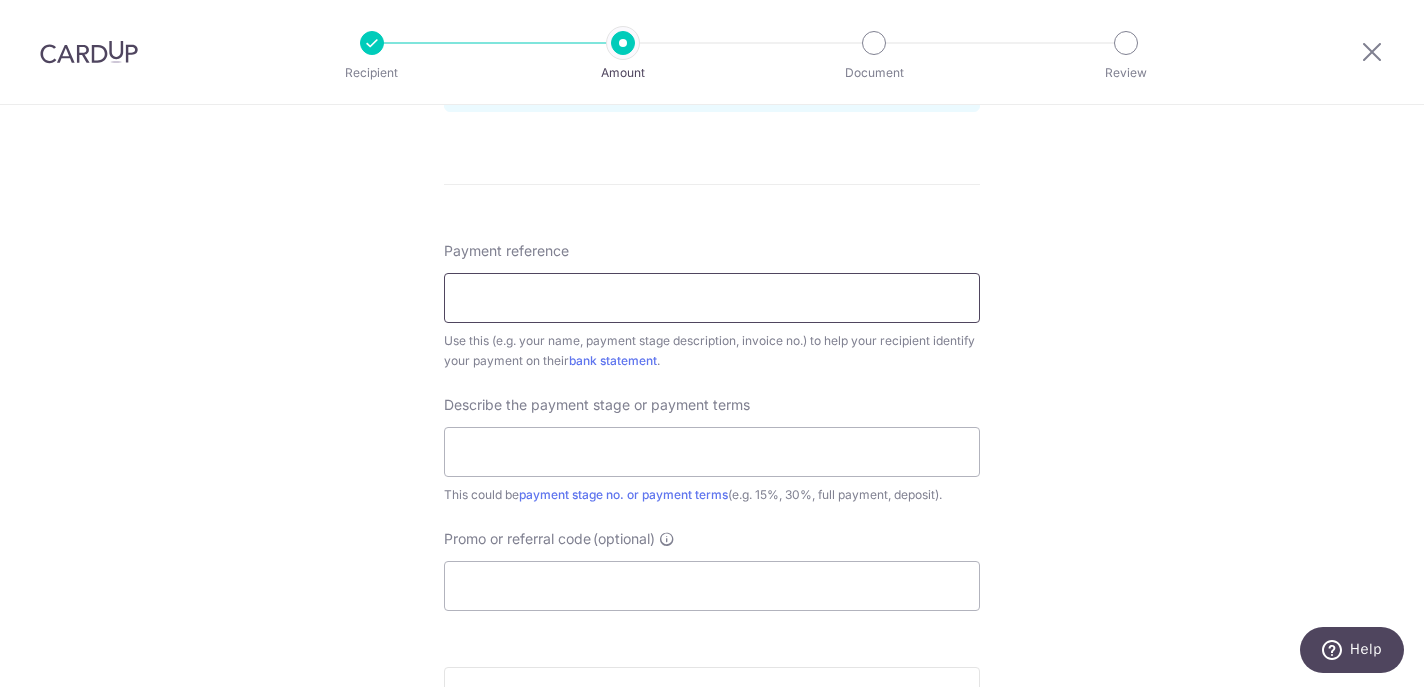 click on "Payment reference" at bounding box center [712, 298] 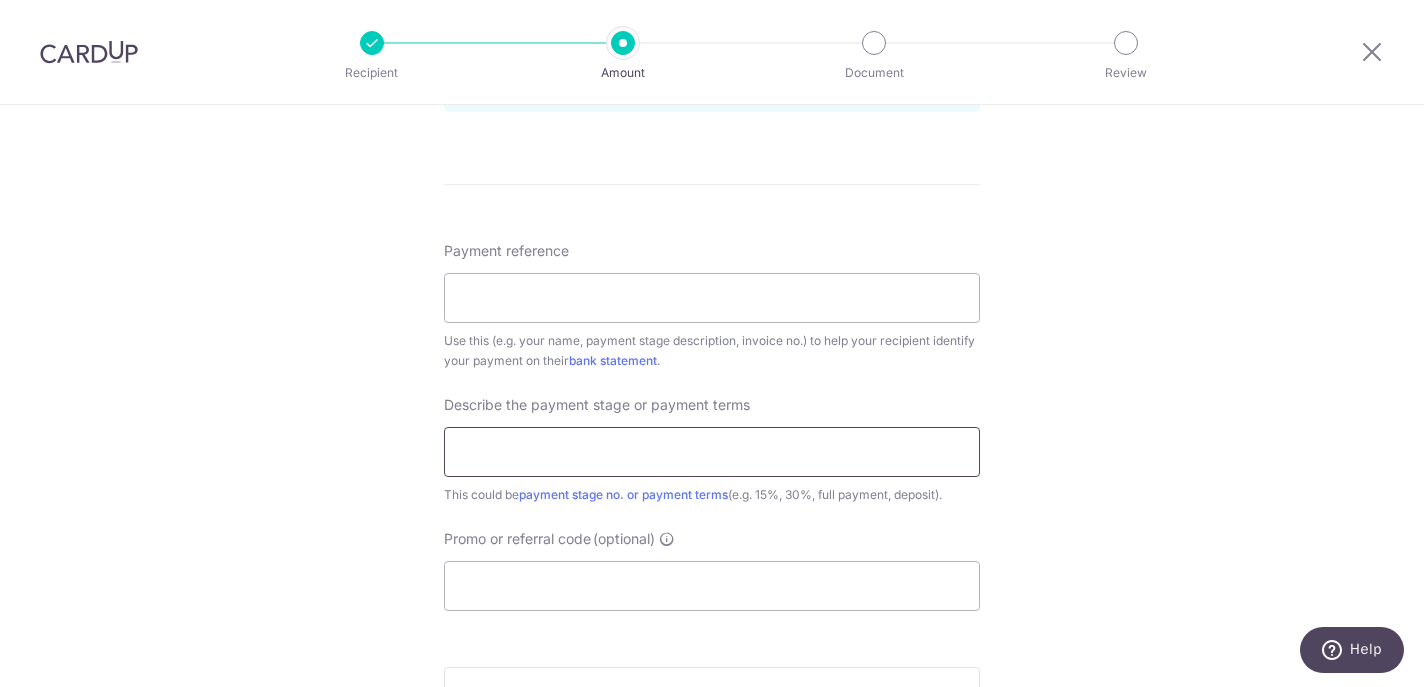 click at bounding box center [712, 452] 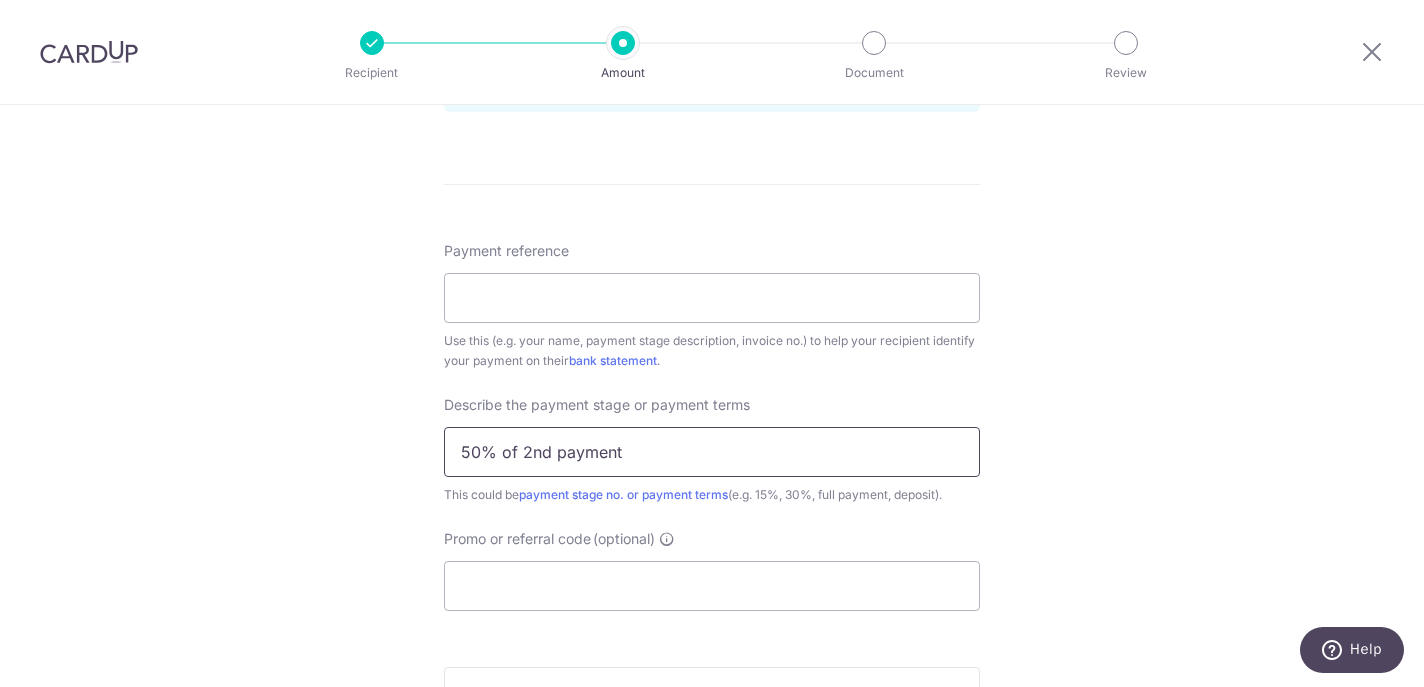 drag, startPoint x: 644, startPoint y: 451, endPoint x: 357, endPoint y: 453, distance: 287.00696 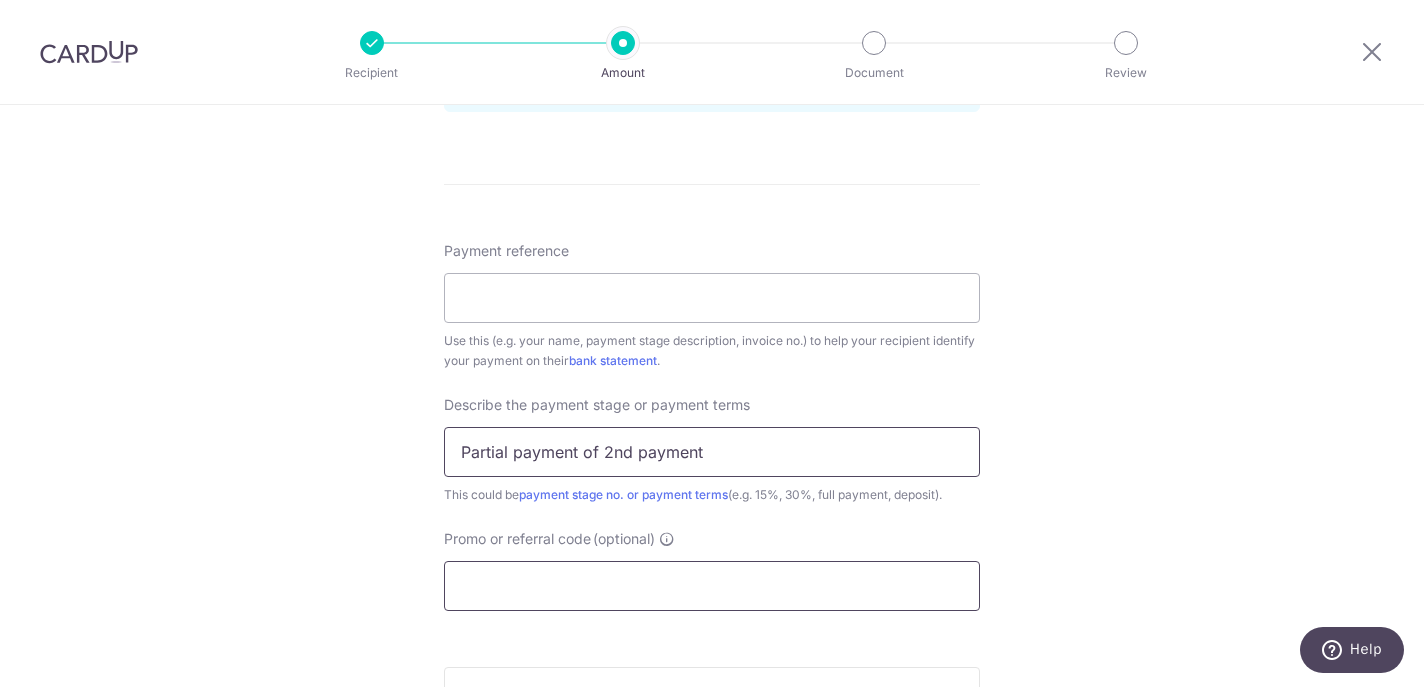 type on "Partial payment of 2nd payment" 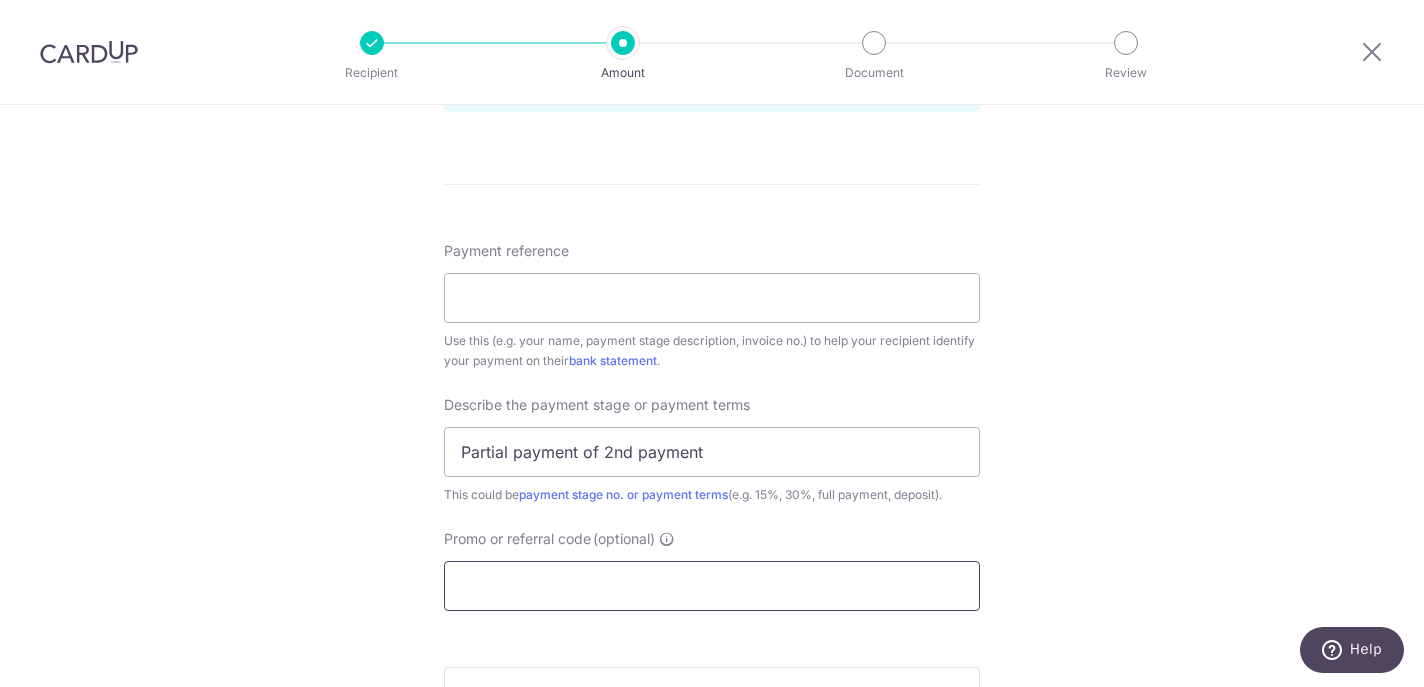click on "Promo or referral code
(optional)" at bounding box center [712, 586] 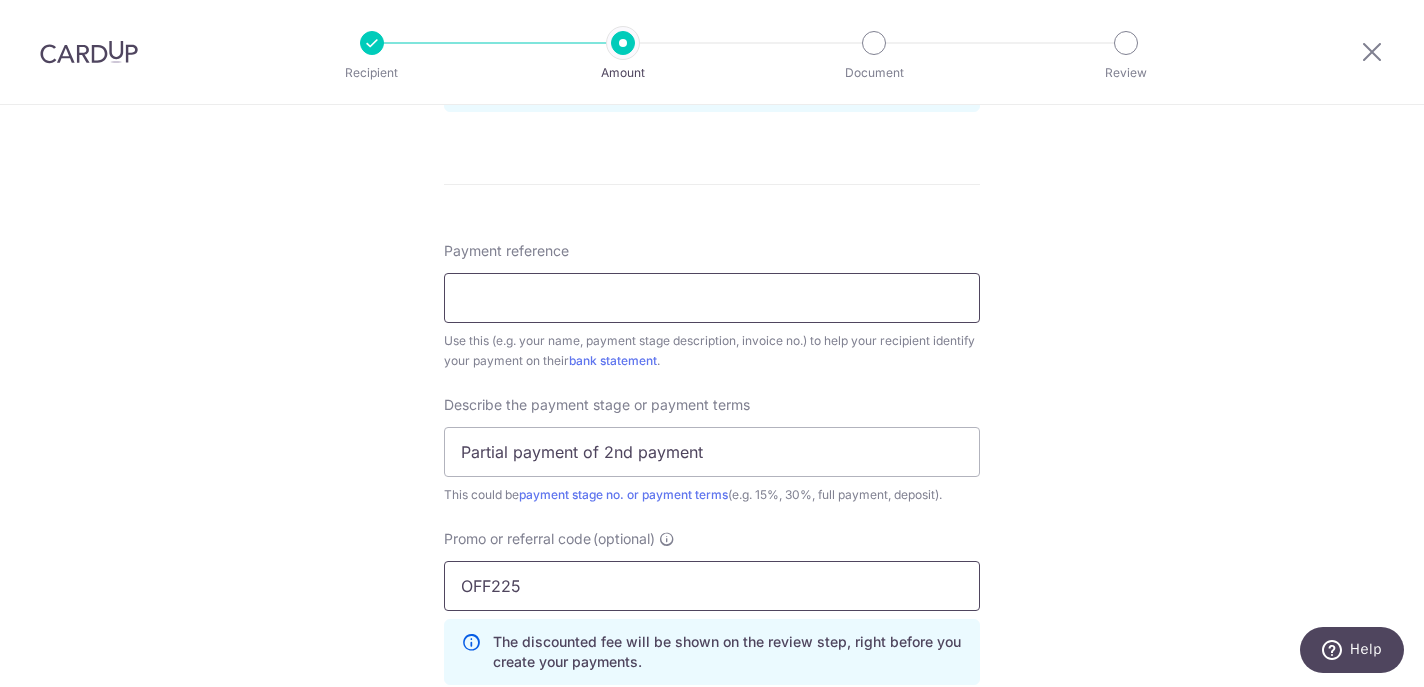 type on "OFF225" 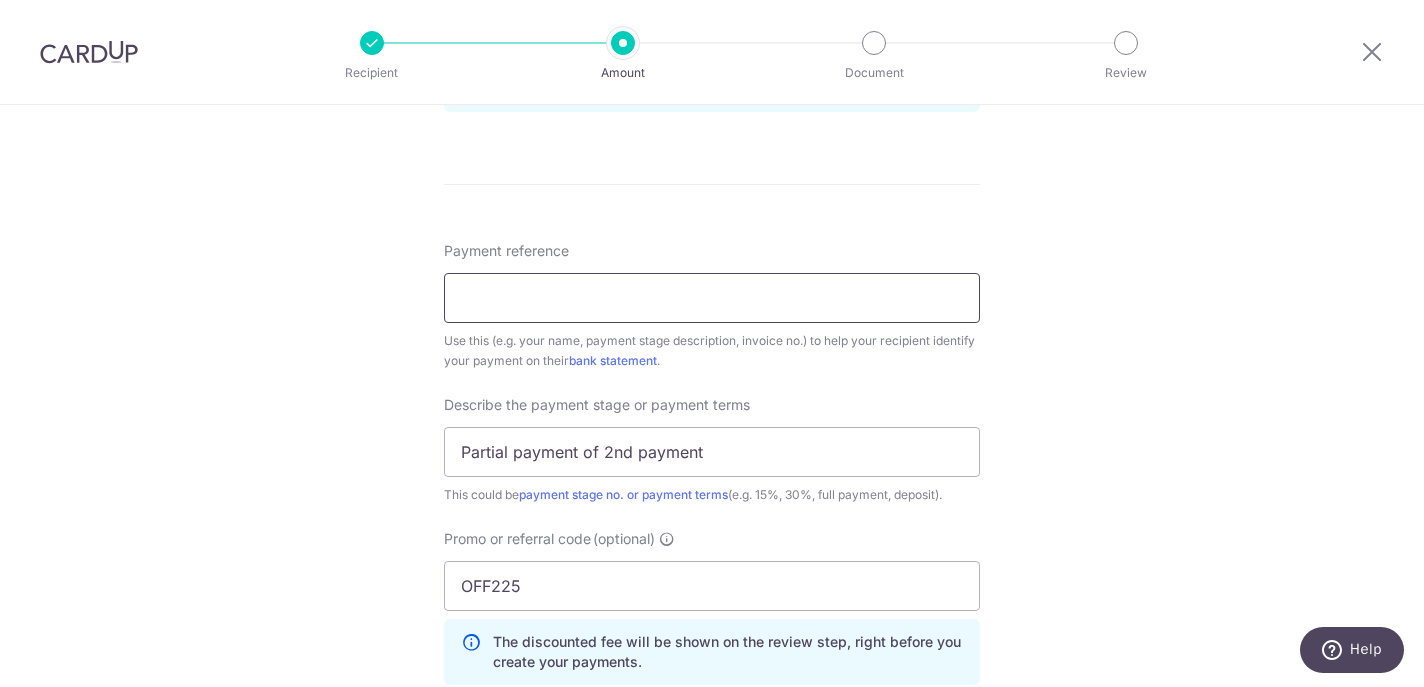 click on "Payment reference" at bounding box center [712, 298] 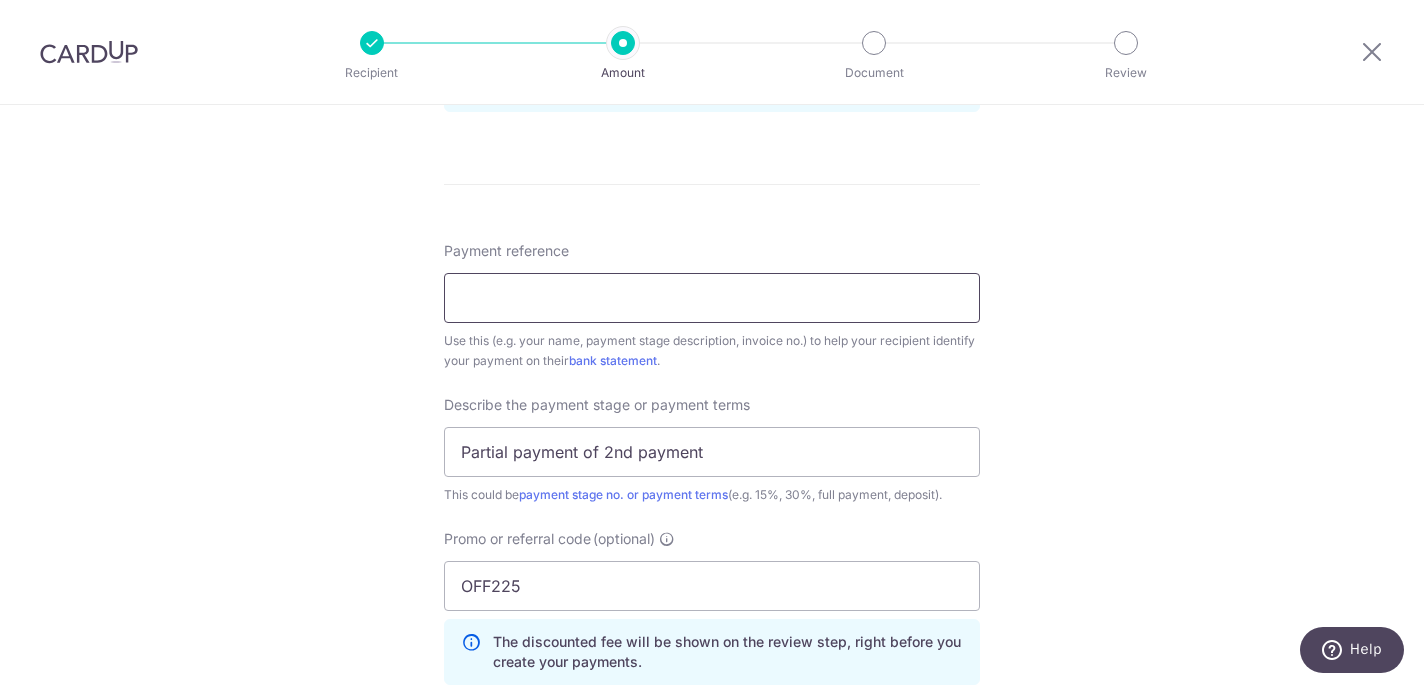 click on "Payment reference" at bounding box center [712, 298] 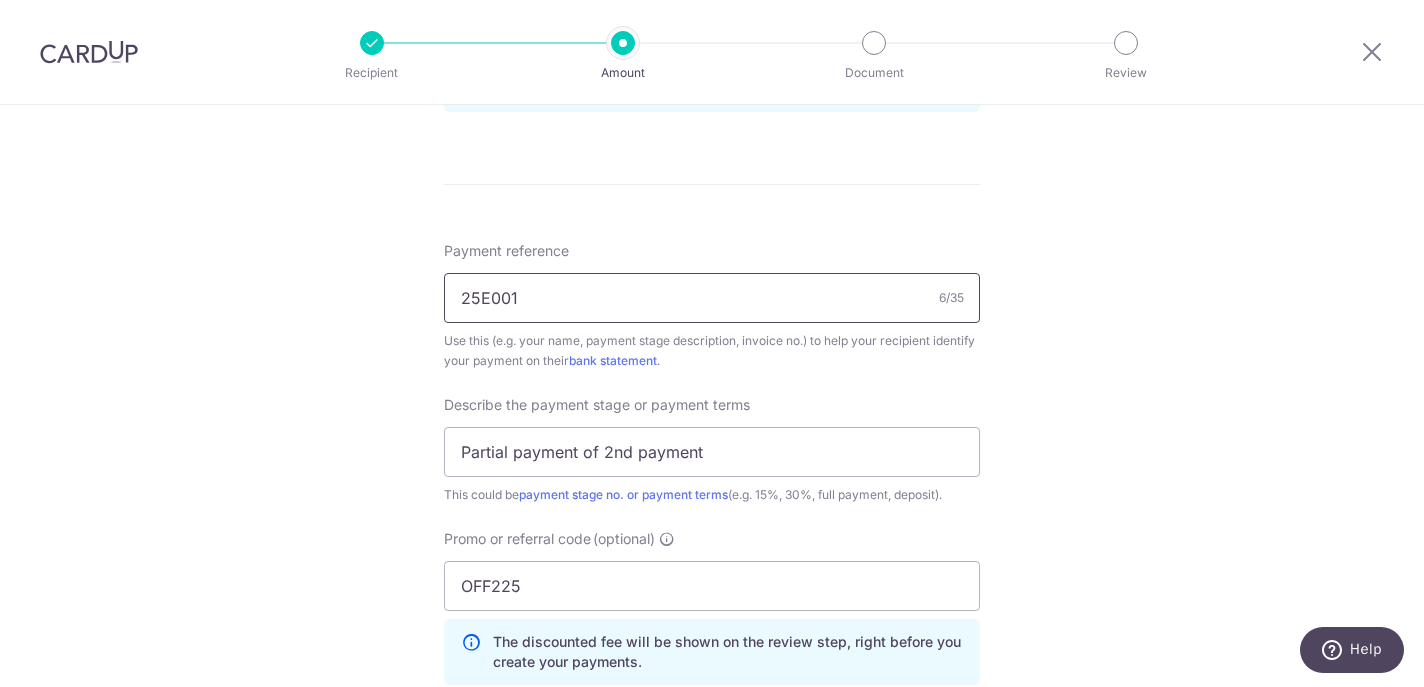 type on "25E001" 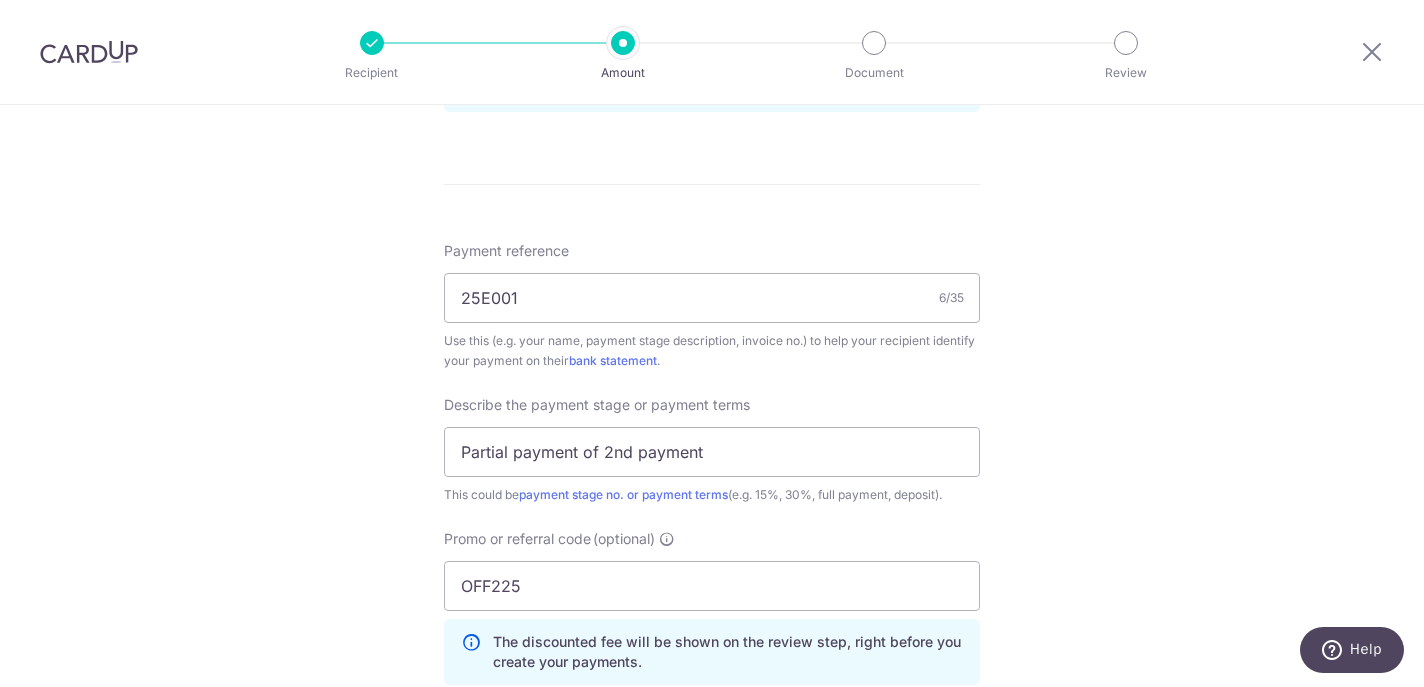 click on "Tell us more about your payment
Enter payment amount
SGD
3,258.00
3258.00
Select Card
**** 6290
Add credit card
Your Cards
**** 6290
**** 0642
Secure 256-bit SSL
Text
New card details
Card
Secure 256-bit SSL" at bounding box center (712, 57) 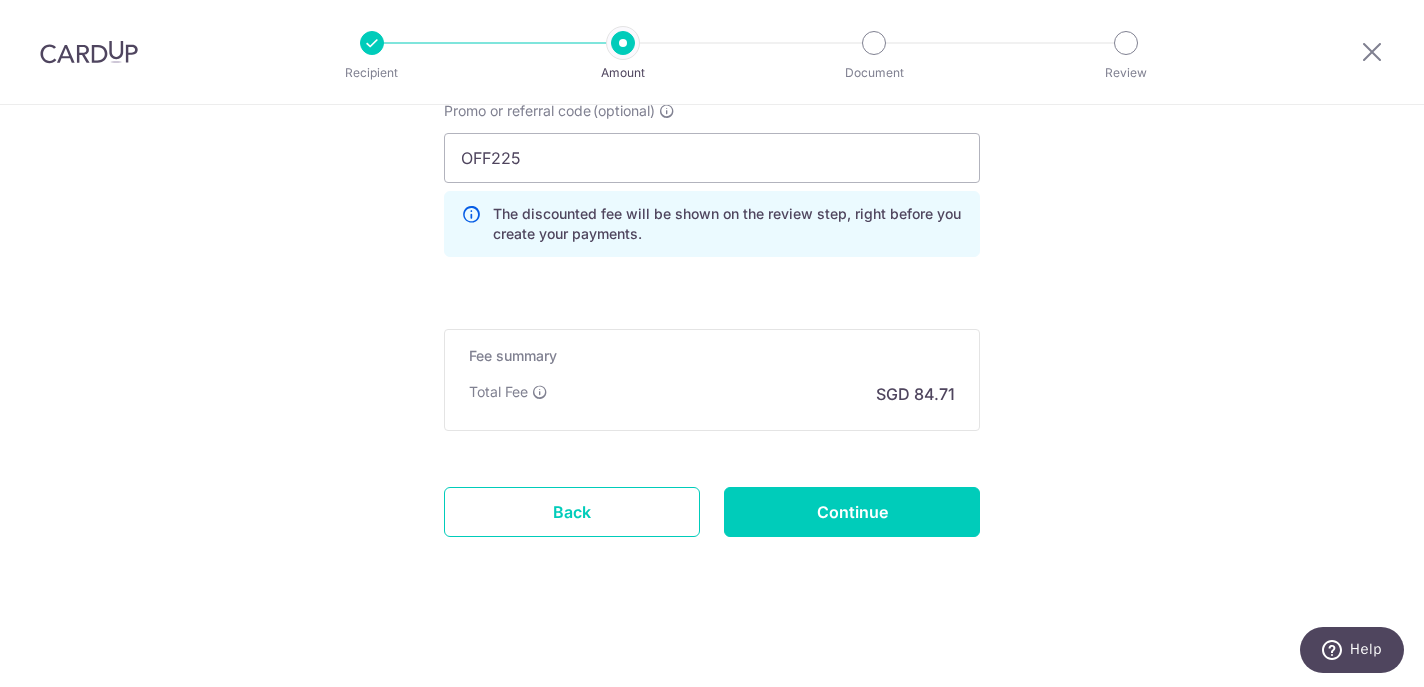 scroll, scrollTop: 1533, scrollLeft: 0, axis: vertical 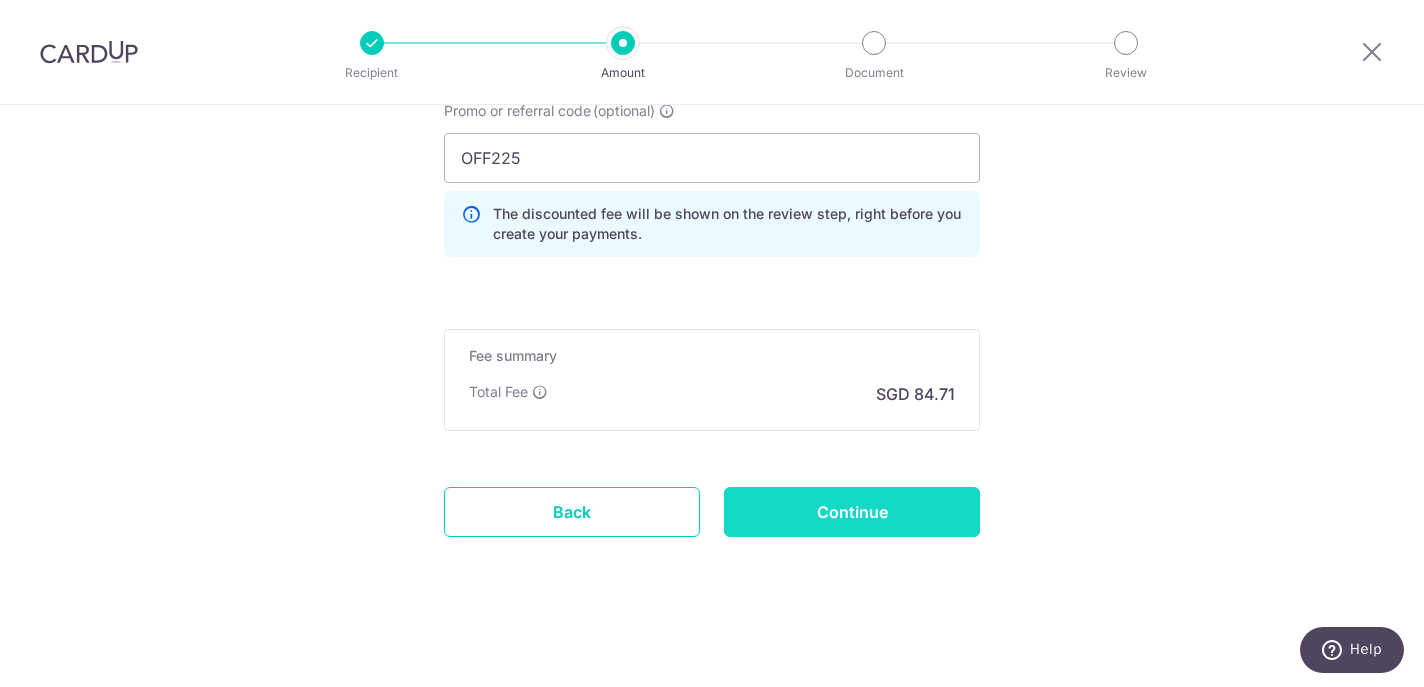 click on "Continue" at bounding box center (852, 512) 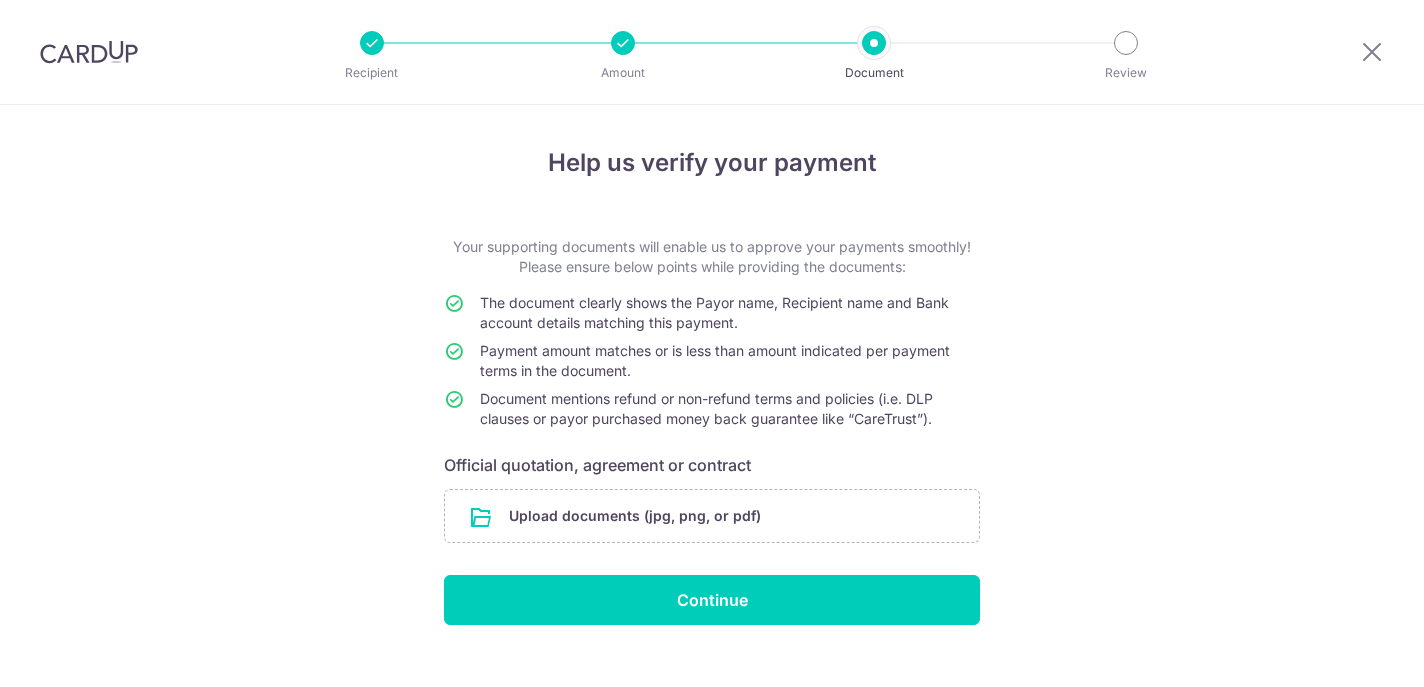 scroll, scrollTop: 0, scrollLeft: 0, axis: both 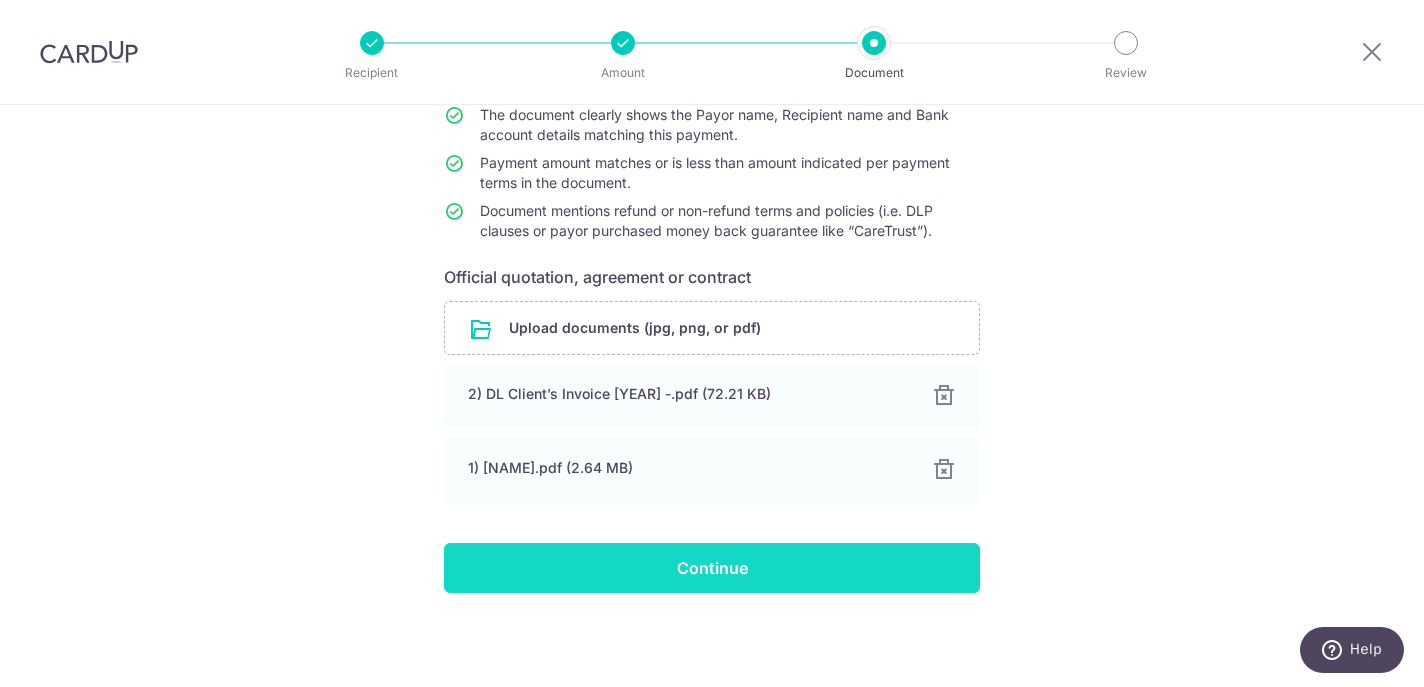 click on "Continue" at bounding box center (712, 568) 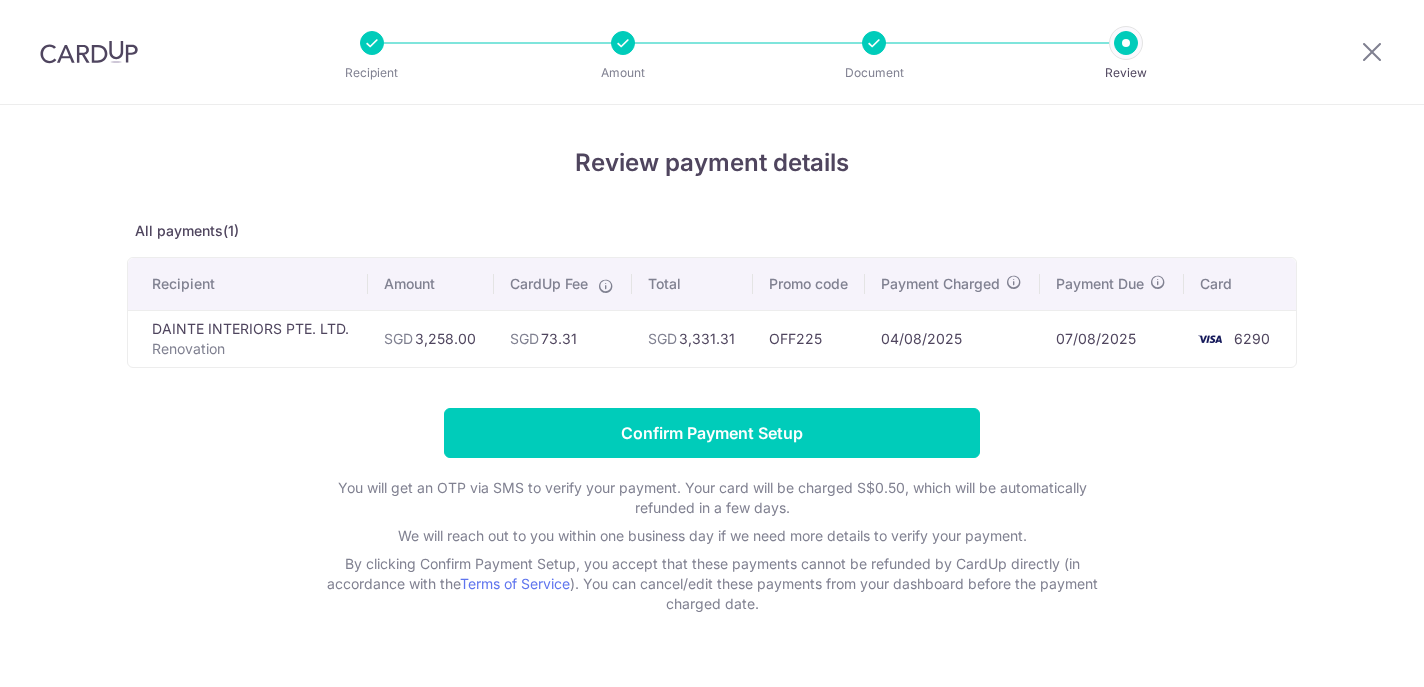 scroll, scrollTop: 0, scrollLeft: 0, axis: both 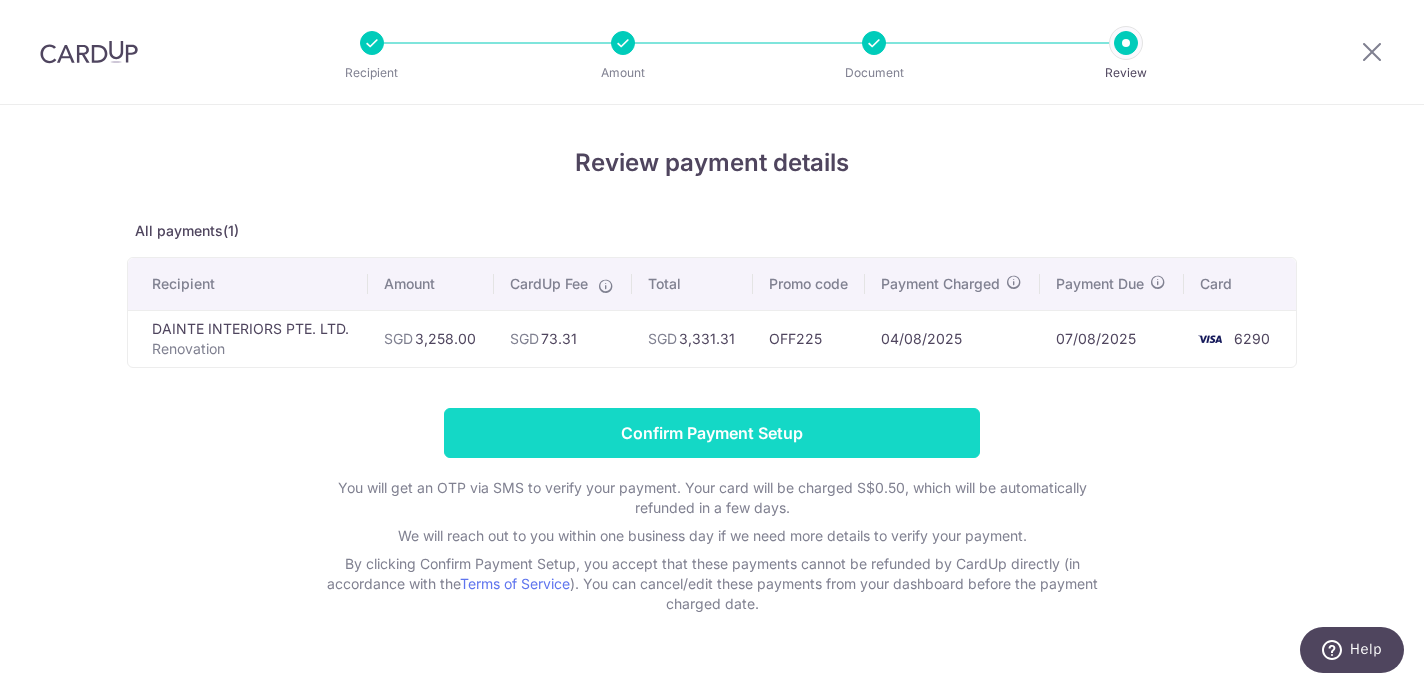 click on "Confirm Payment Setup" at bounding box center [712, 433] 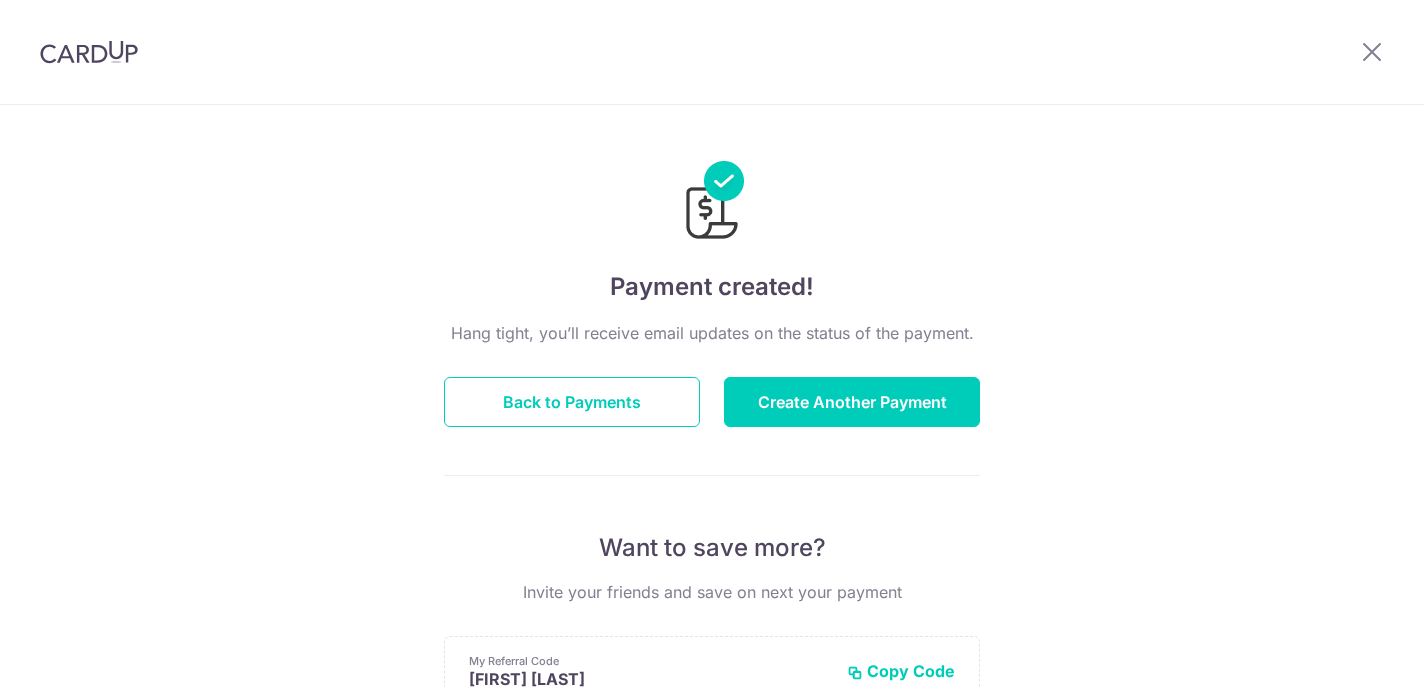 scroll, scrollTop: 0, scrollLeft: 0, axis: both 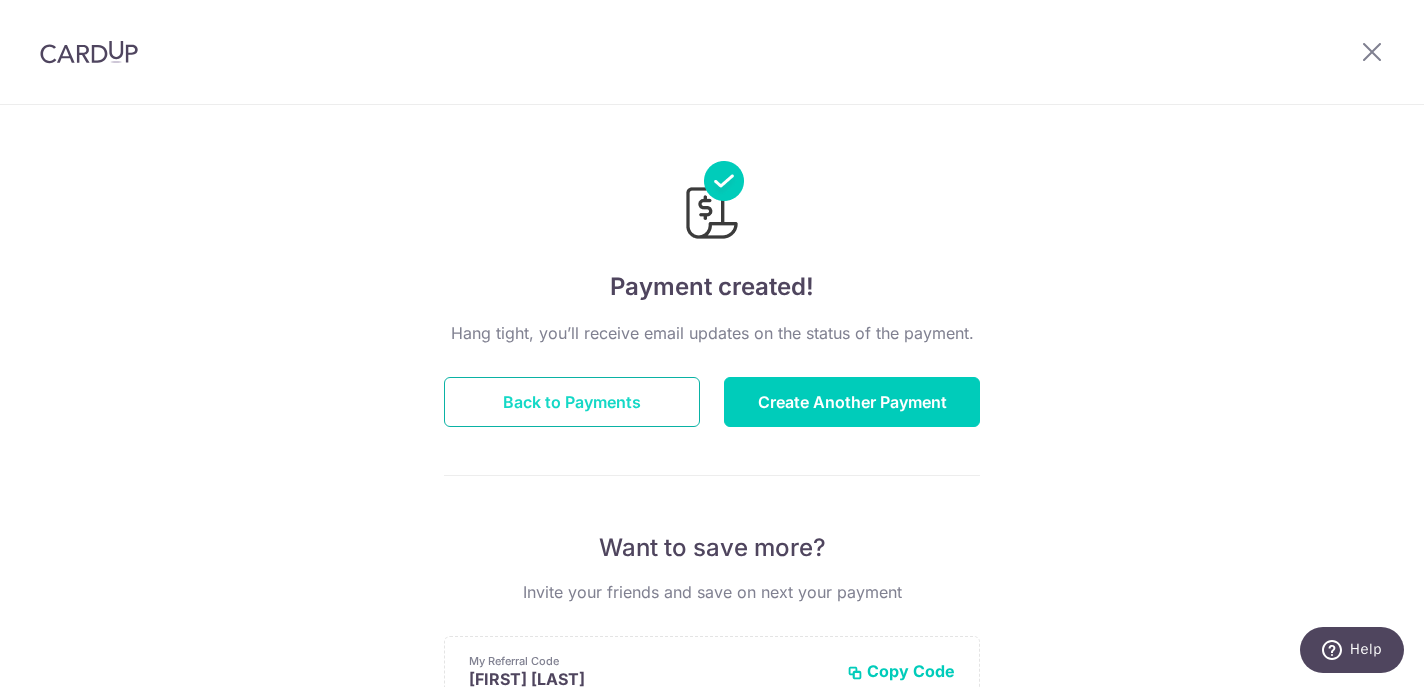 click on "Back to Payments" at bounding box center [572, 402] 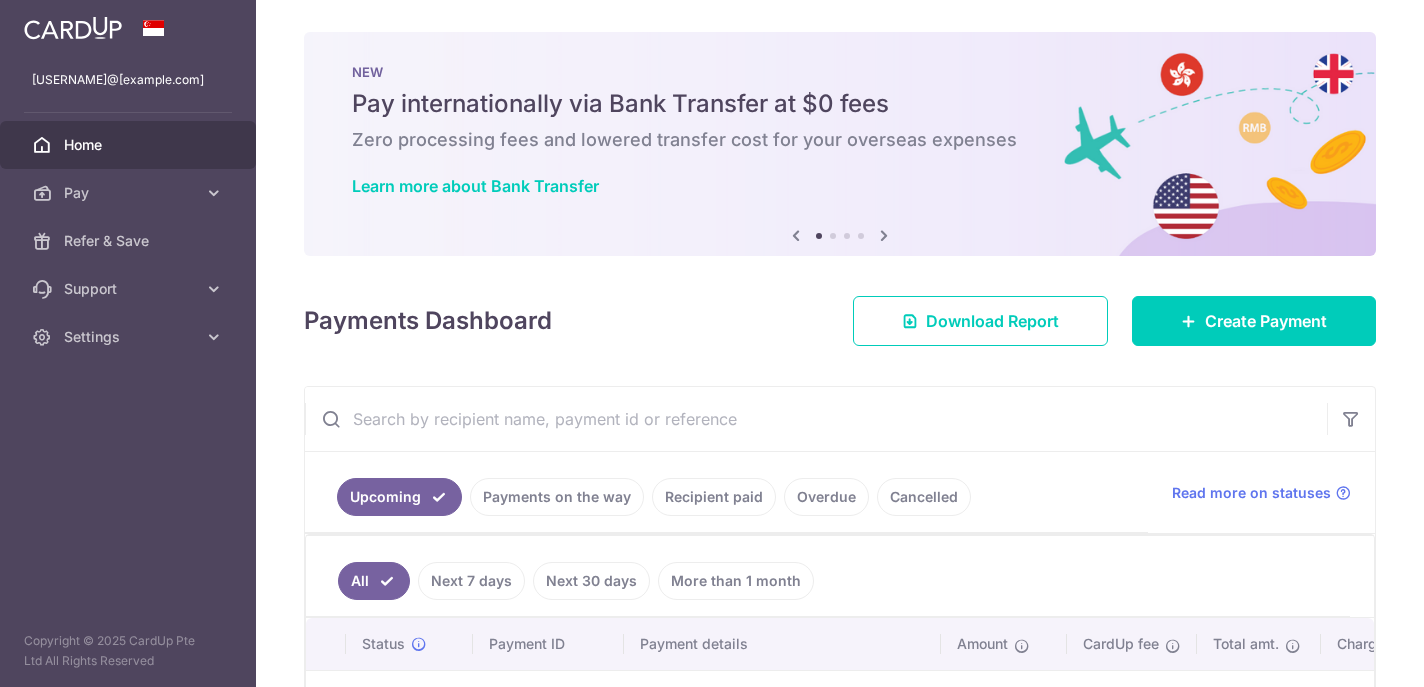 scroll, scrollTop: 0, scrollLeft: 0, axis: both 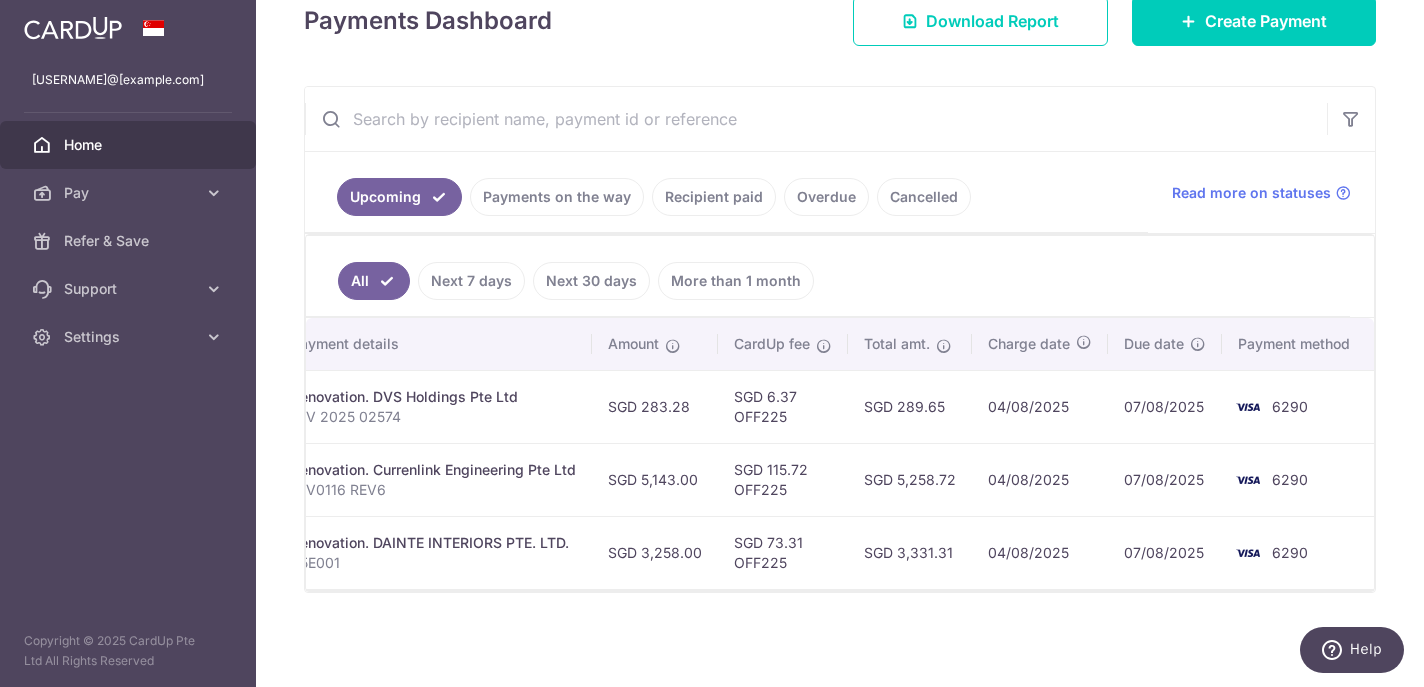 drag, startPoint x: 809, startPoint y: 535, endPoint x: 766, endPoint y: 533, distance: 43.046486 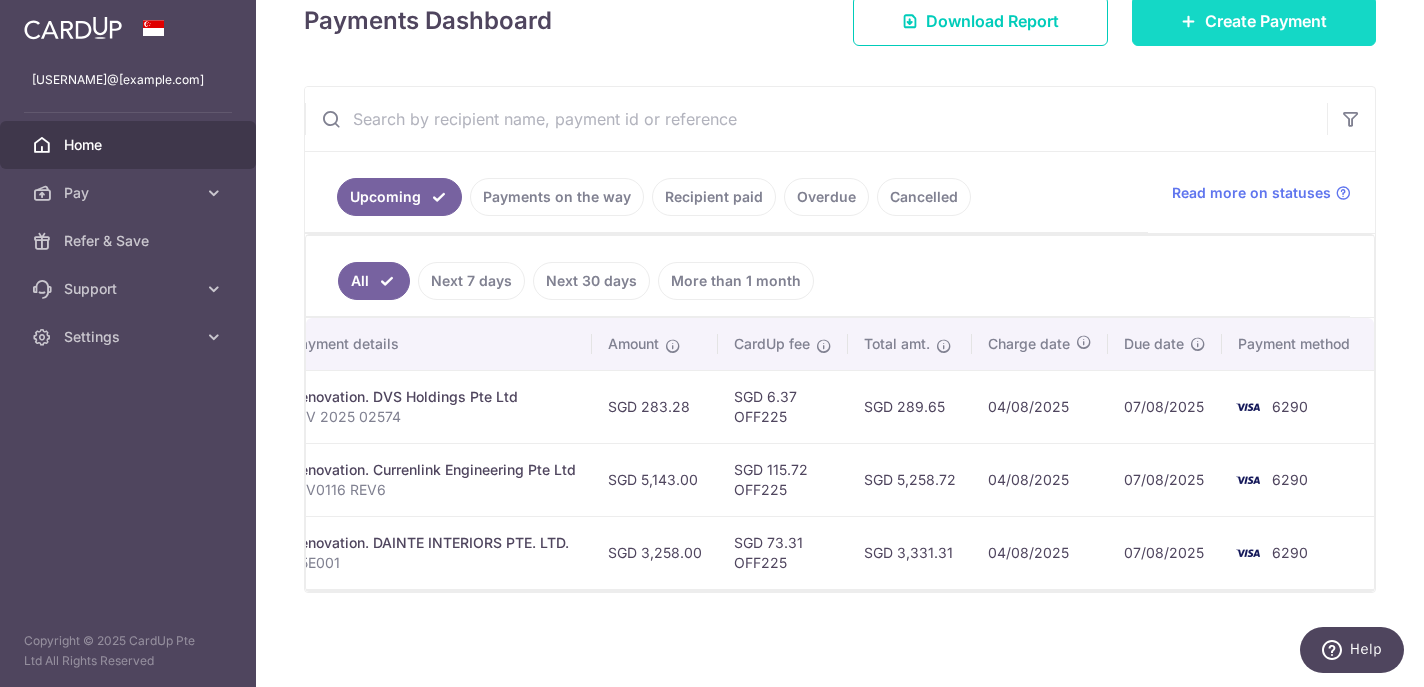 click on "Create Payment" at bounding box center (1266, 21) 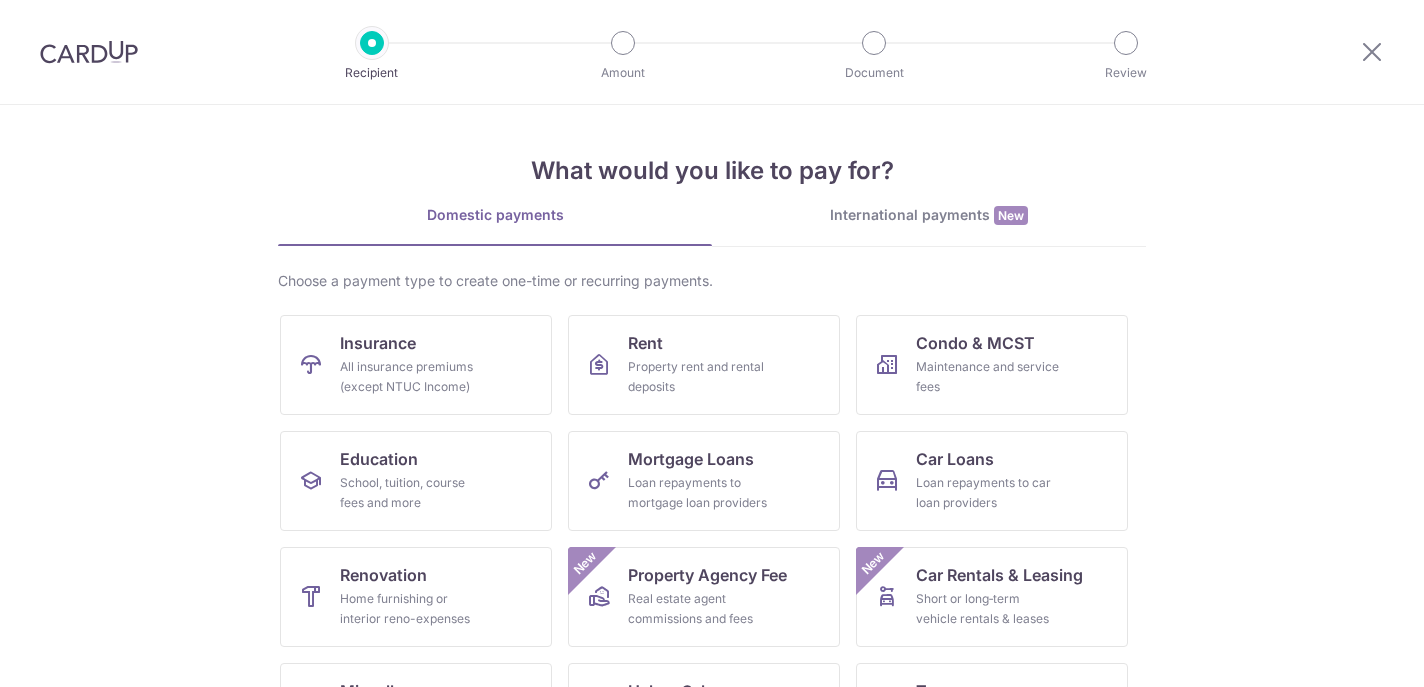 scroll, scrollTop: 0, scrollLeft: 0, axis: both 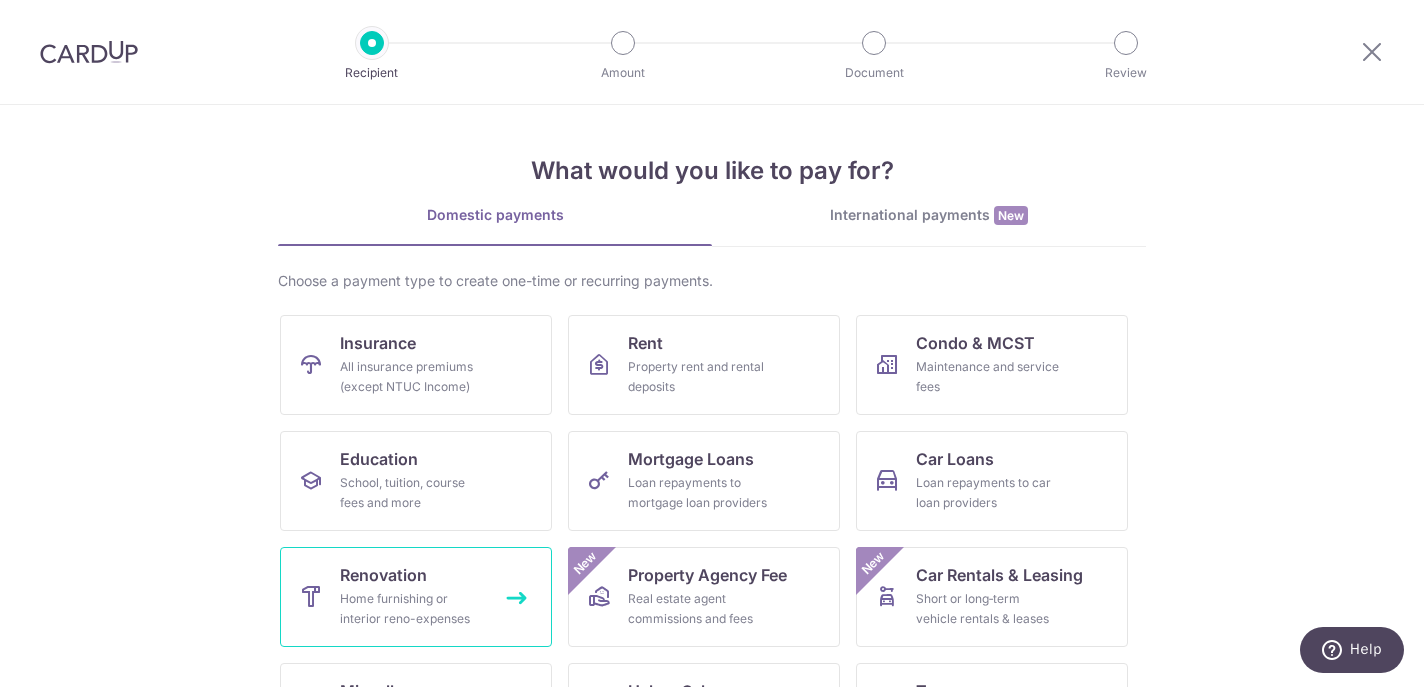click on "Home furnishing or interior reno-expenses" at bounding box center [412, 609] 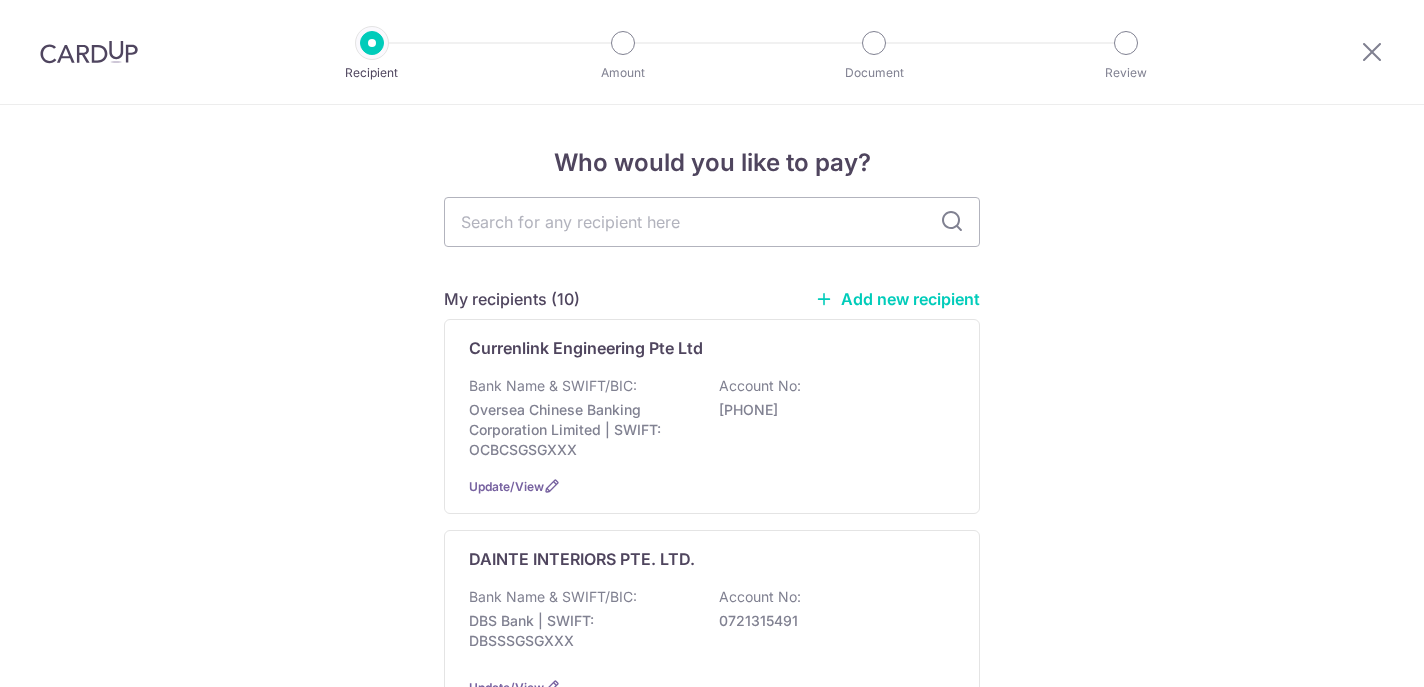 scroll, scrollTop: 0, scrollLeft: 0, axis: both 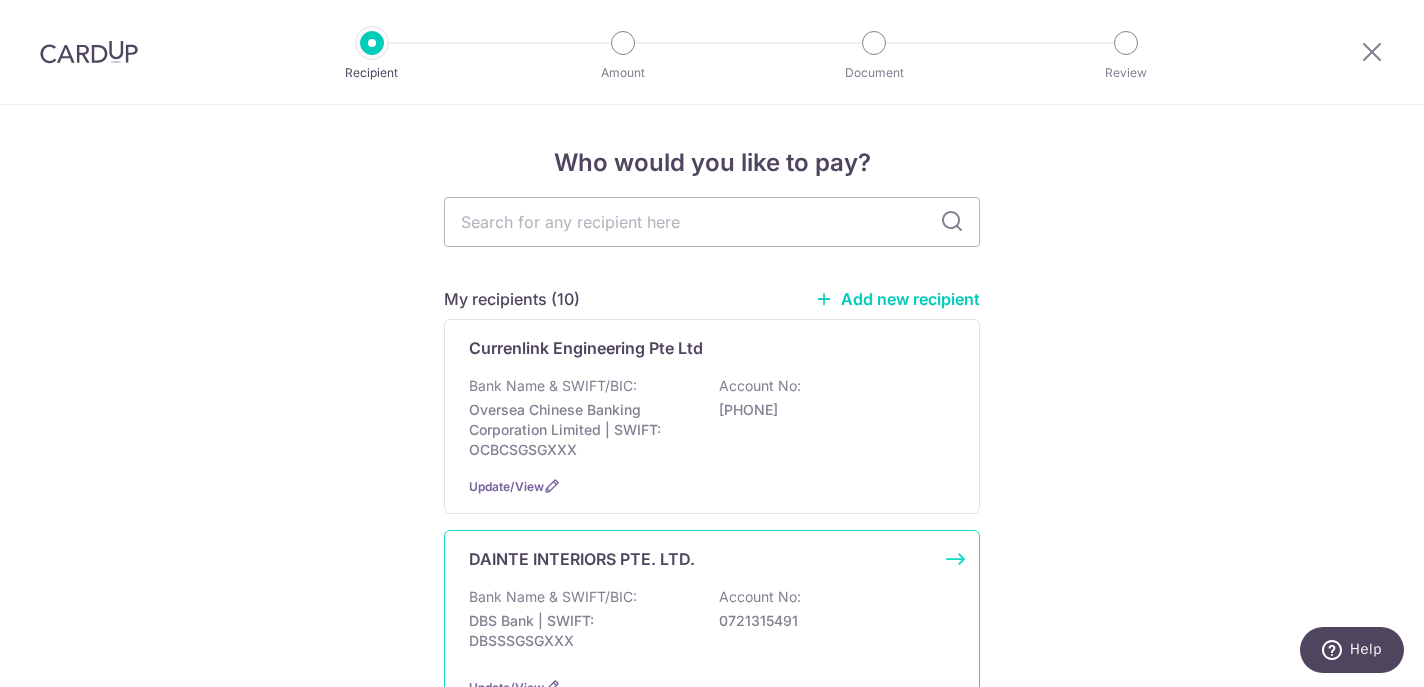 click on "DBS Bank | SWIFT: DBSSSGSGXXX" at bounding box center [581, 631] 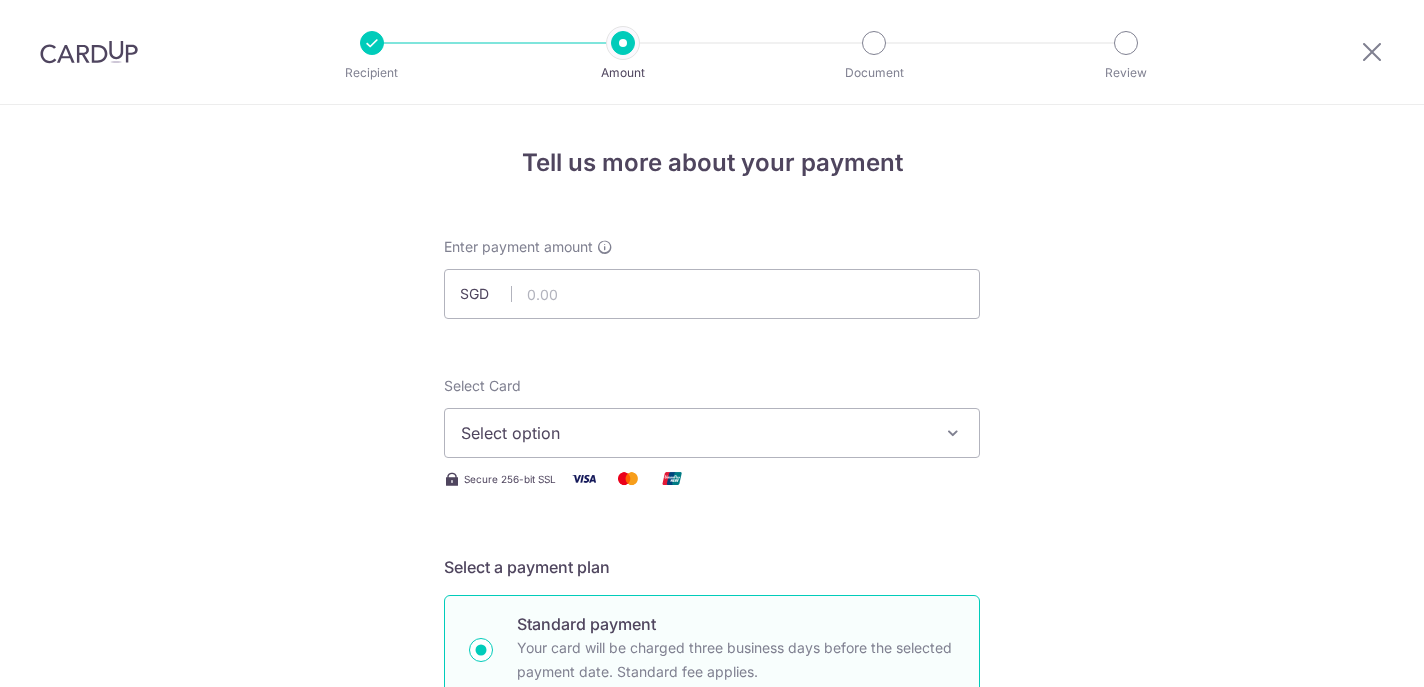 scroll, scrollTop: 0, scrollLeft: 0, axis: both 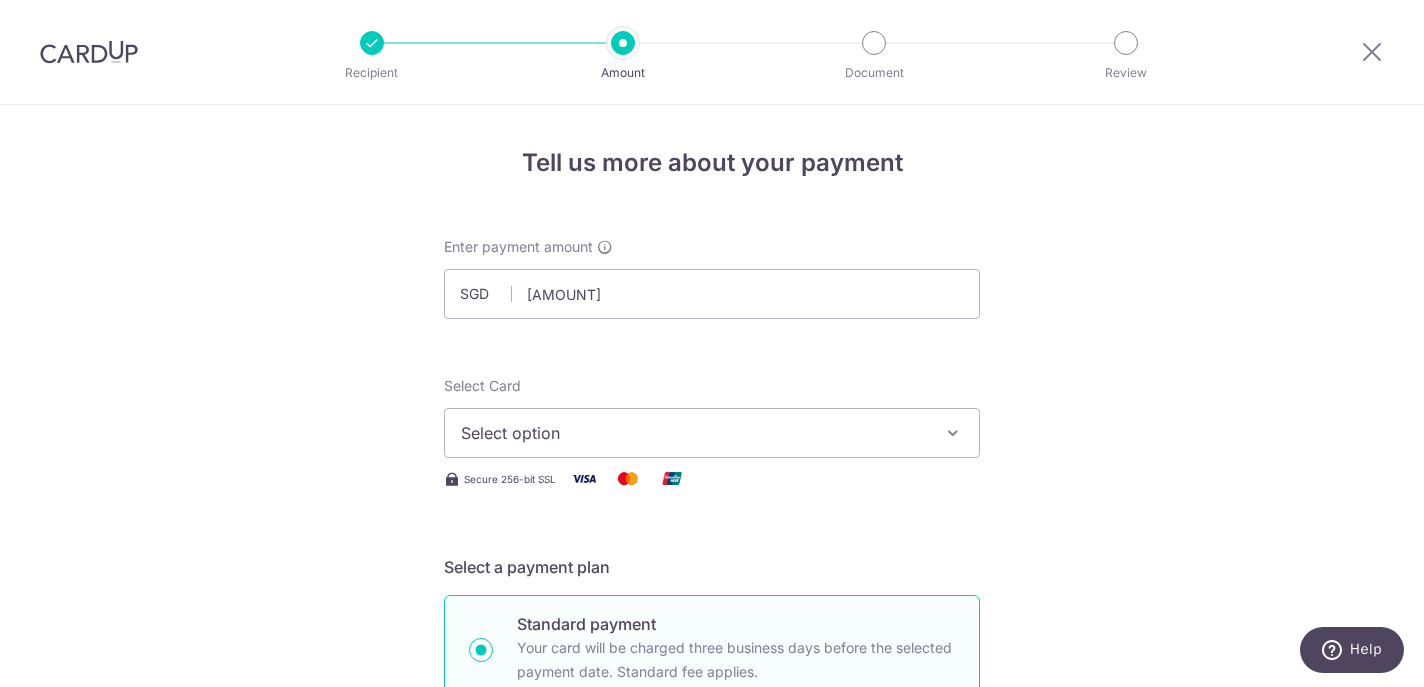 type on "[AMOUNT]" 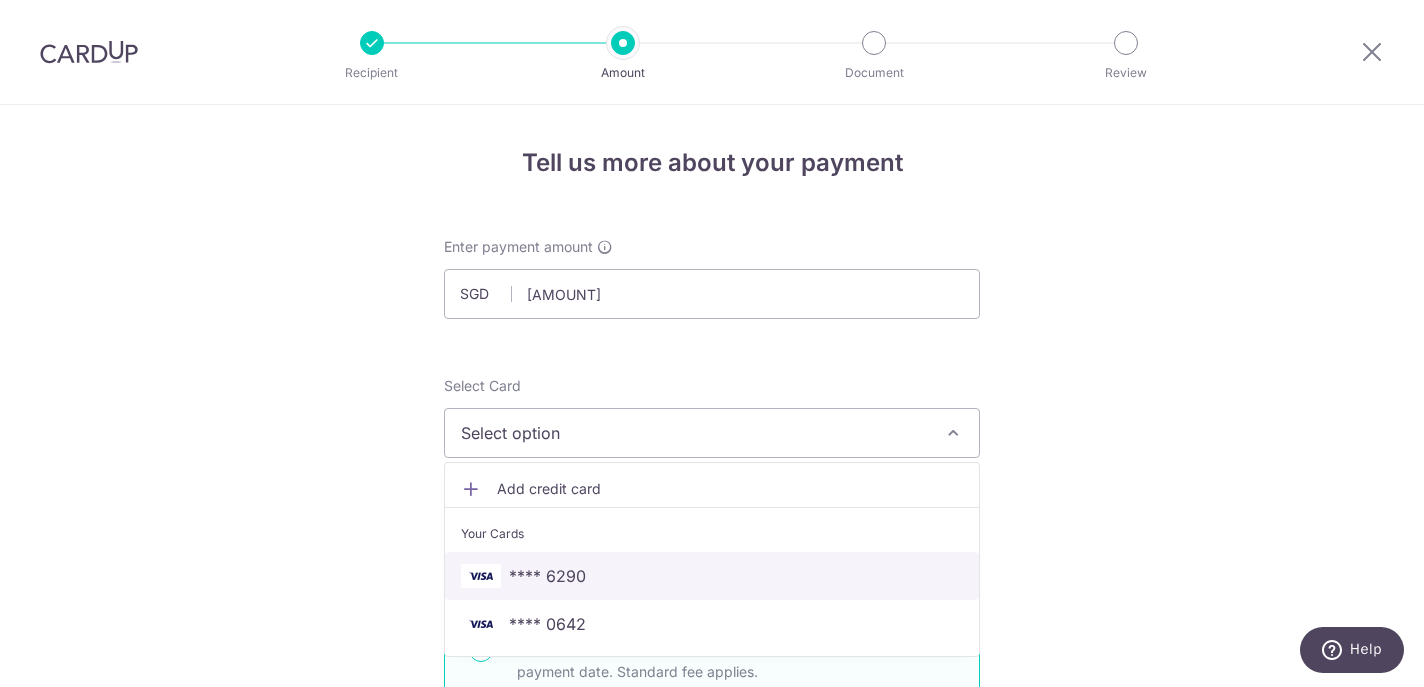click on "**** 6290" at bounding box center (547, 576) 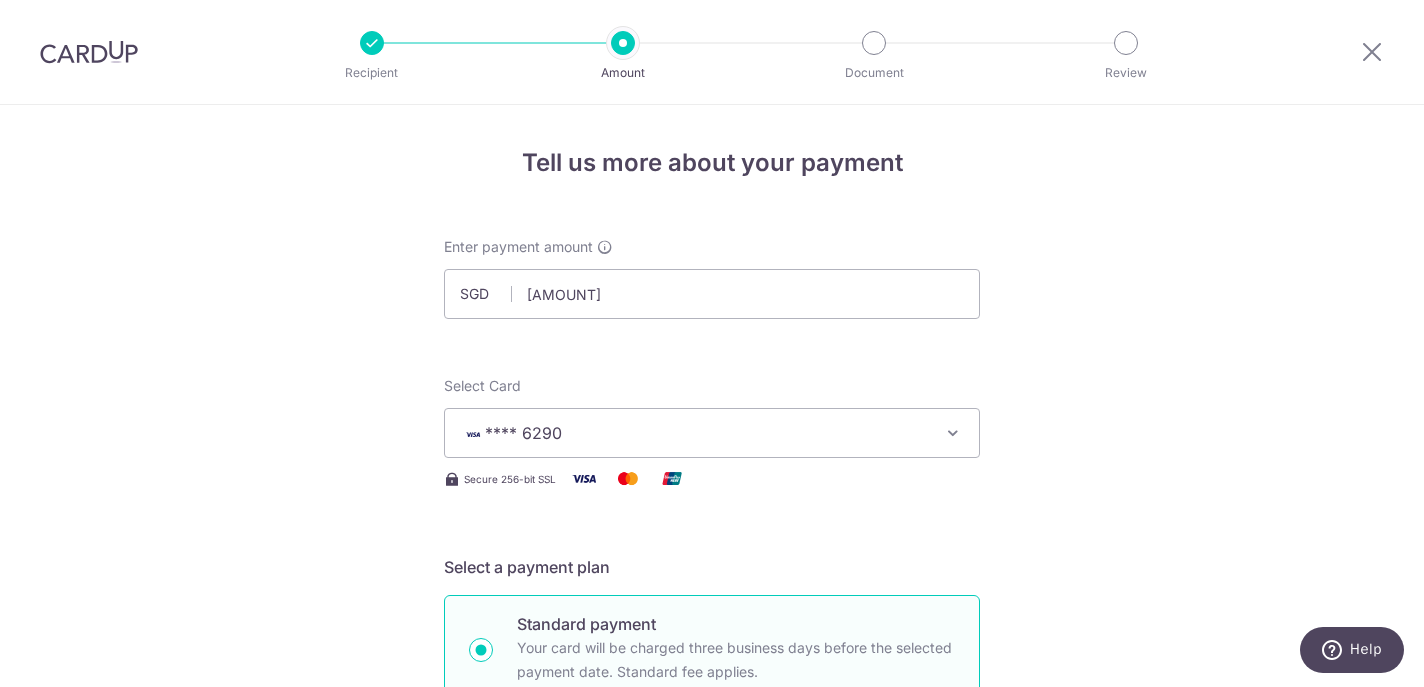 click on "Tell us more about your payment
Enter payment amount
SGD
2,243.80
2243.80
Select Card
**** 6290
Add credit card
Your Cards
**** 6290
**** 0642
Secure 256-bit SSL
Text
New card details
Card
Secure 256-bit SSL" at bounding box center (712, 1076) 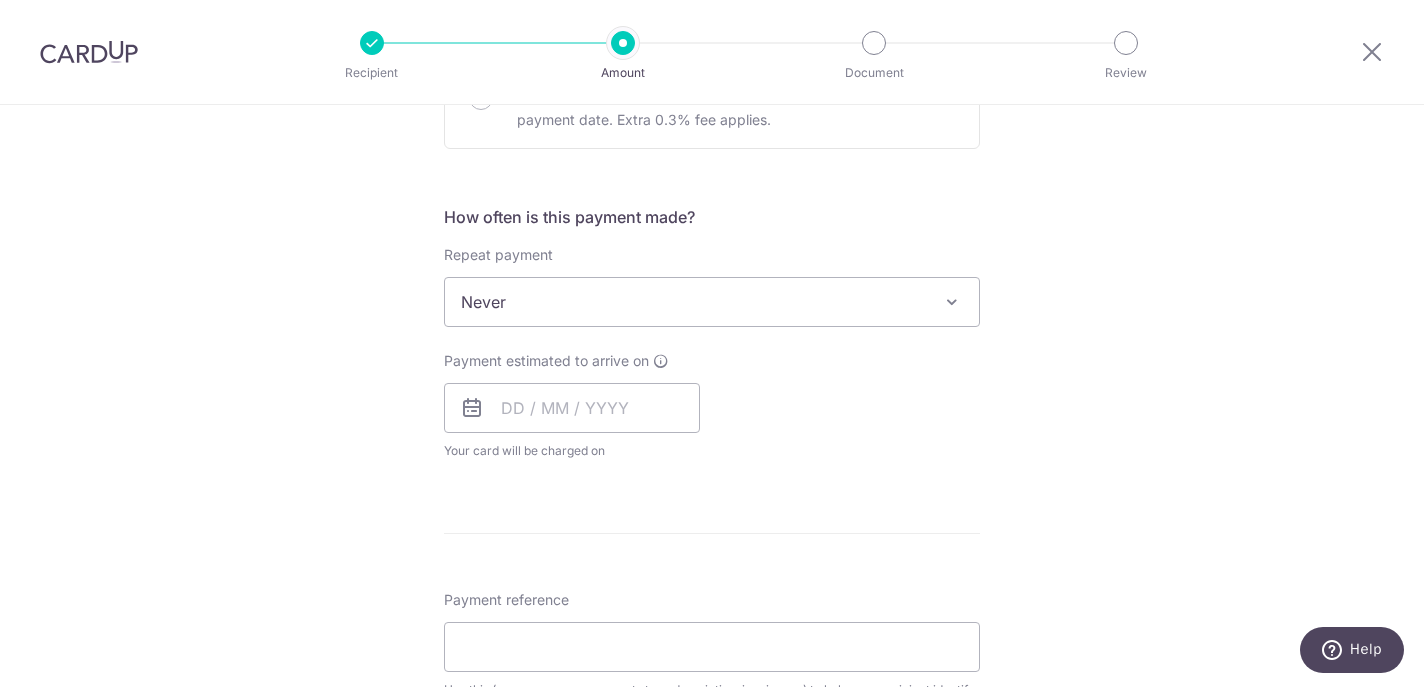 scroll, scrollTop: 648, scrollLeft: 0, axis: vertical 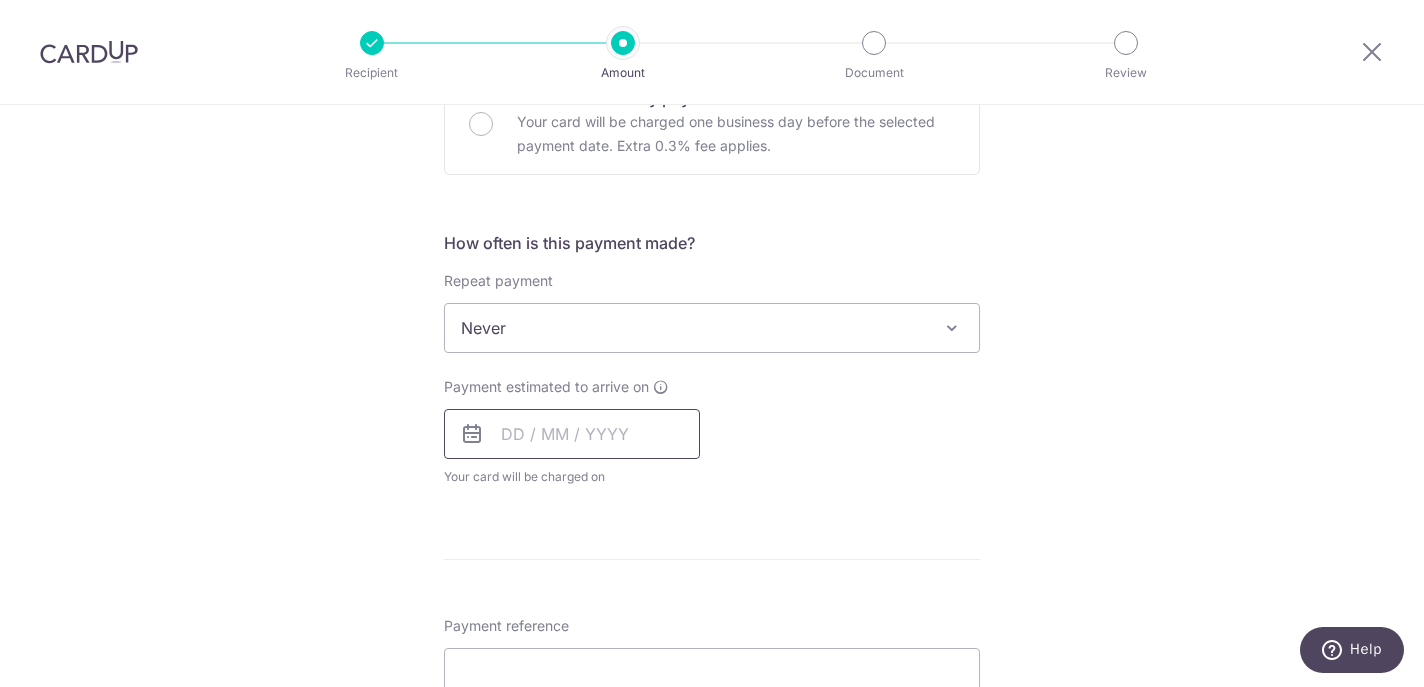 click at bounding box center (572, 434) 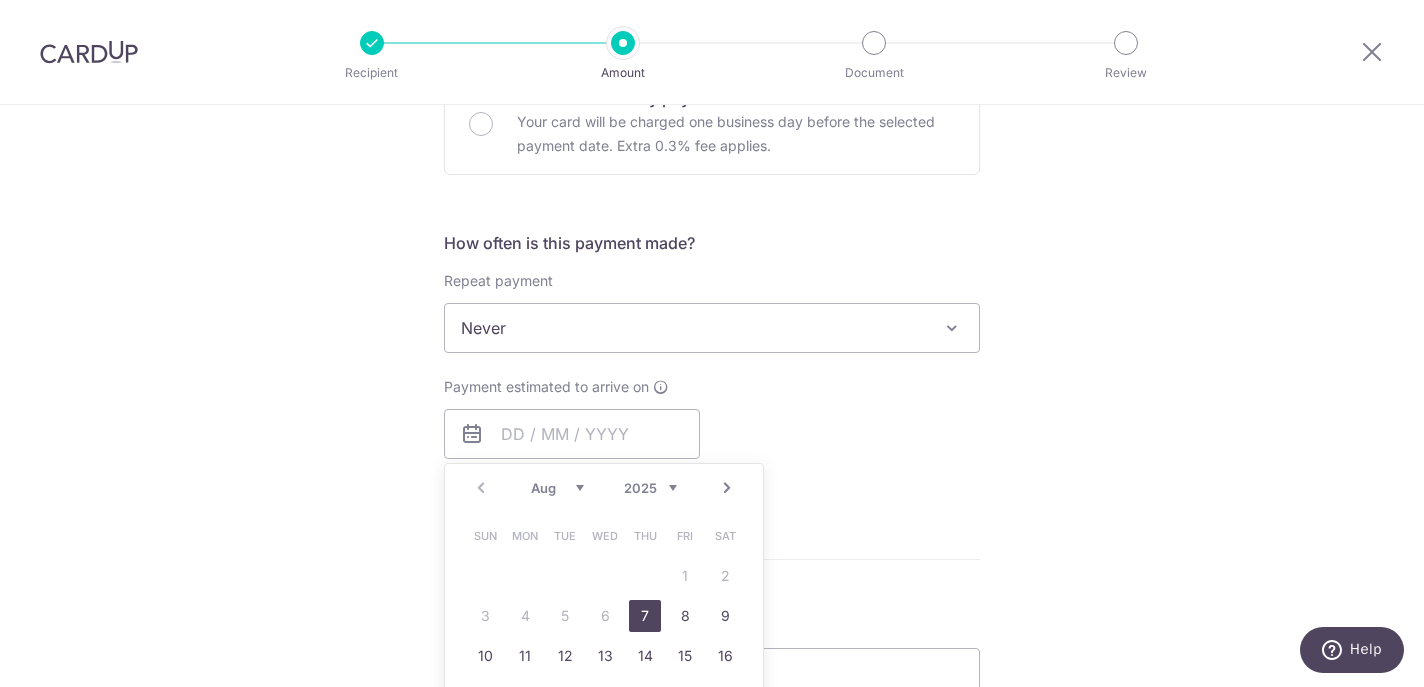 click on "7" at bounding box center (645, 616) 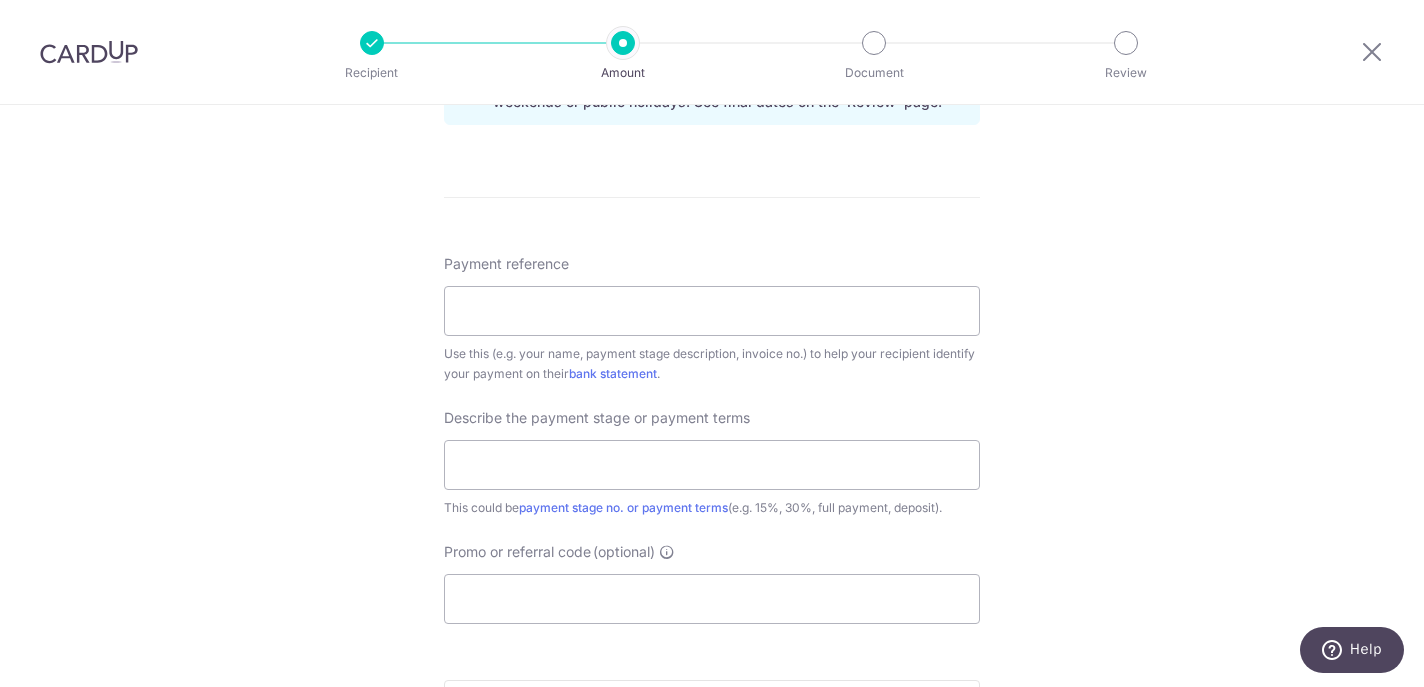 scroll, scrollTop: 1096, scrollLeft: 0, axis: vertical 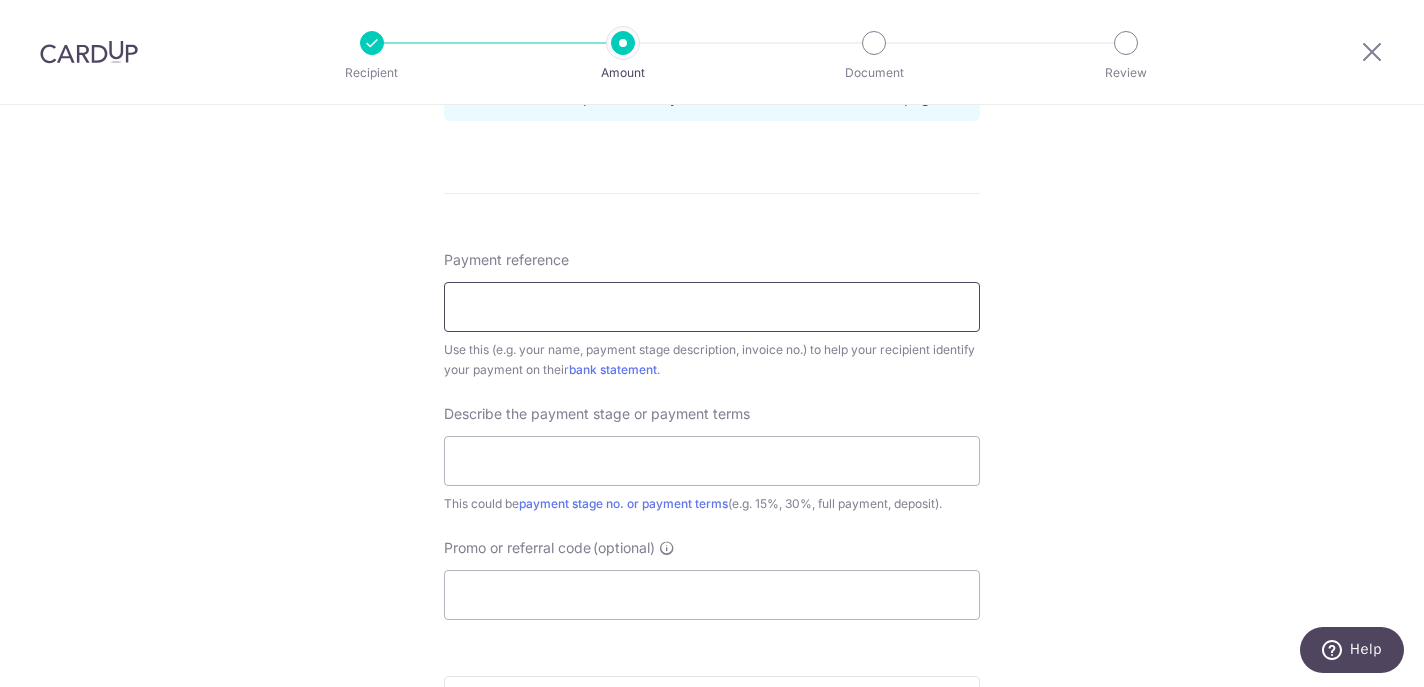 click on "Payment reference" at bounding box center (712, 307) 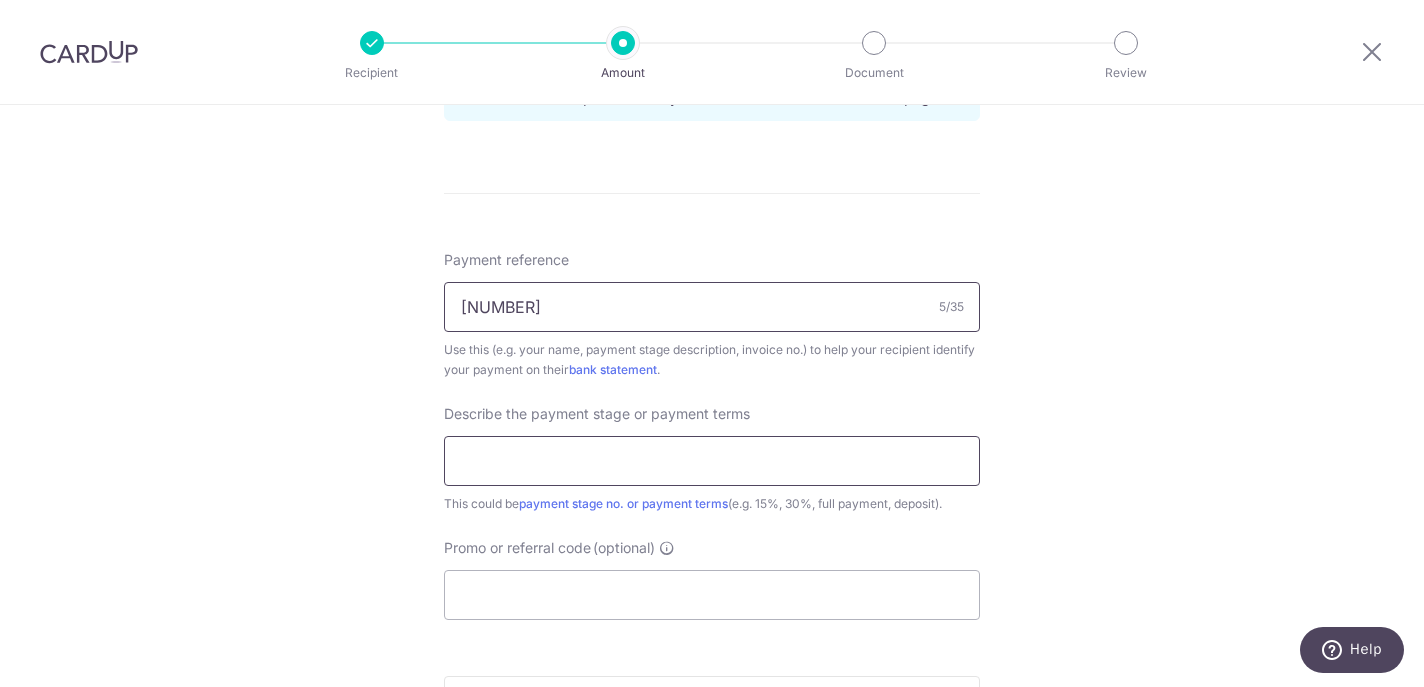 type on "28374" 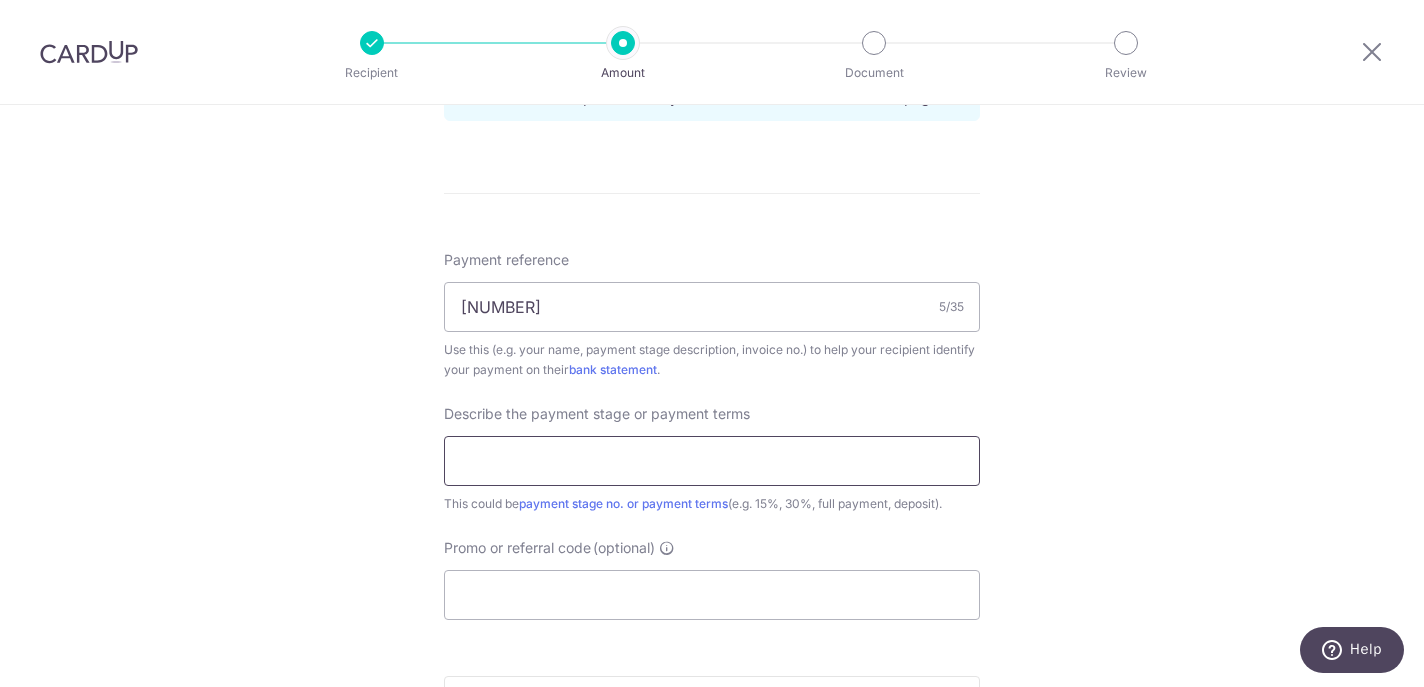 click at bounding box center [712, 461] 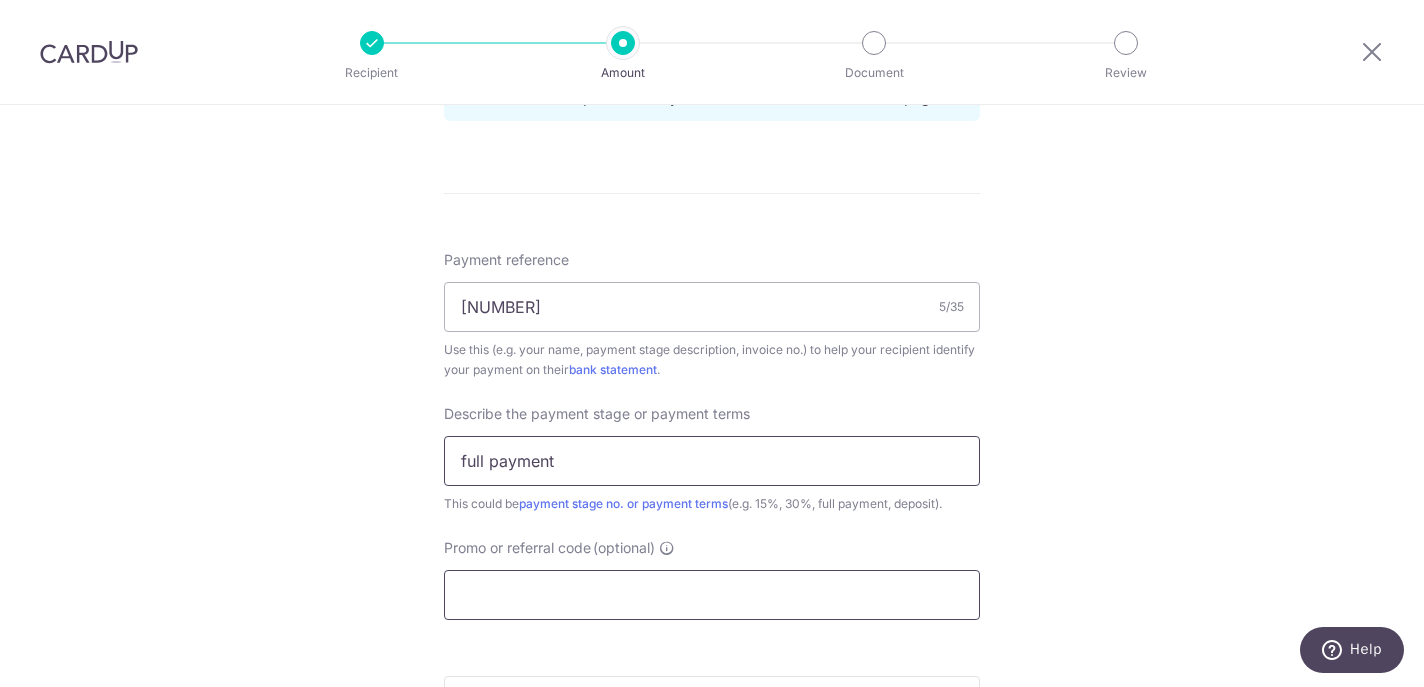 type on "full payment" 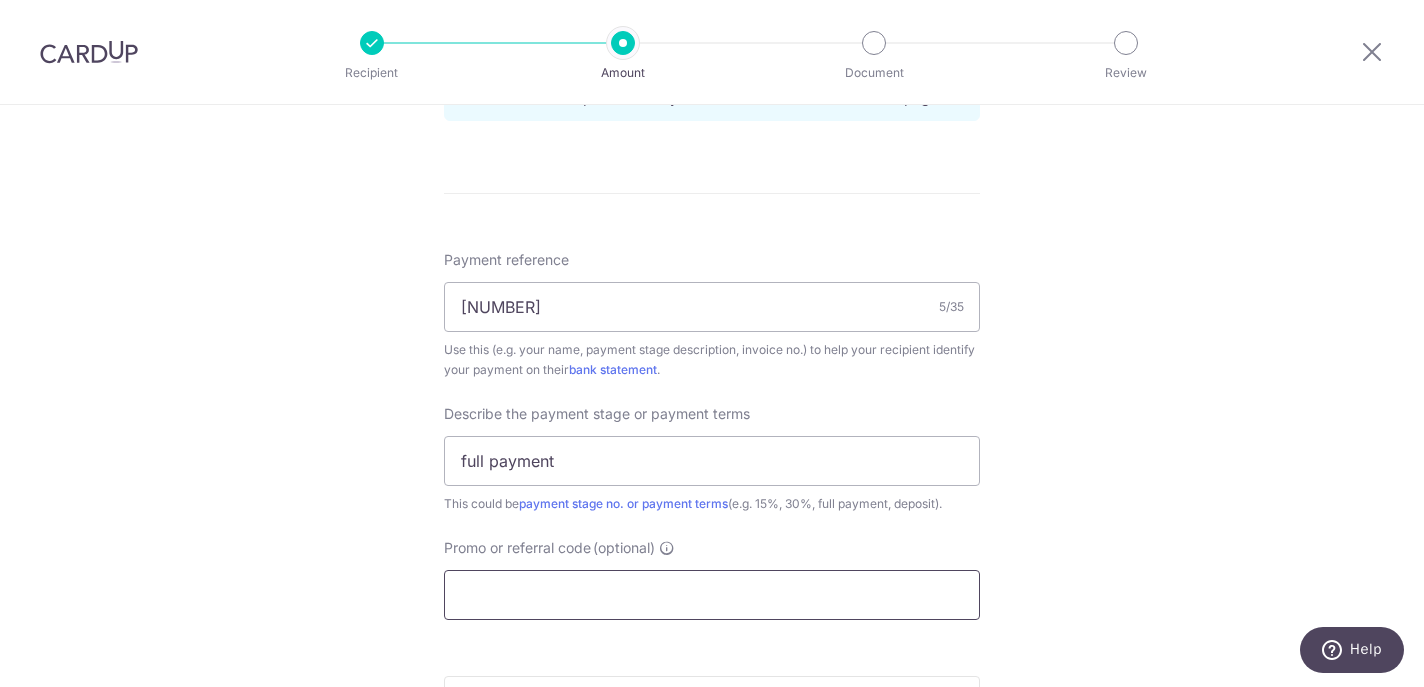 click on "Promo or referral code
(optional)" at bounding box center [712, 595] 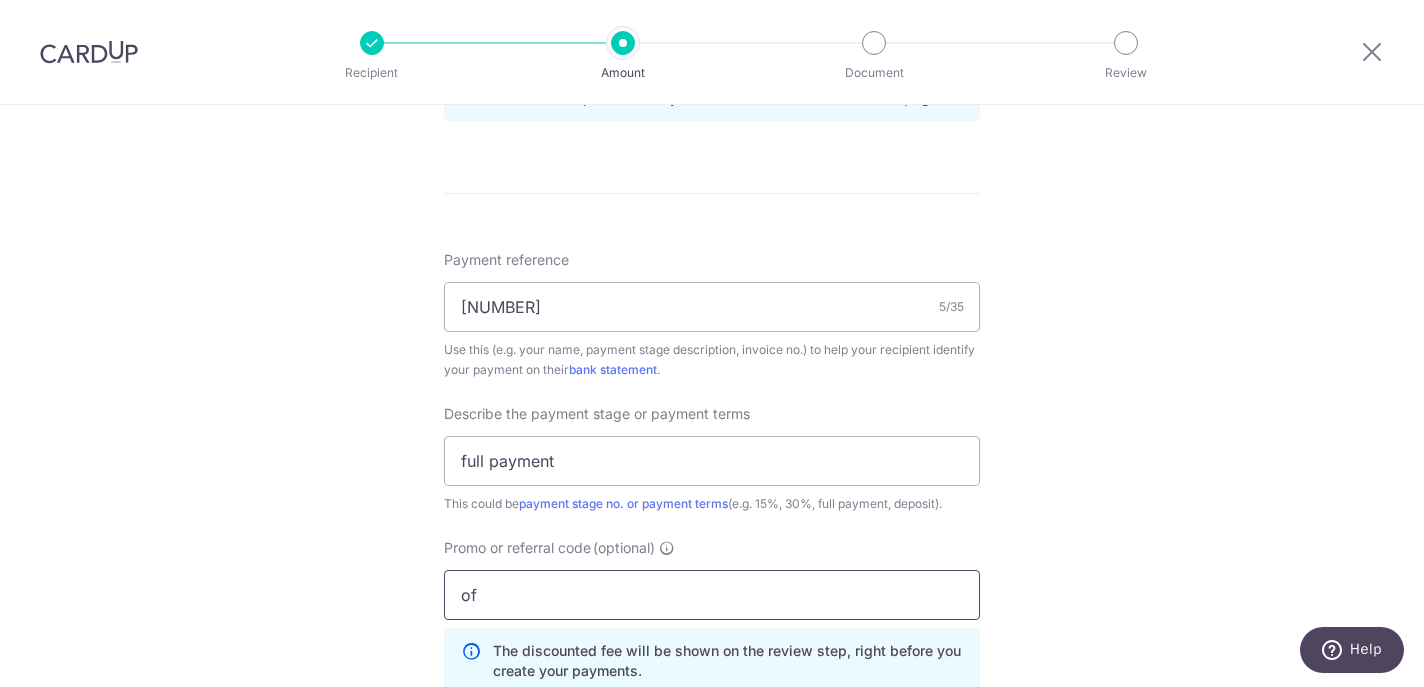 type on "o" 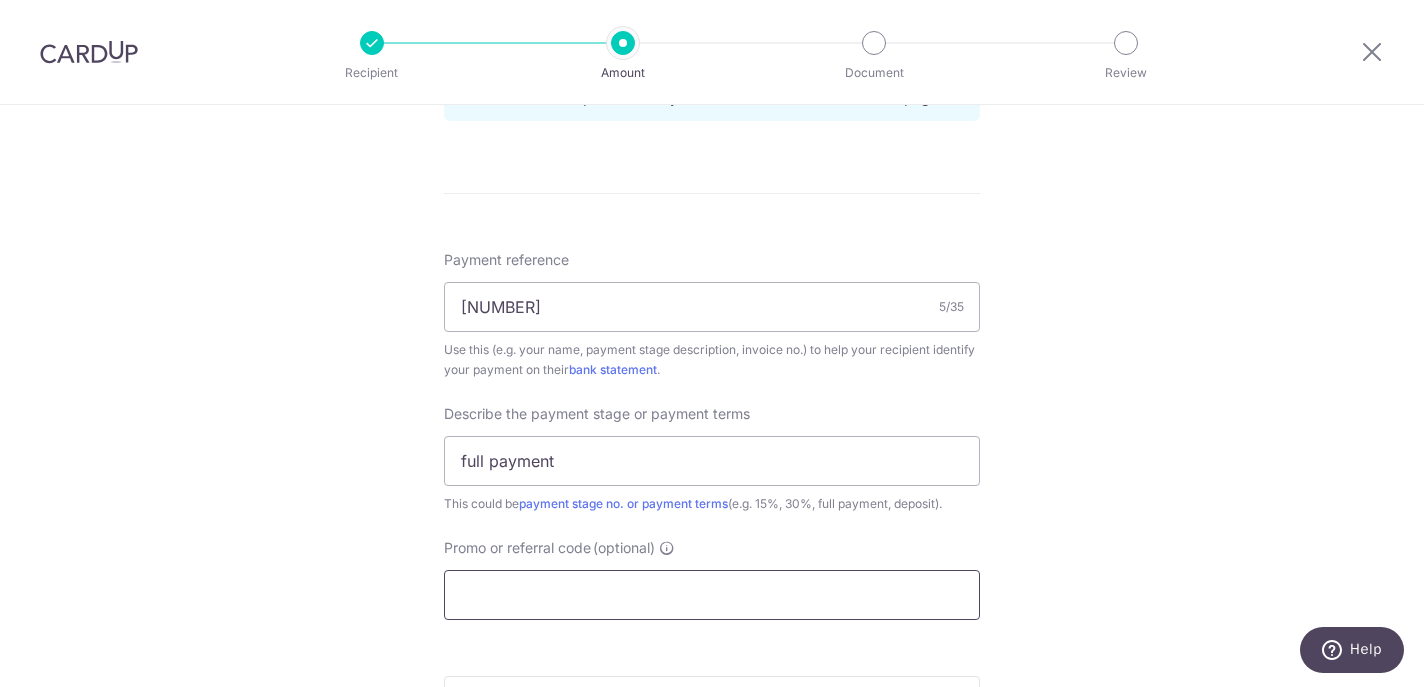 type on "p" 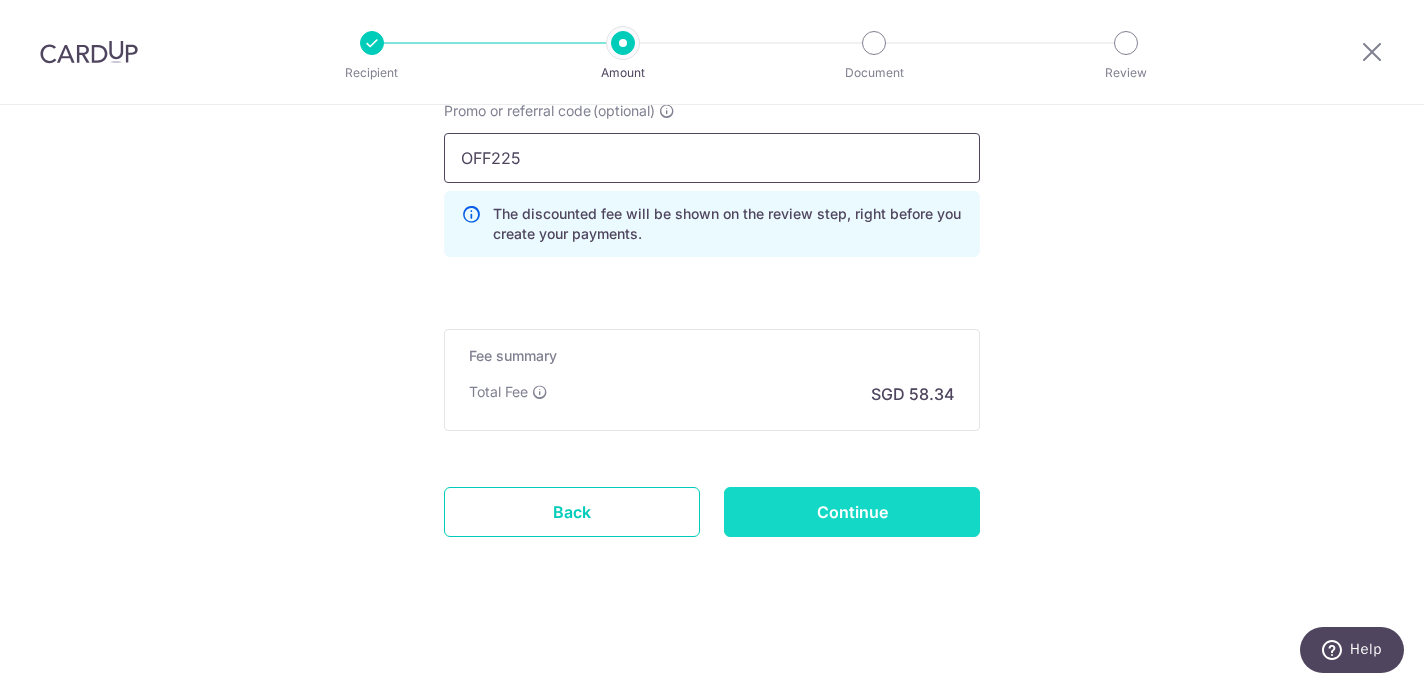 scroll, scrollTop: 1533, scrollLeft: 0, axis: vertical 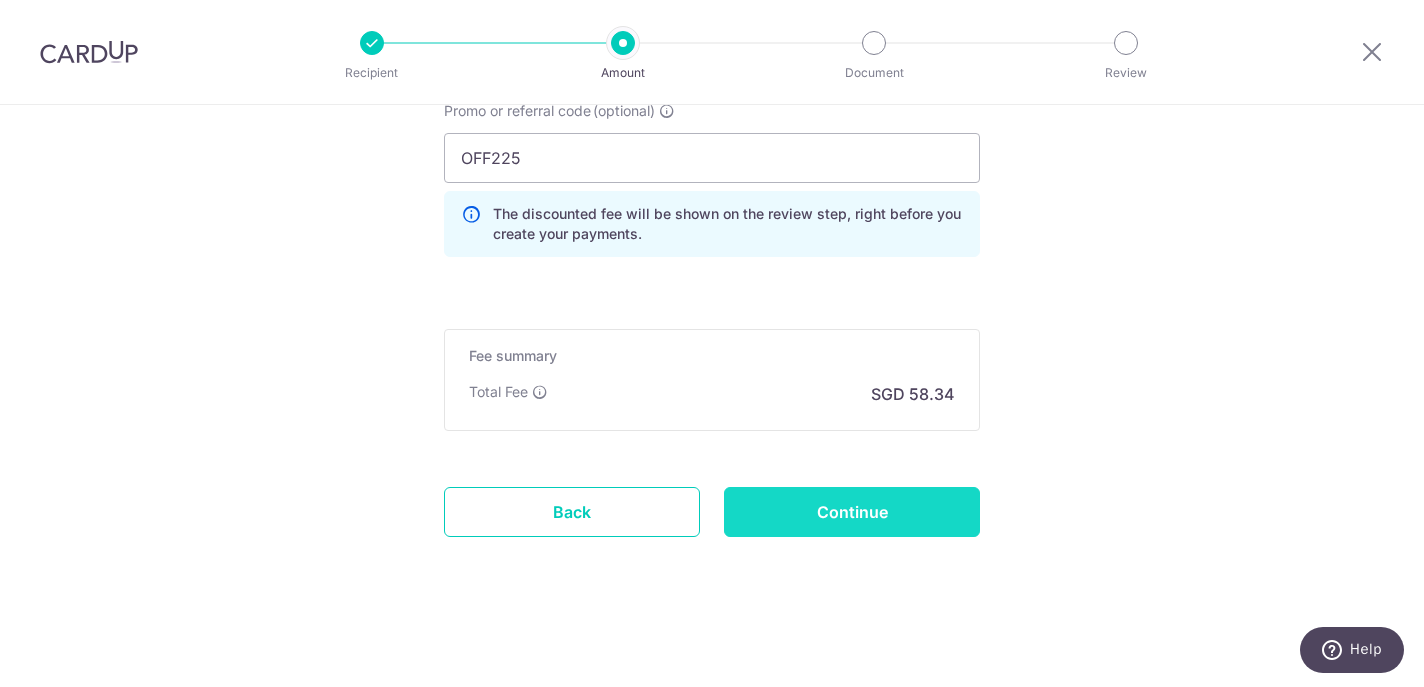 click on "Continue" at bounding box center (852, 512) 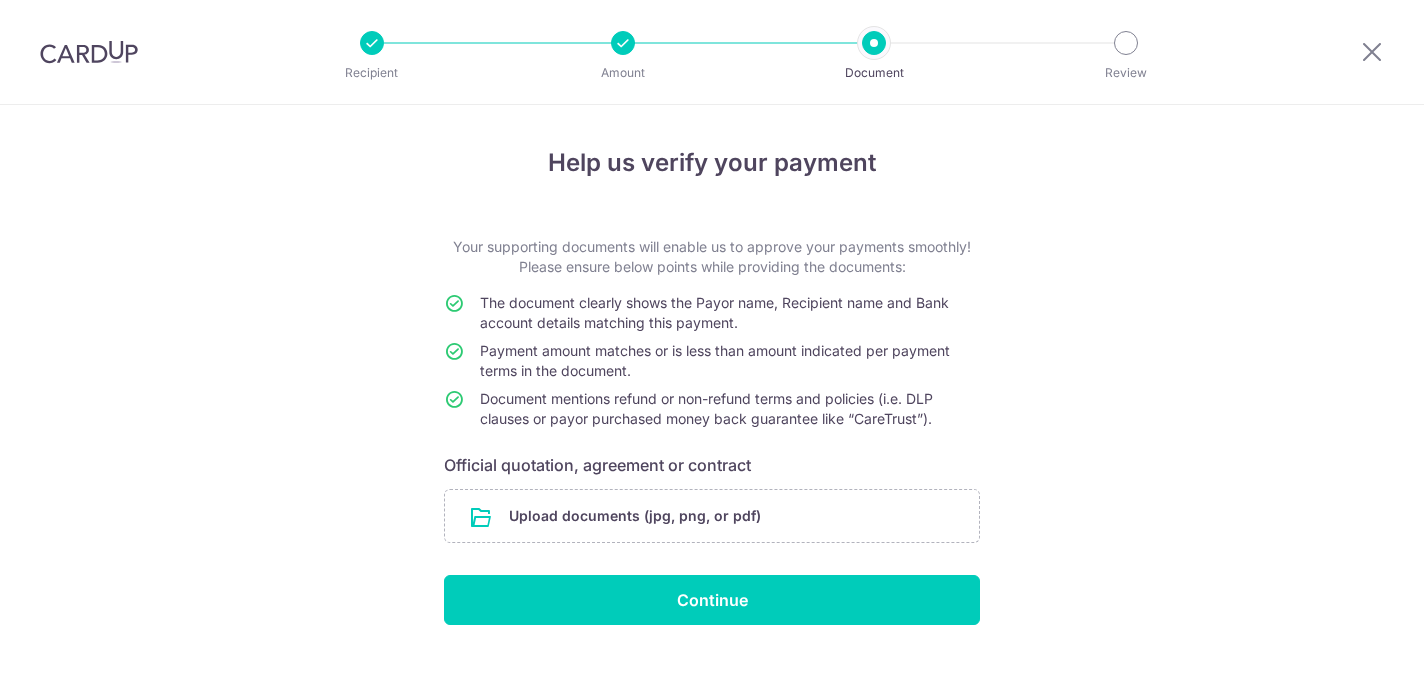 scroll, scrollTop: 0, scrollLeft: 0, axis: both 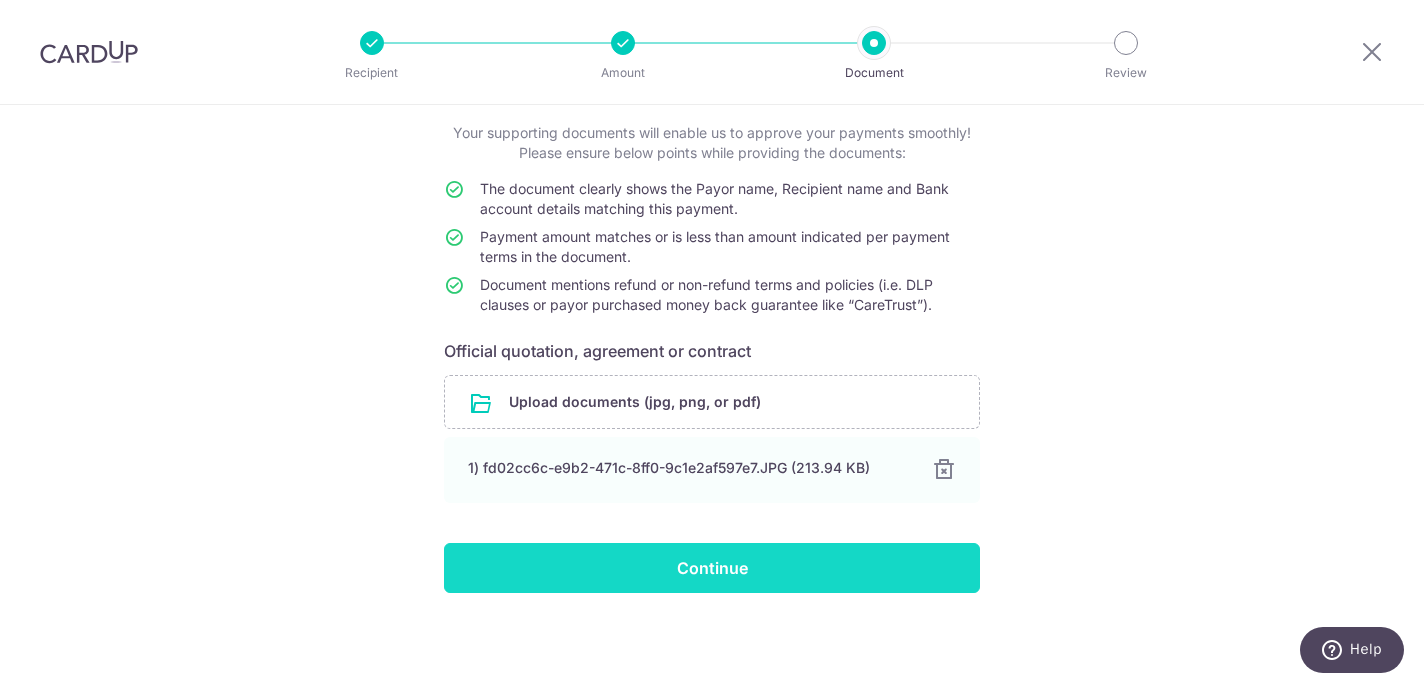 click on "Continue" at bounding box center [712, 568] 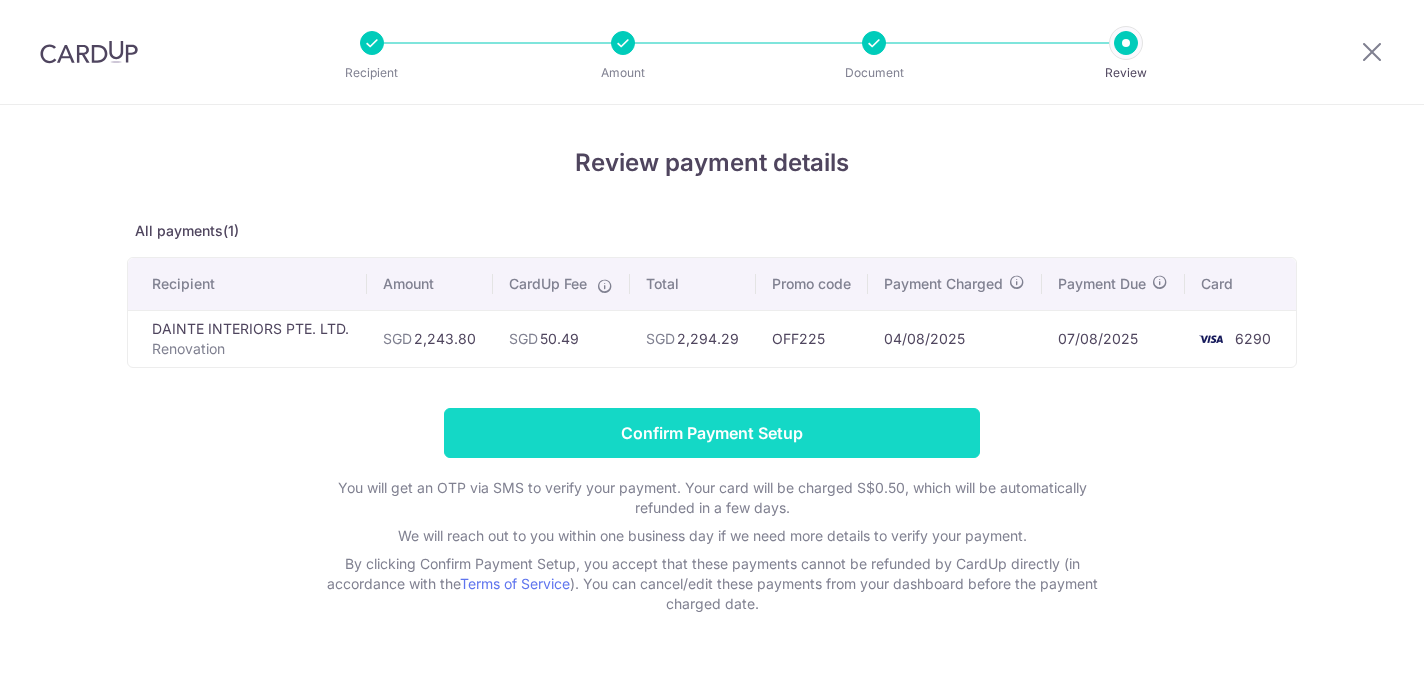 scroll, scrollTop: 0, scrollLeft: 0, axis: both 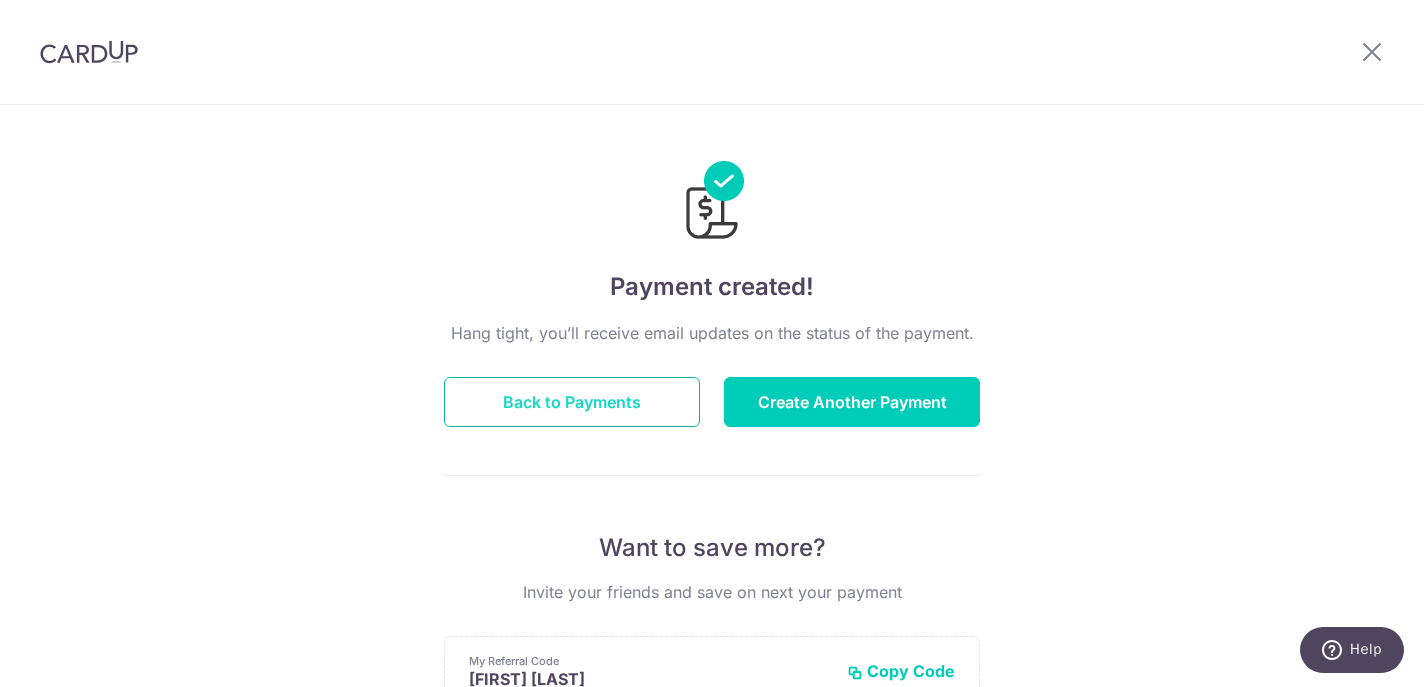 click on "Back to Payments" at bounding box center (572, 402) 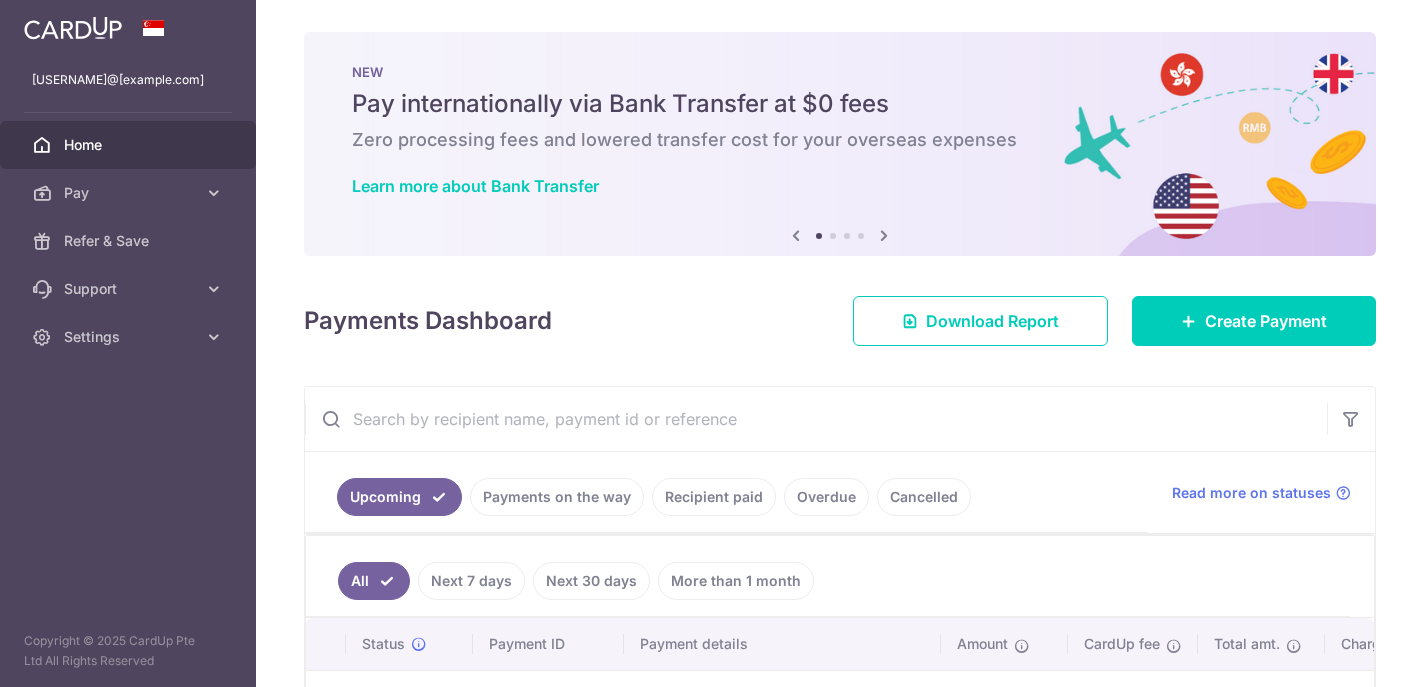 scroll, scrollTop: 0, scrollLeft: 0, axis: both 